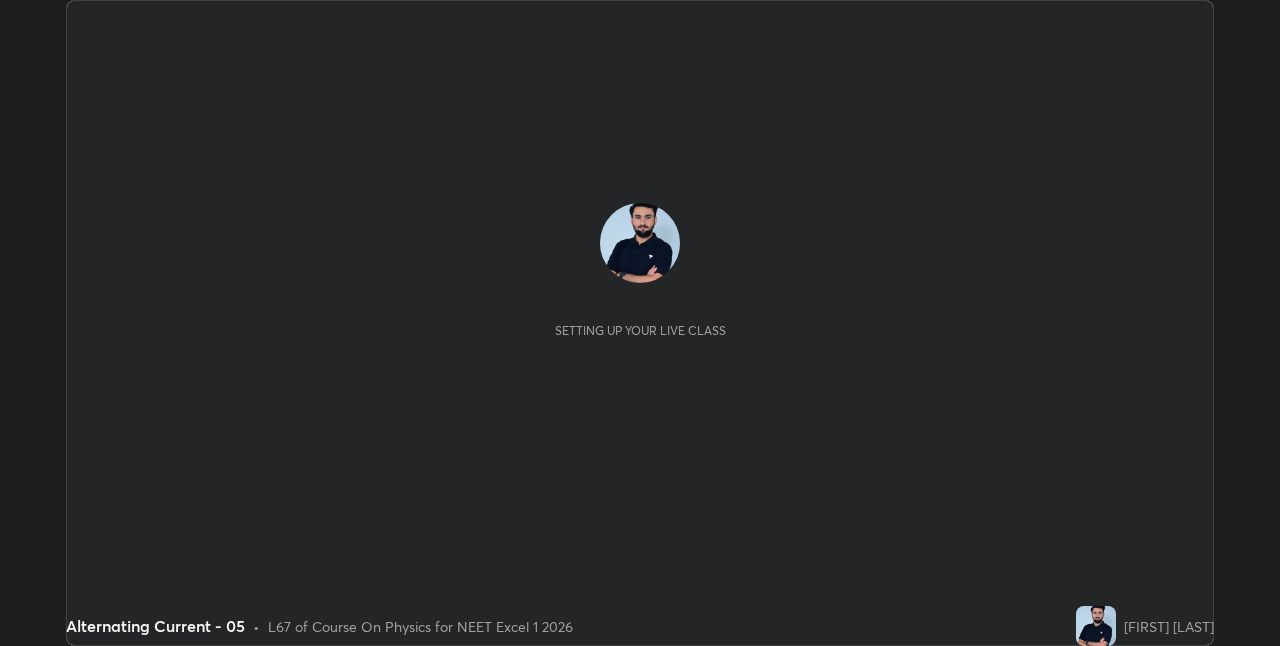 scroll, scrollTop: 0, scrollLeft: 0, axis: both 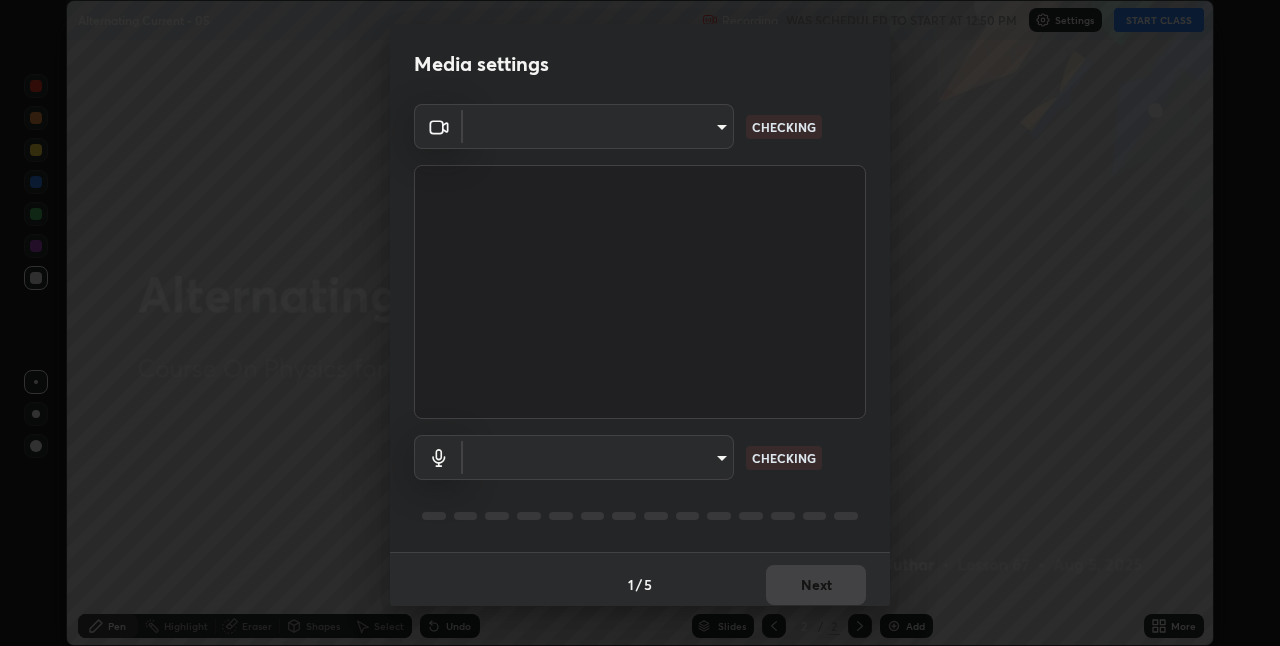 type on "8c17a5d152d90efee16c6d0123f72e1c8e3faabb66c5818a7671abbc9a97bc9a" 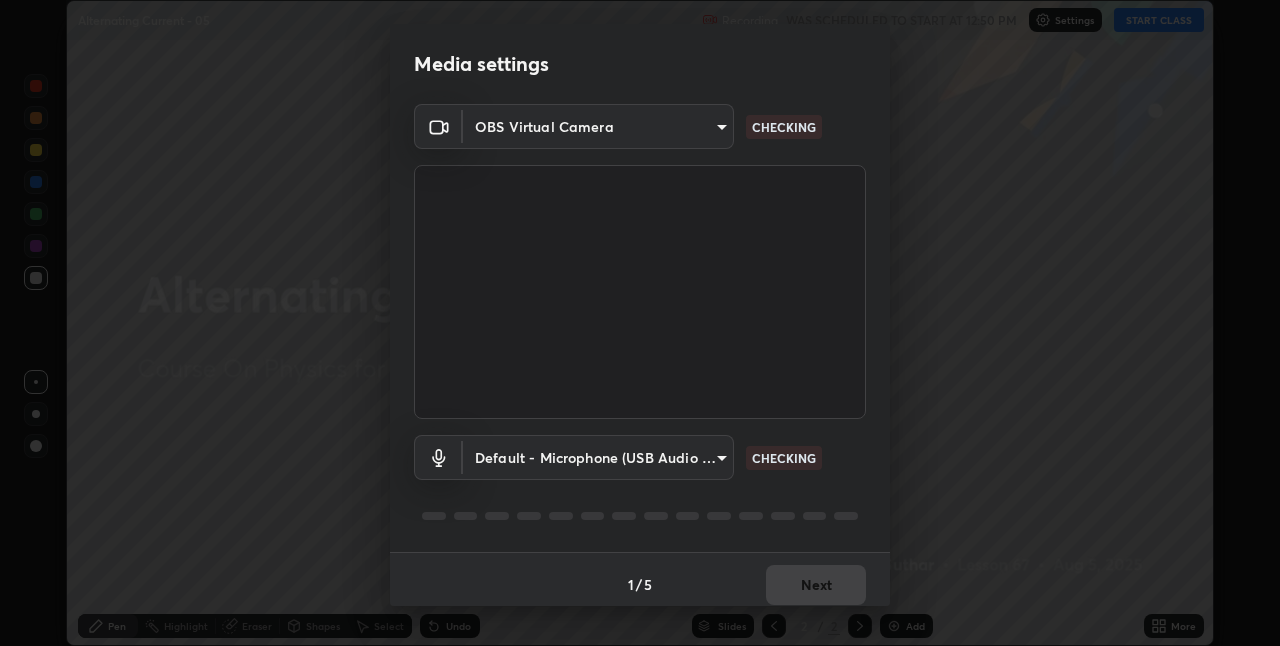 scroll, scrollTop: 10, scrollLeft: 0, axis: vertical 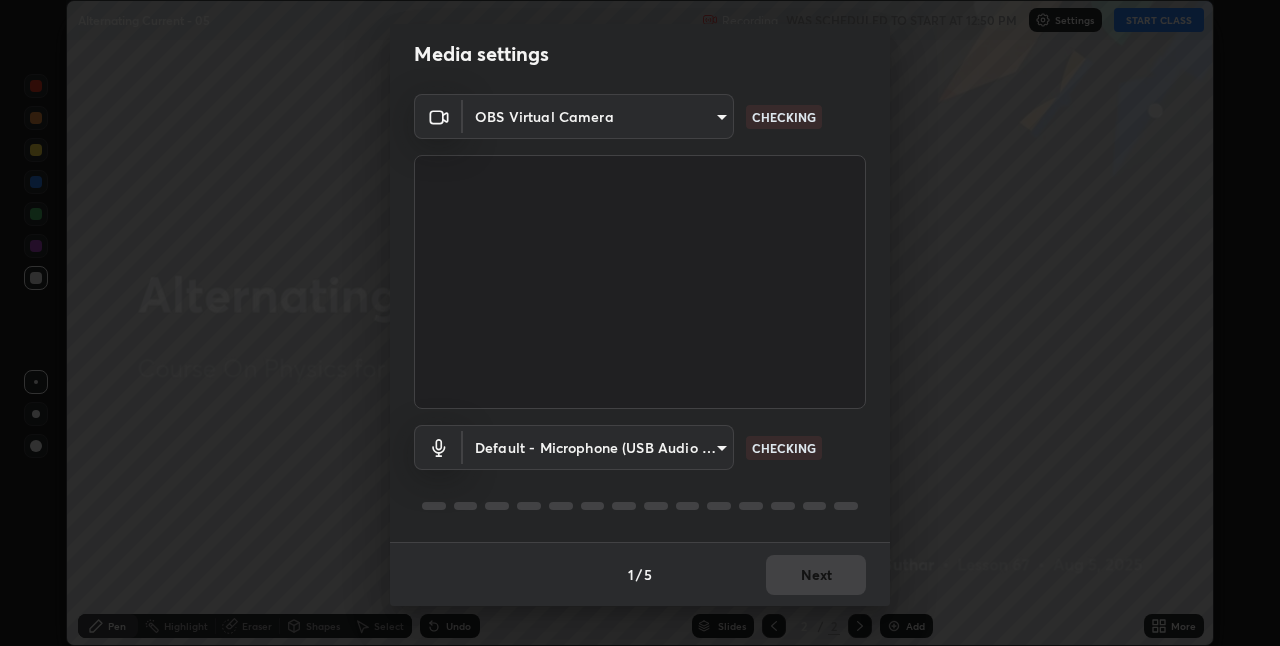 click on "1 / 5 Next" at bounding box center (640, 574) 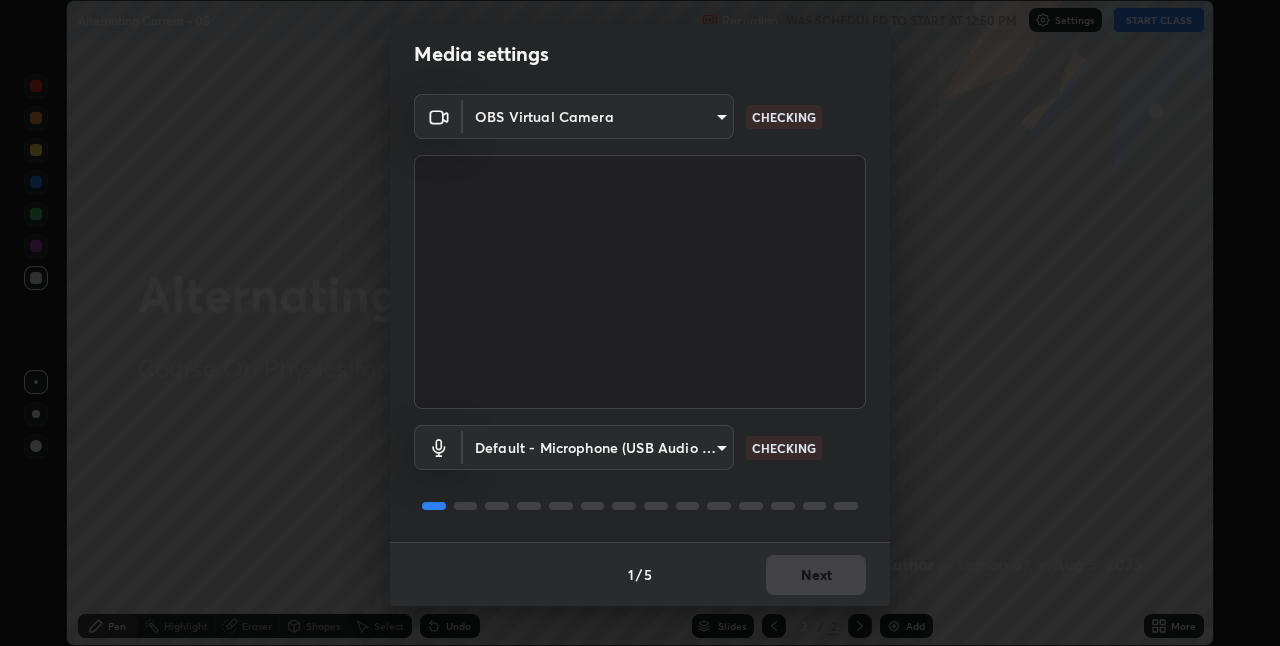 click on "1 / 5 Next" at bounding box center [640, 574] 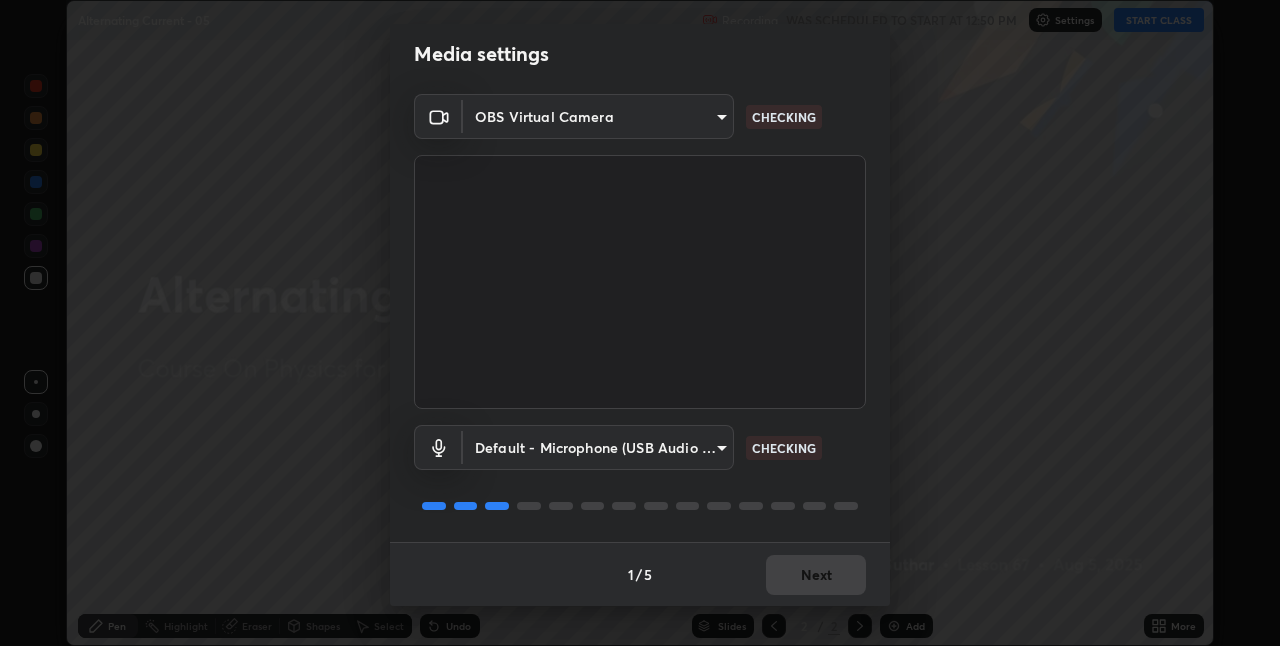 click on "1 / 5 Next" at bounding box center (640, 574) 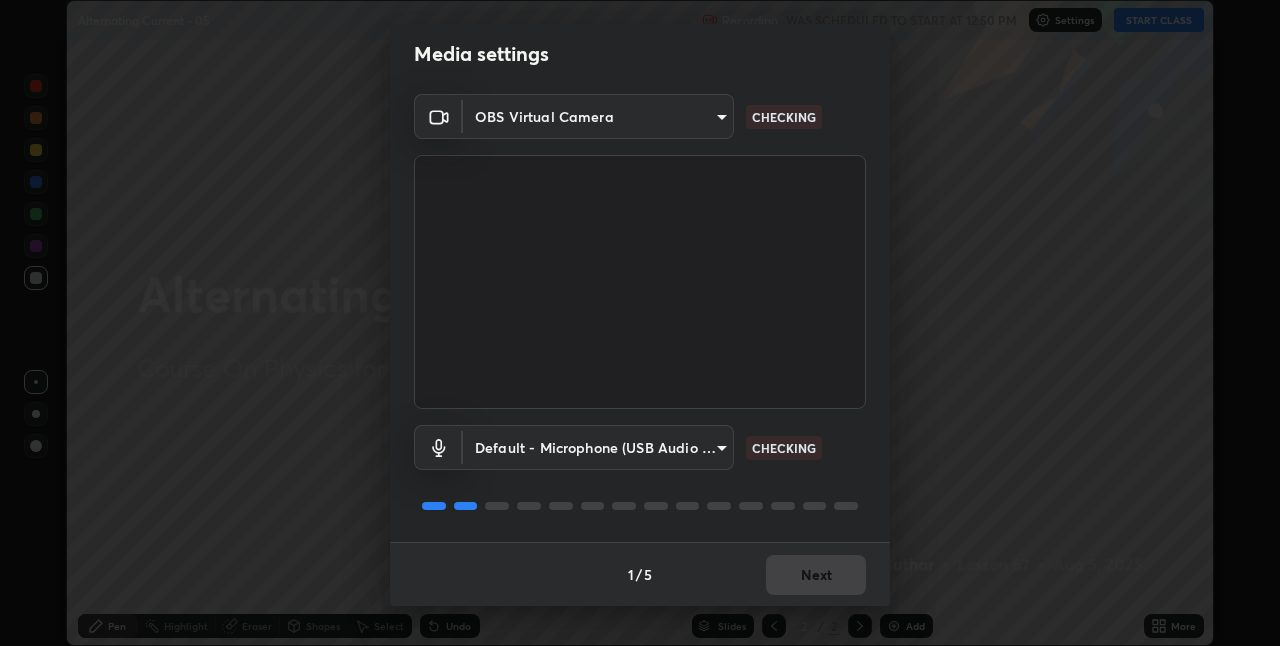 click on "1 / 5 Next" at bounding box center [640, 574] 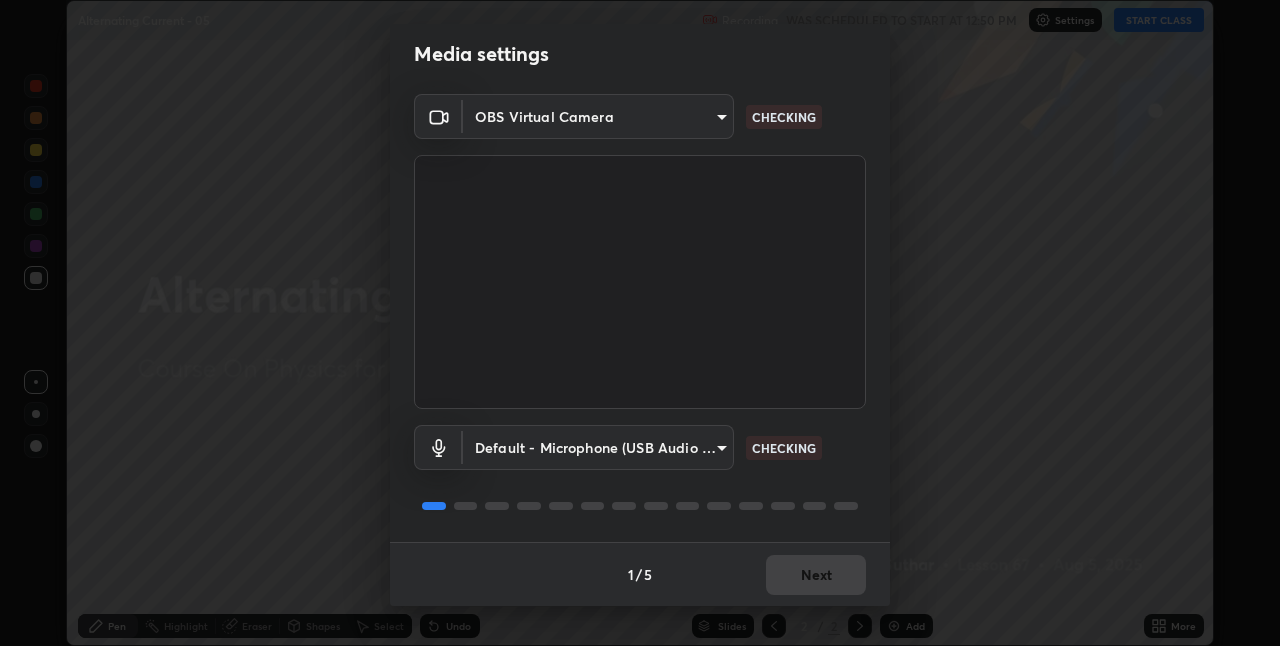 click on "1 / 5 Next" at bounding box center [640, 574] 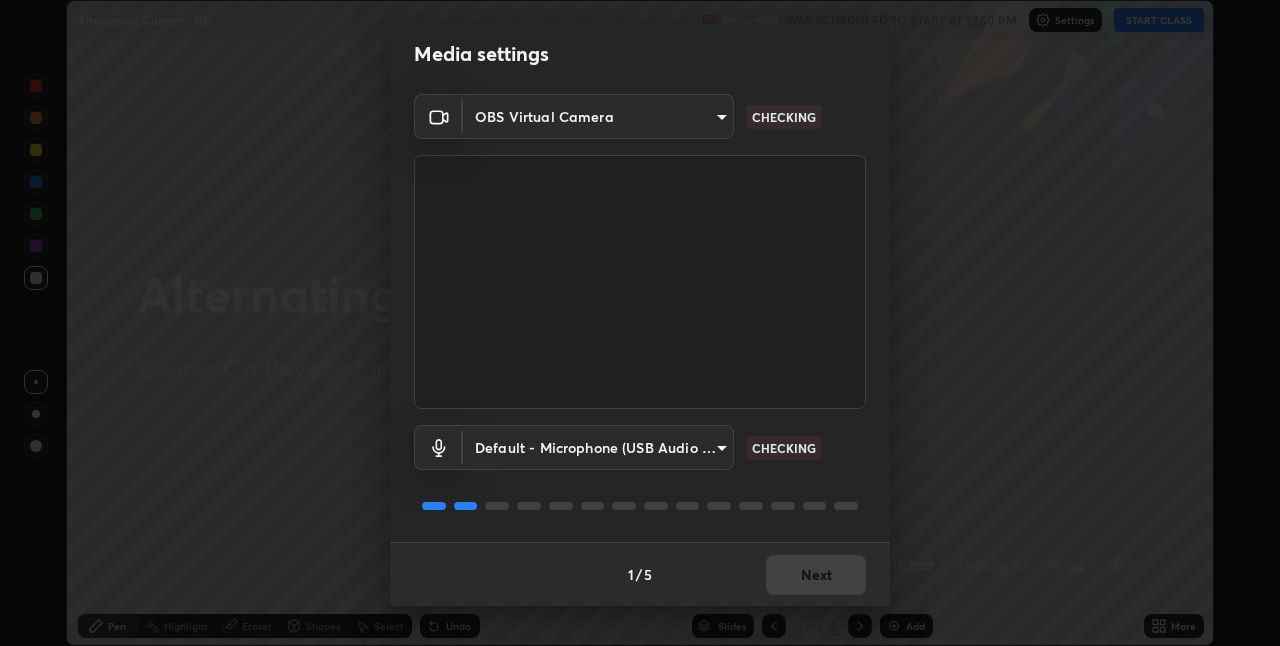 click on "1 / 5 Next" at bounding box center (640, 574) 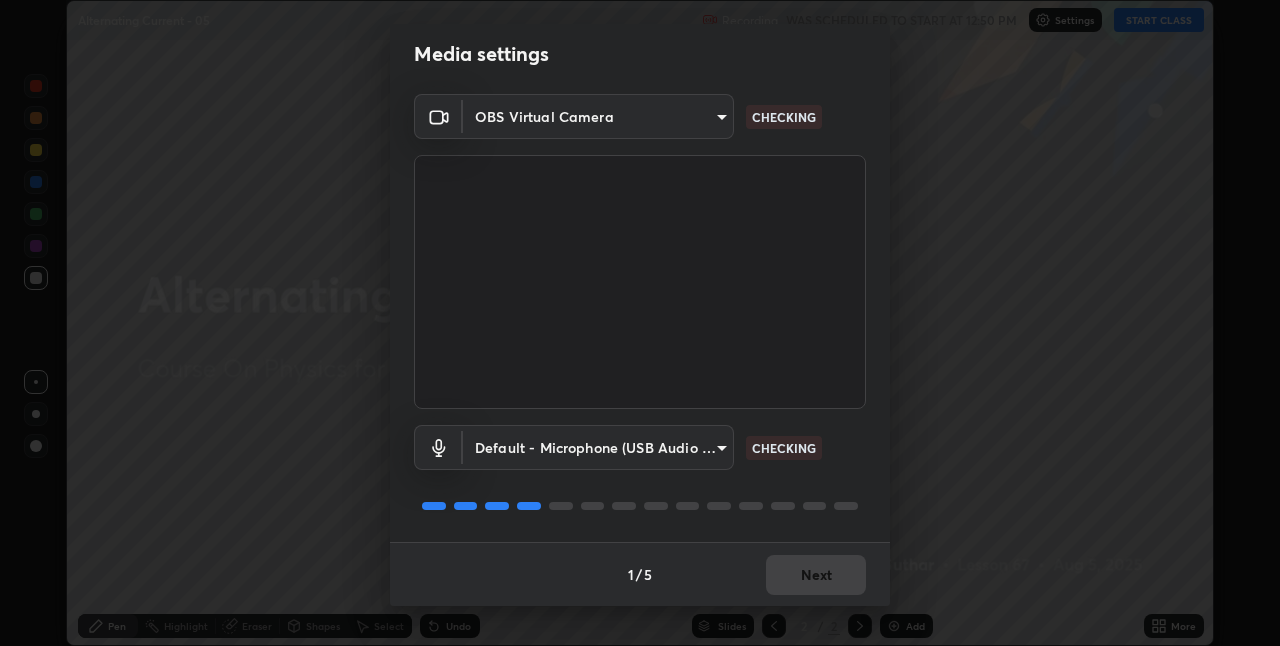 click on "1 / 5 Next" at bounding box center (640, 574) 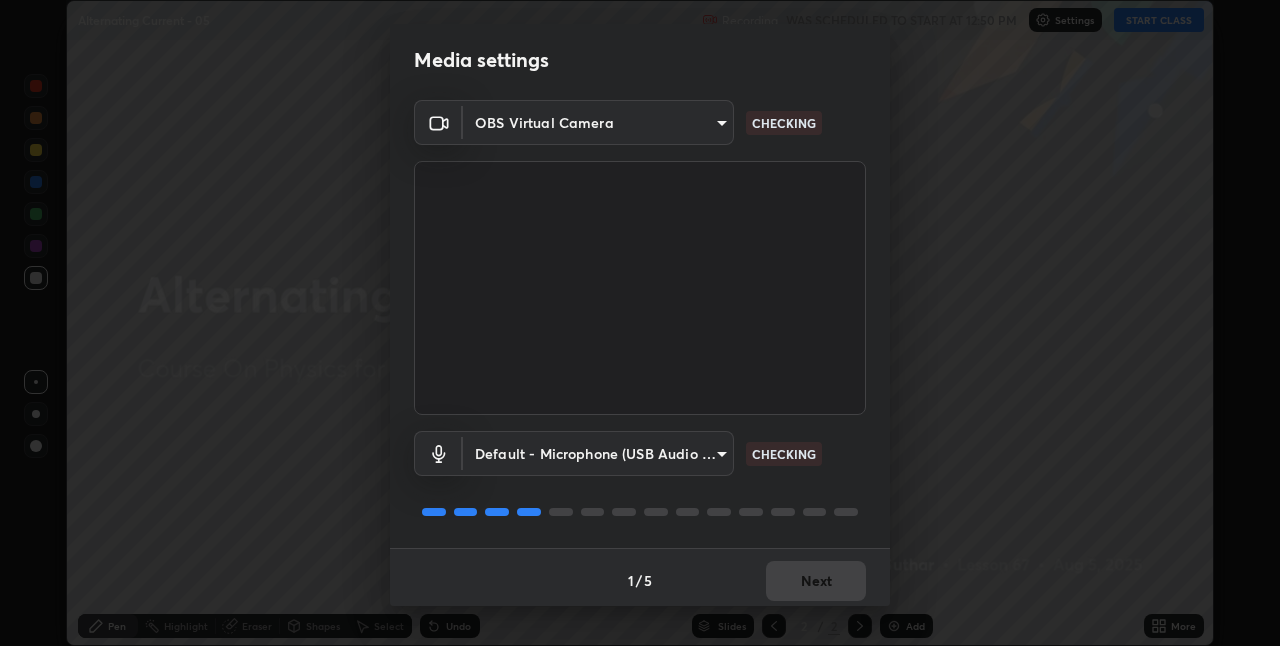 click on "1 / 5 Next" at bounding box center [640, 580] 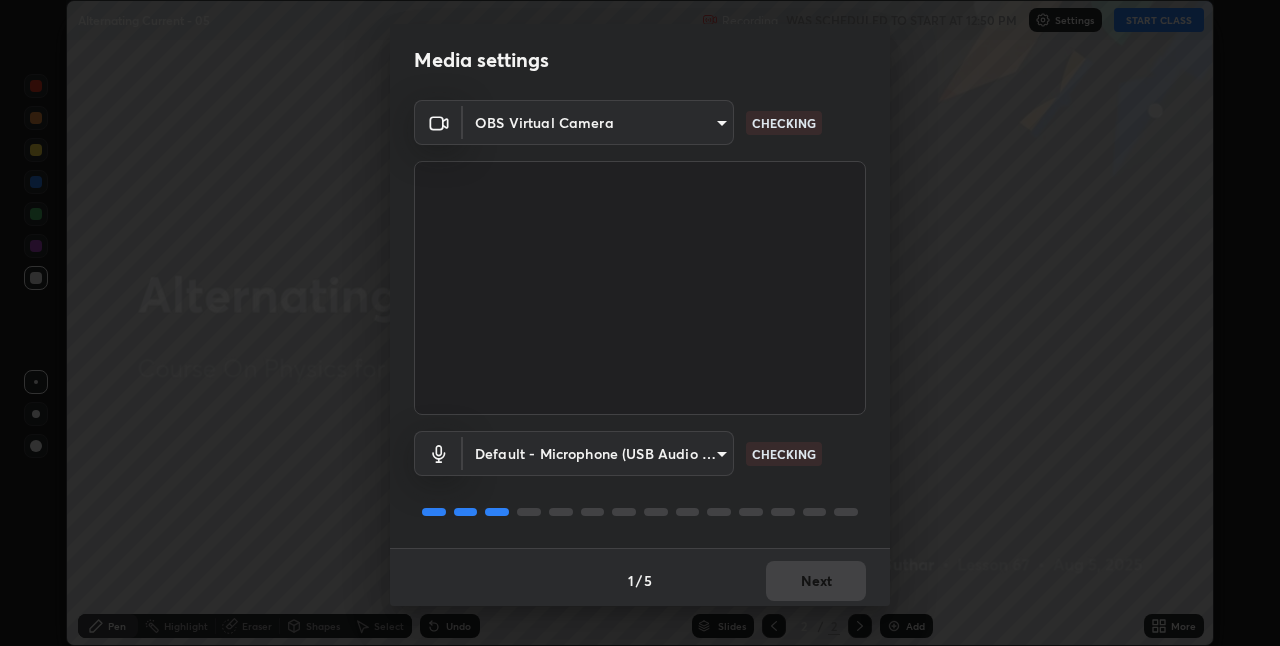click on "1 / 5 Next" at bounding box center [640, 580] 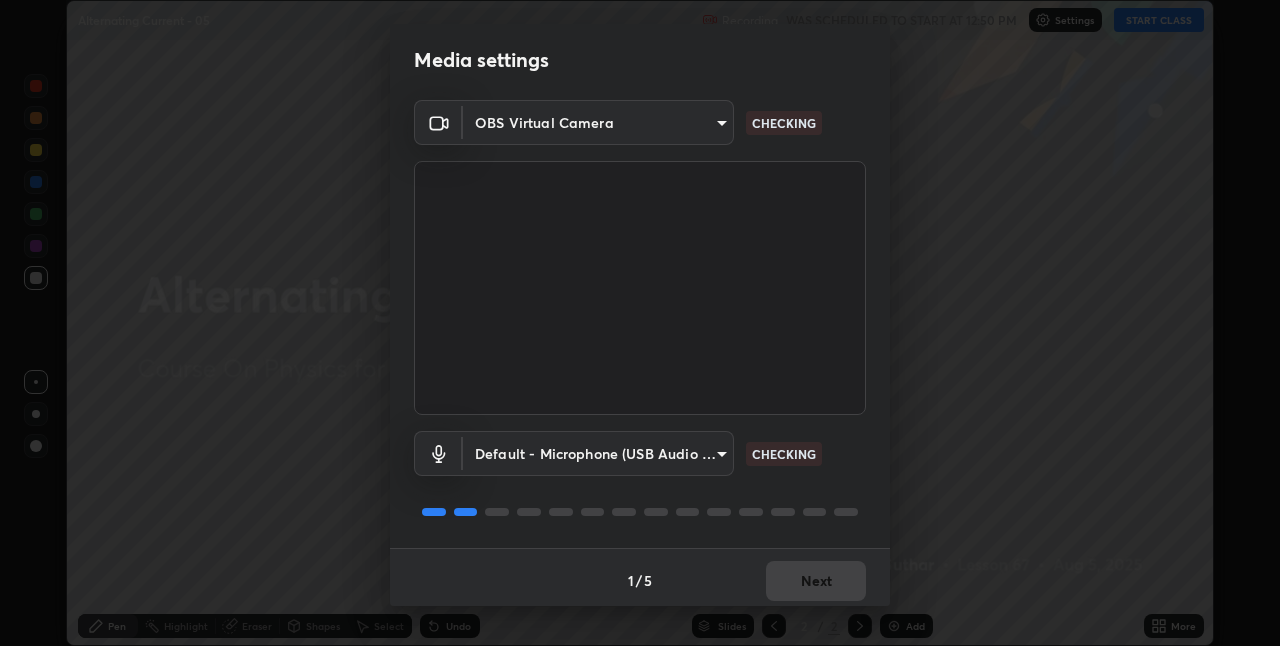 click on "1 / 5 Next" at bounding box center (640, 580) 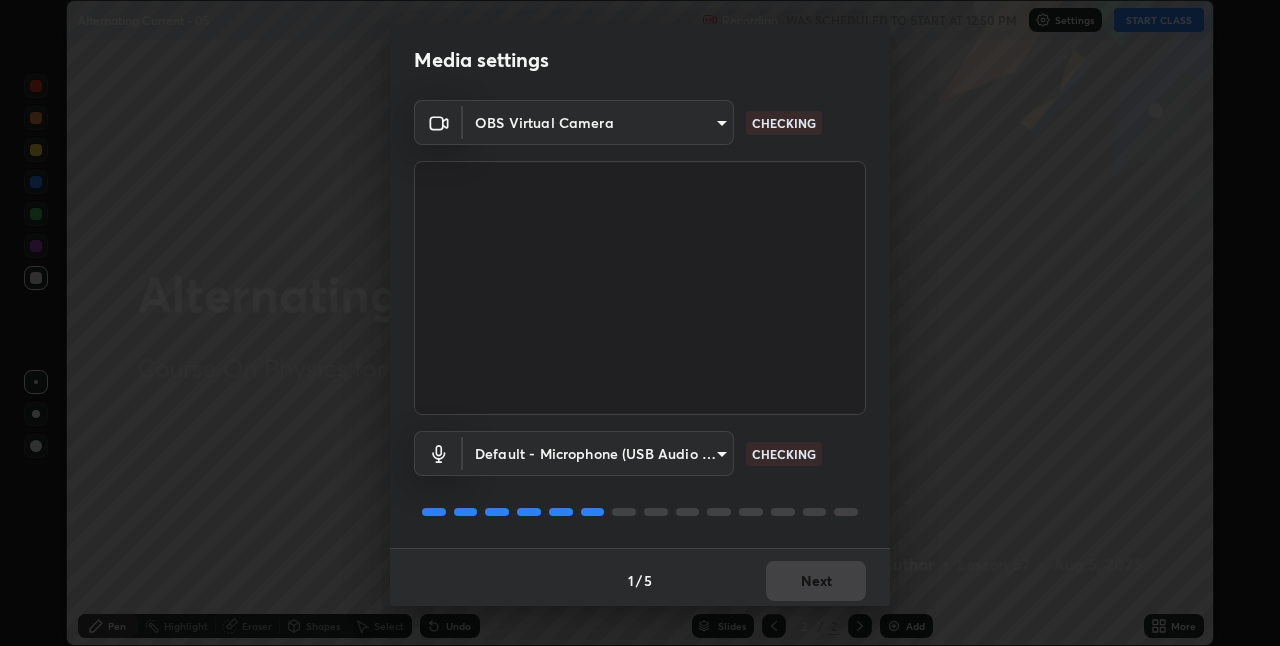 click on "1 / 5 Next" at bounding box center (640, 580) 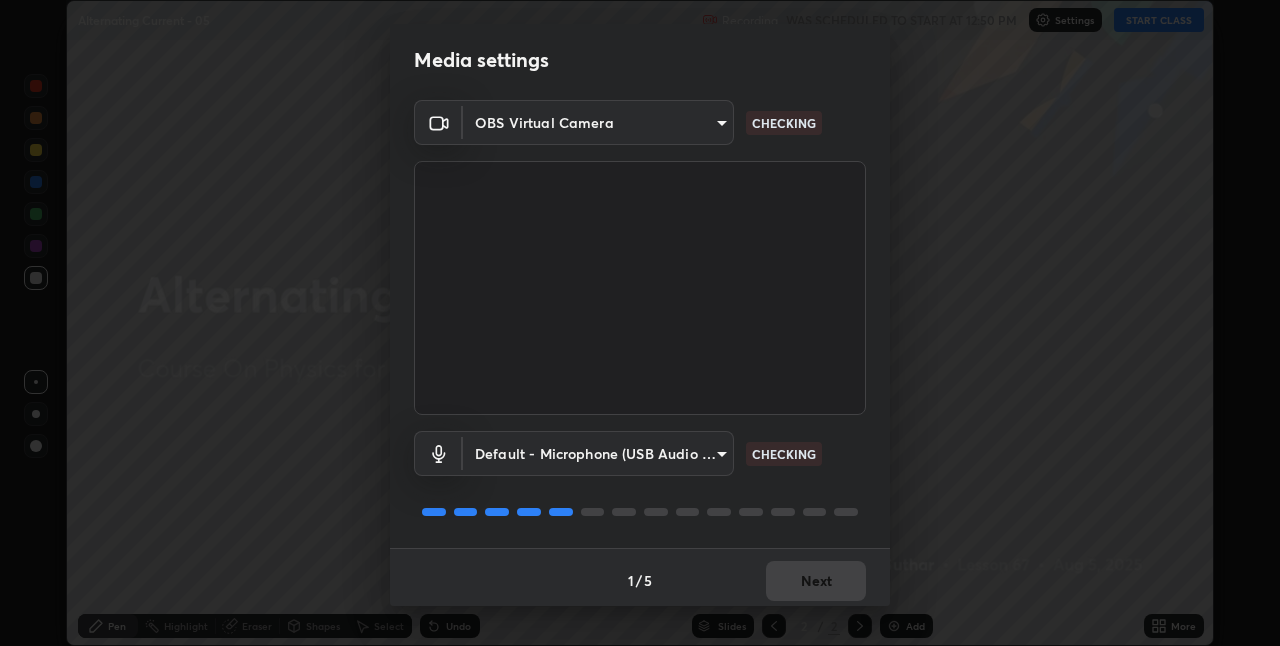 click on "1 / 5 Next" at bounding box center (640, 580) 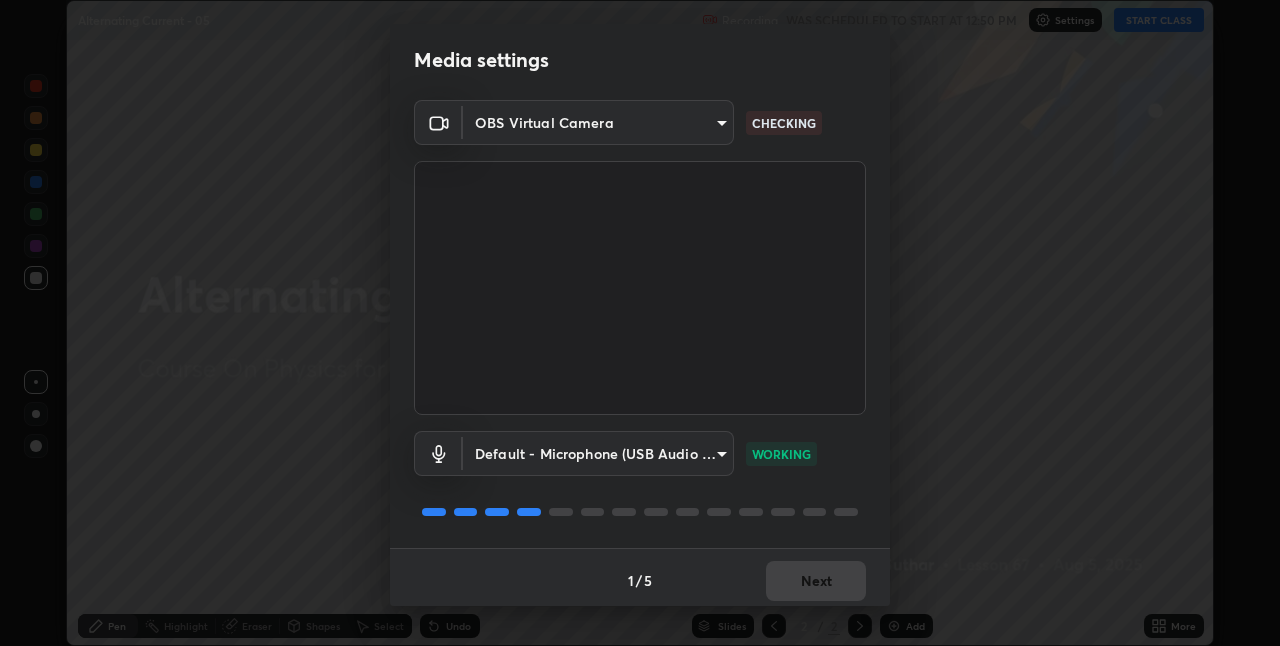 click on "Default - Microphone (USB Audio Device) default WORKING" at bounding box center (640, 481) 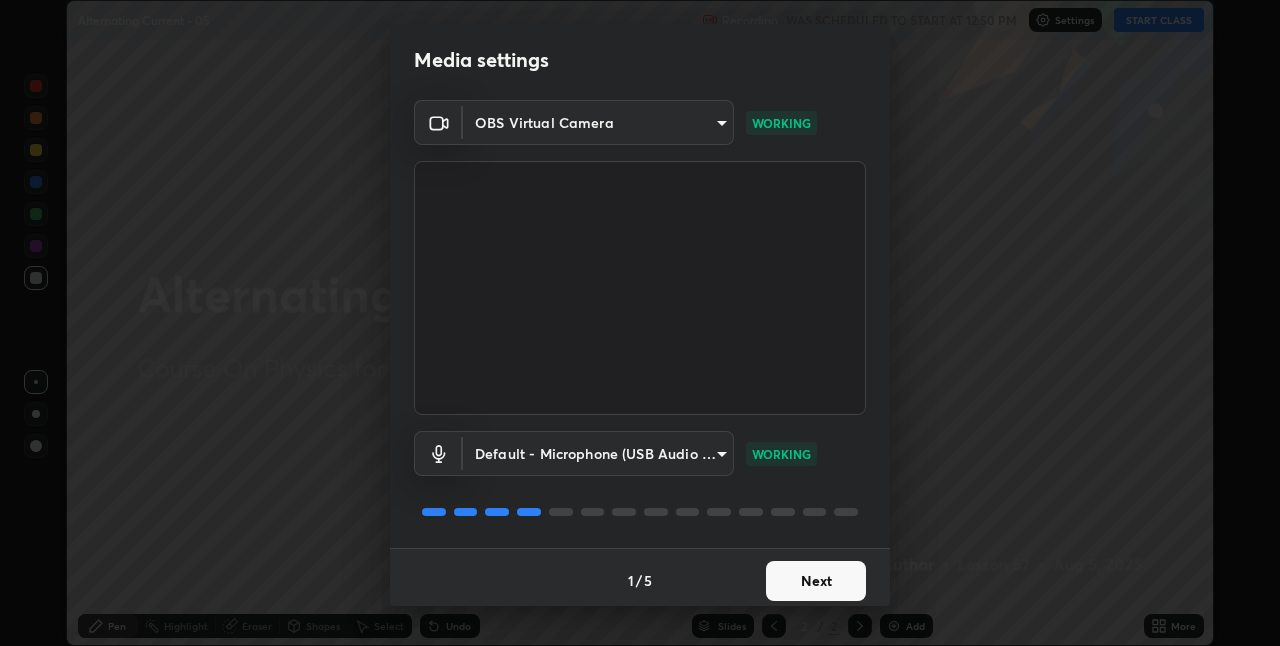 click on "Next" at bounding box center [816, 581] 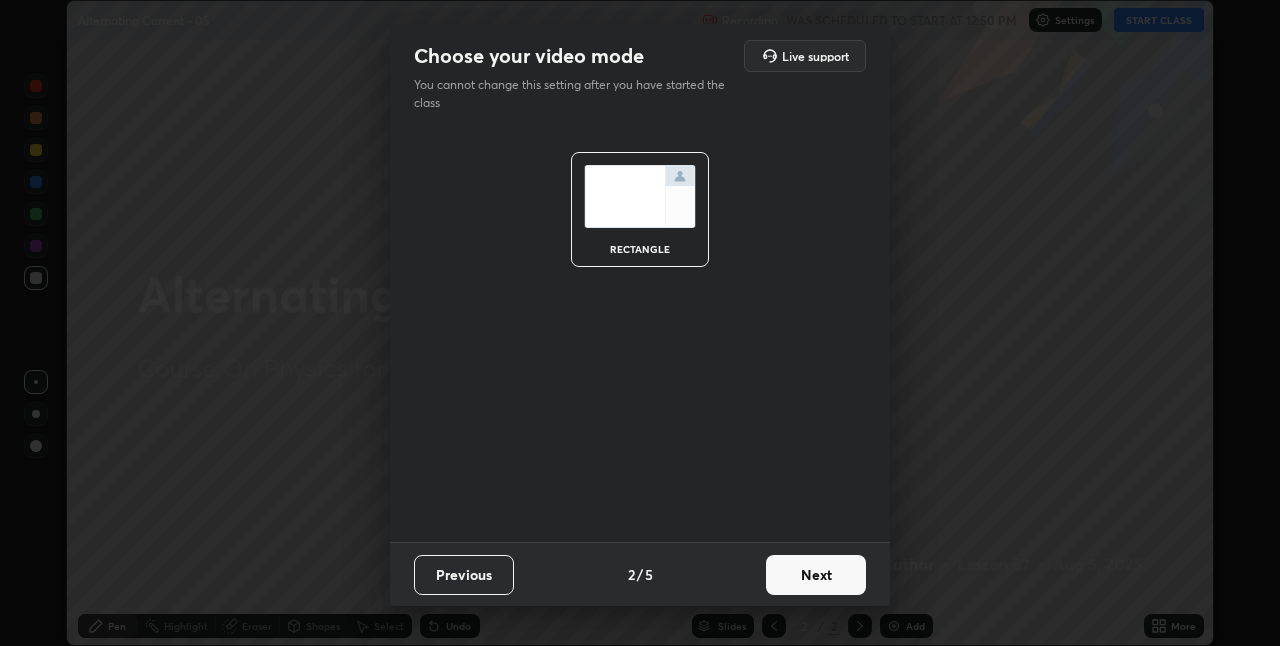 click on "Next" at bounding box center [816, 575] 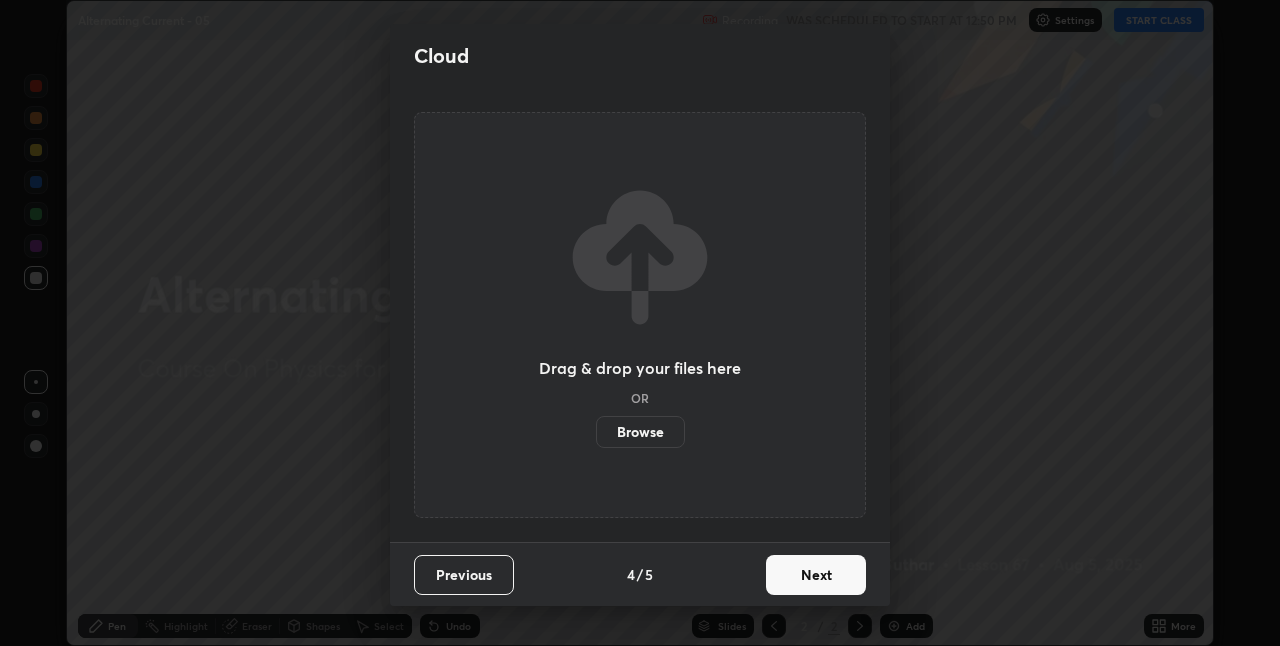 click on "Next" at bounding box center (816, 575) 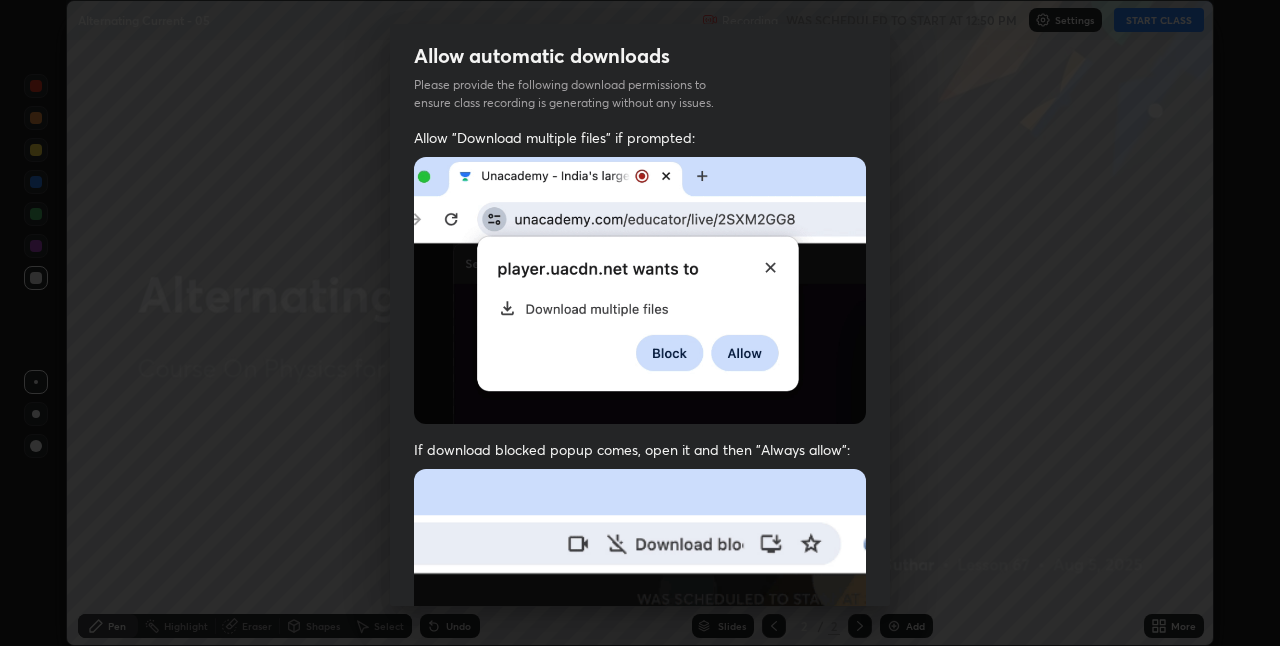 click at bounding box center [640, 687] 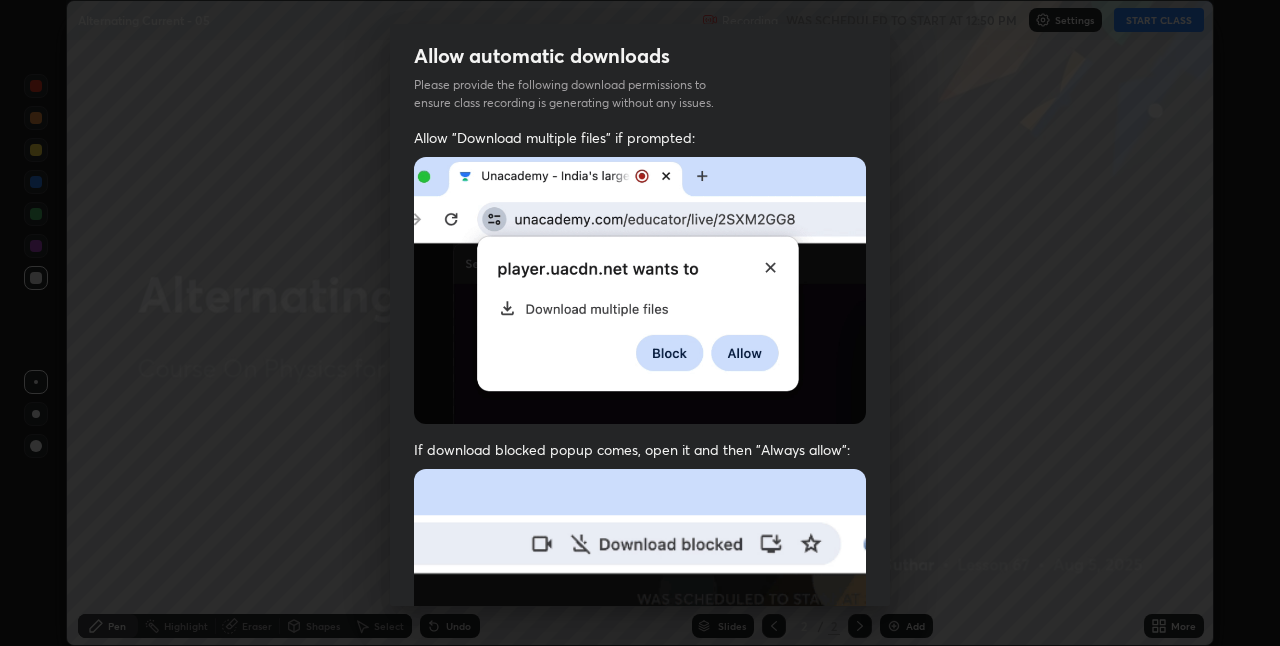 click at bounding box center [640, 687] 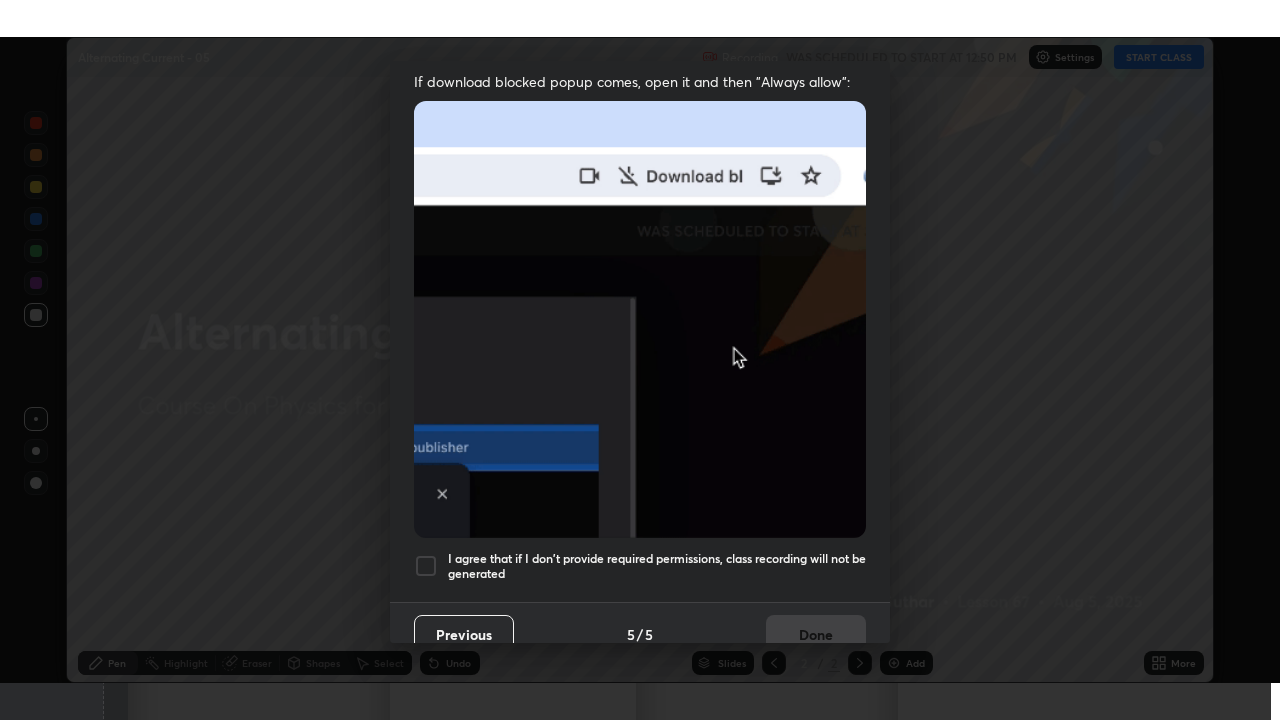 scroll, scrollTop: 418, scrollLeft: 0, axis: vertical 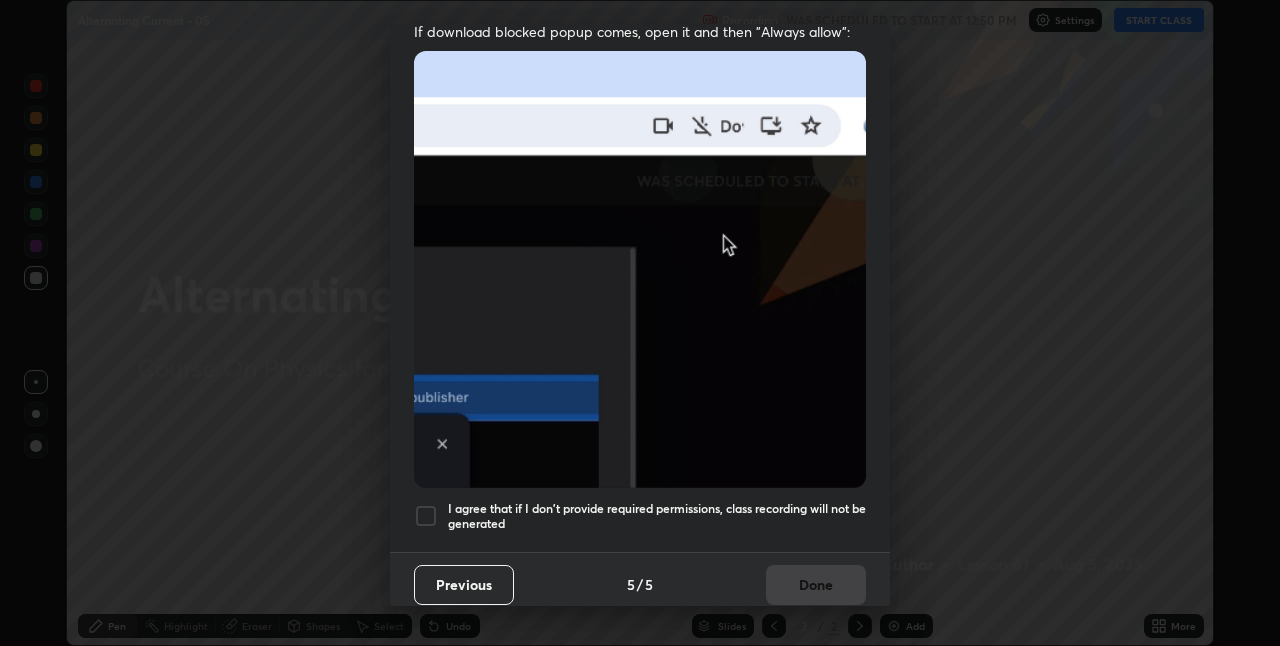 click on "I agree that if I don't provide required permissions, class recording will not be generated" at bounding box center (657, 516) 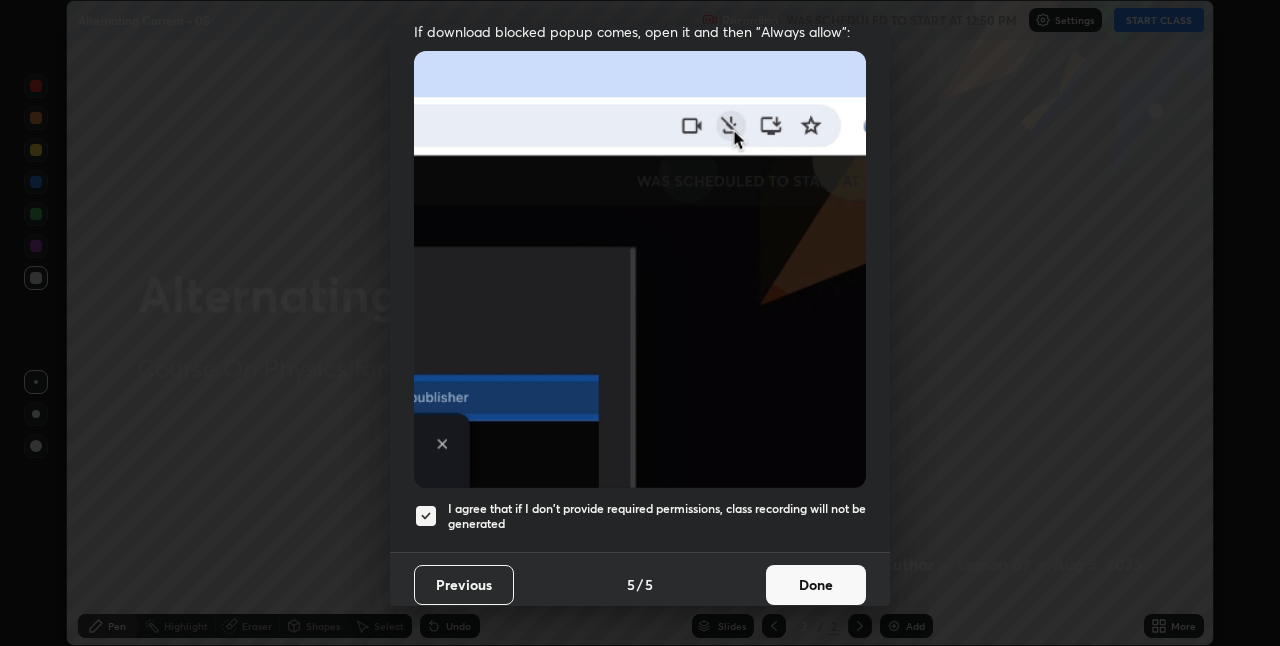 click on "Done" at bounding box center [816, 585] 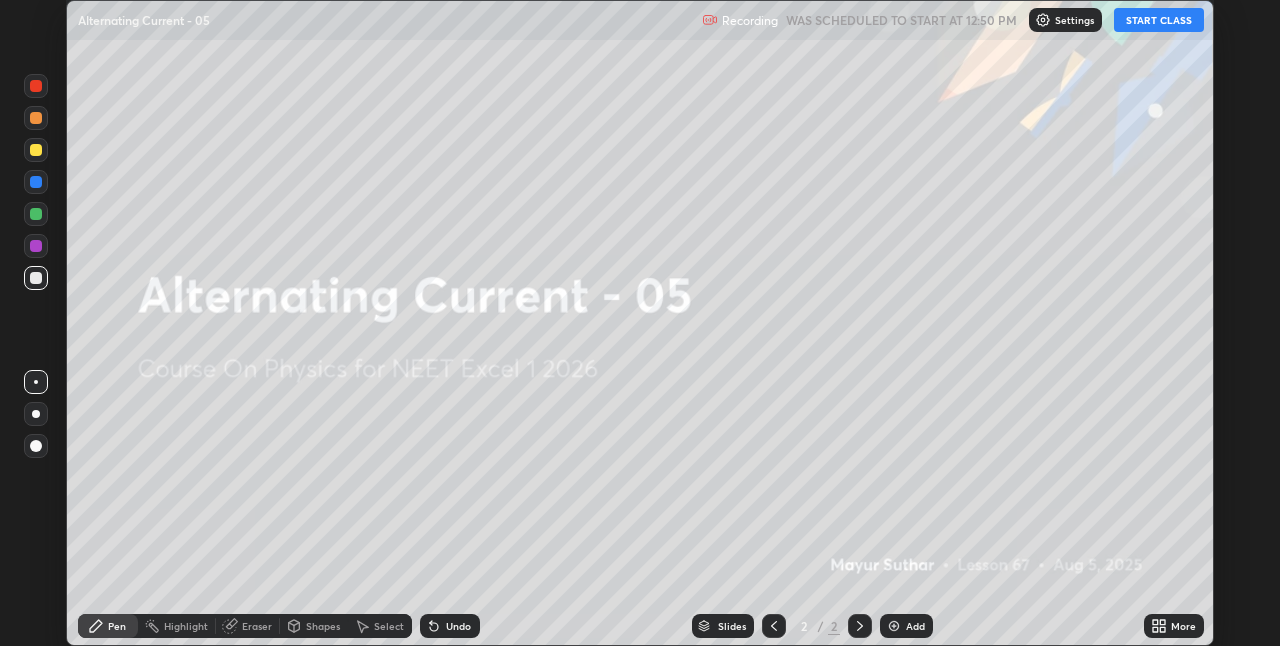 click 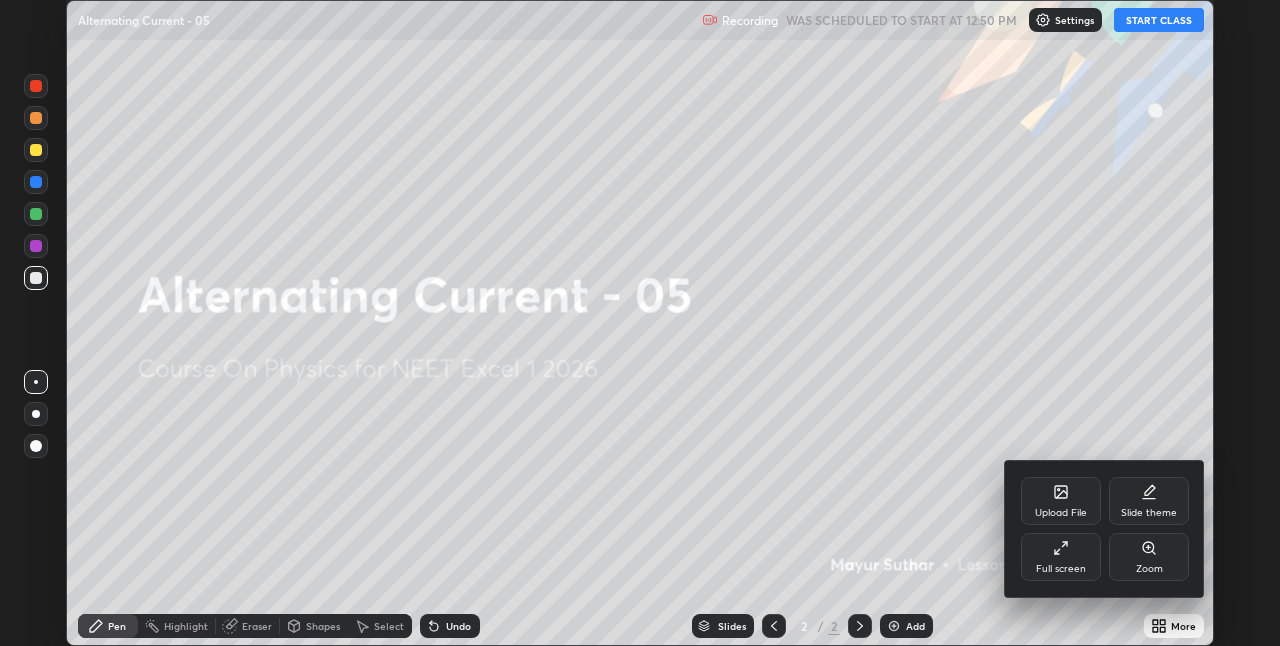 click on "Full screen" at bounding box center (1061, 557) 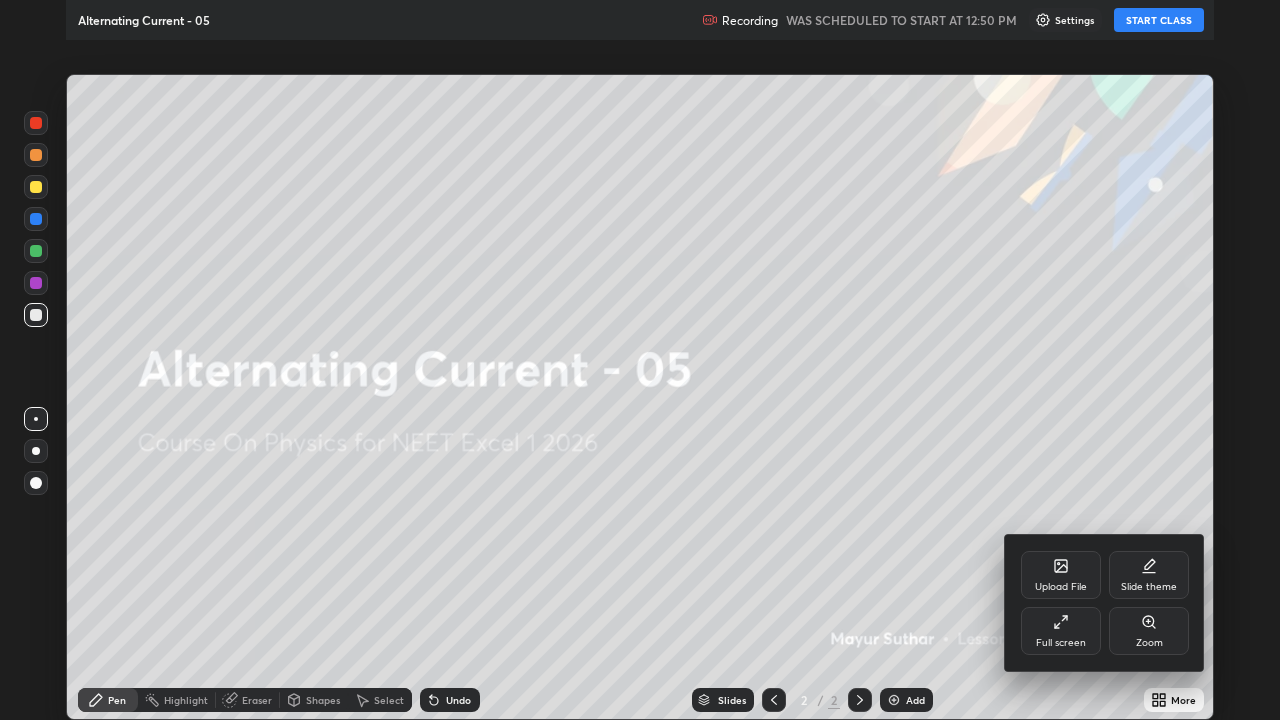 scroll, scrollTop: 99280, scrollLeft: 98720, axis: both 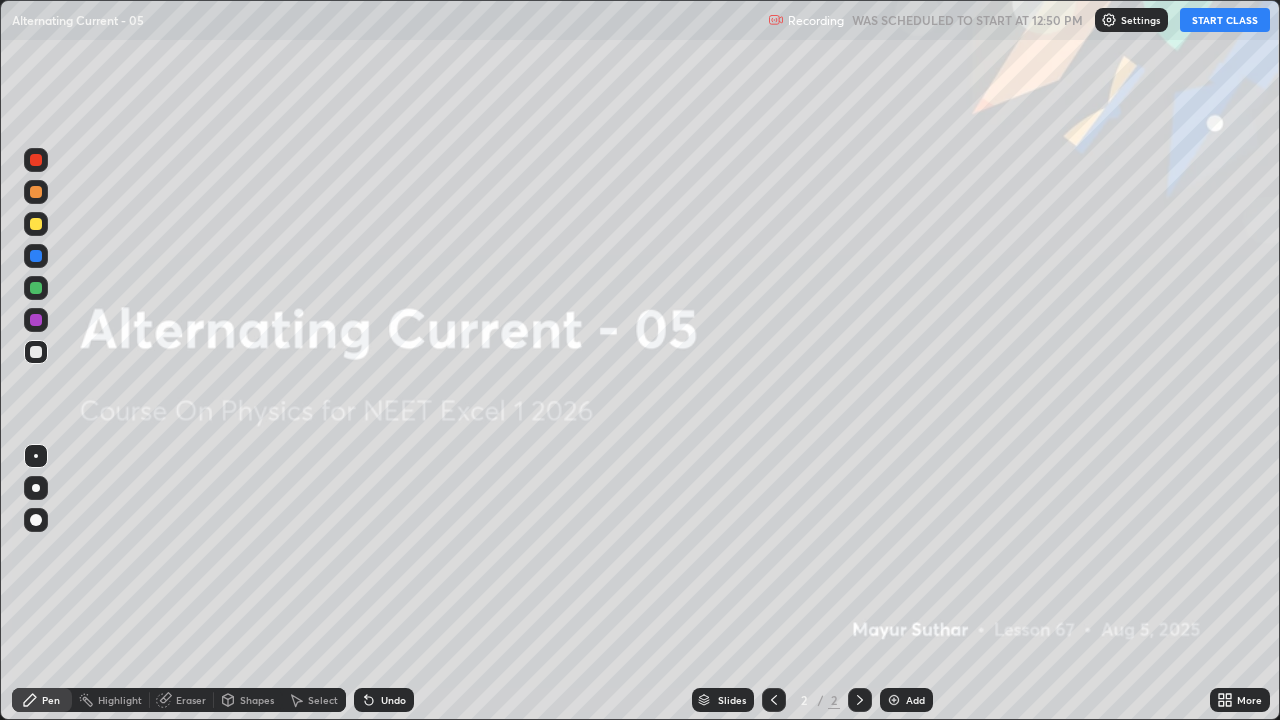 click on "START CLASS" at bounding box center [1225, 20] 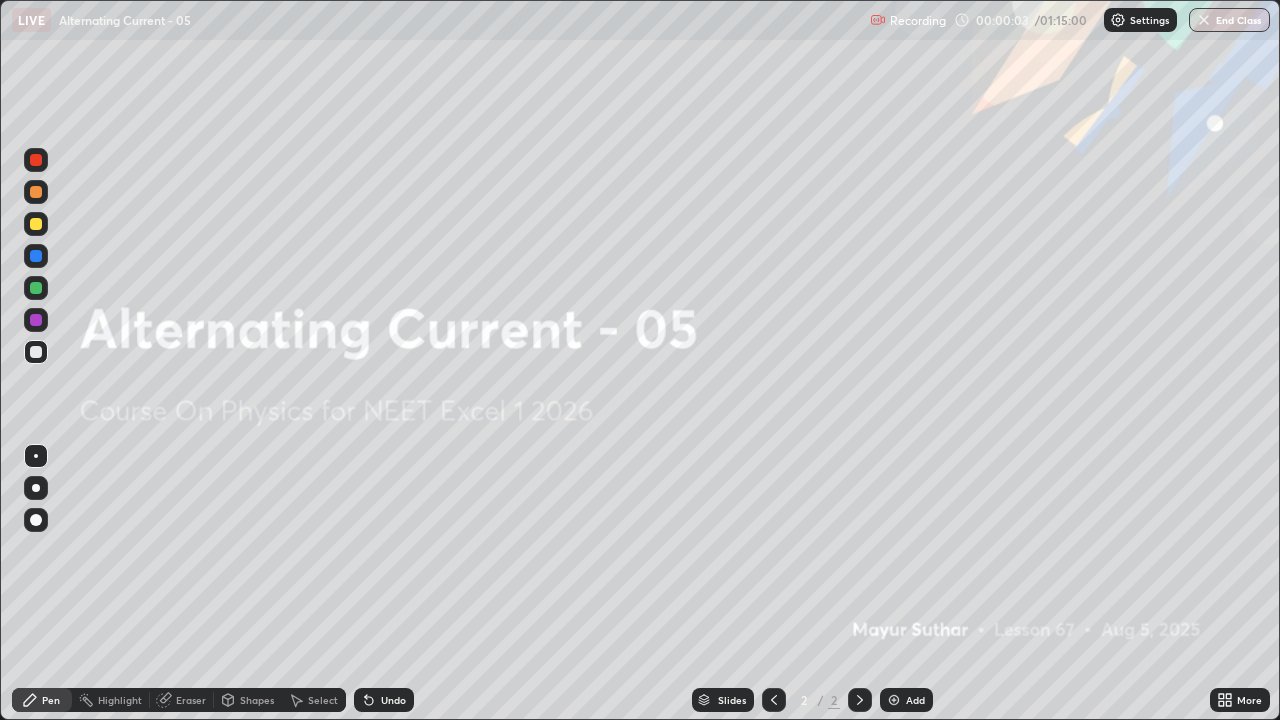 click at bounding box center [36, 520] 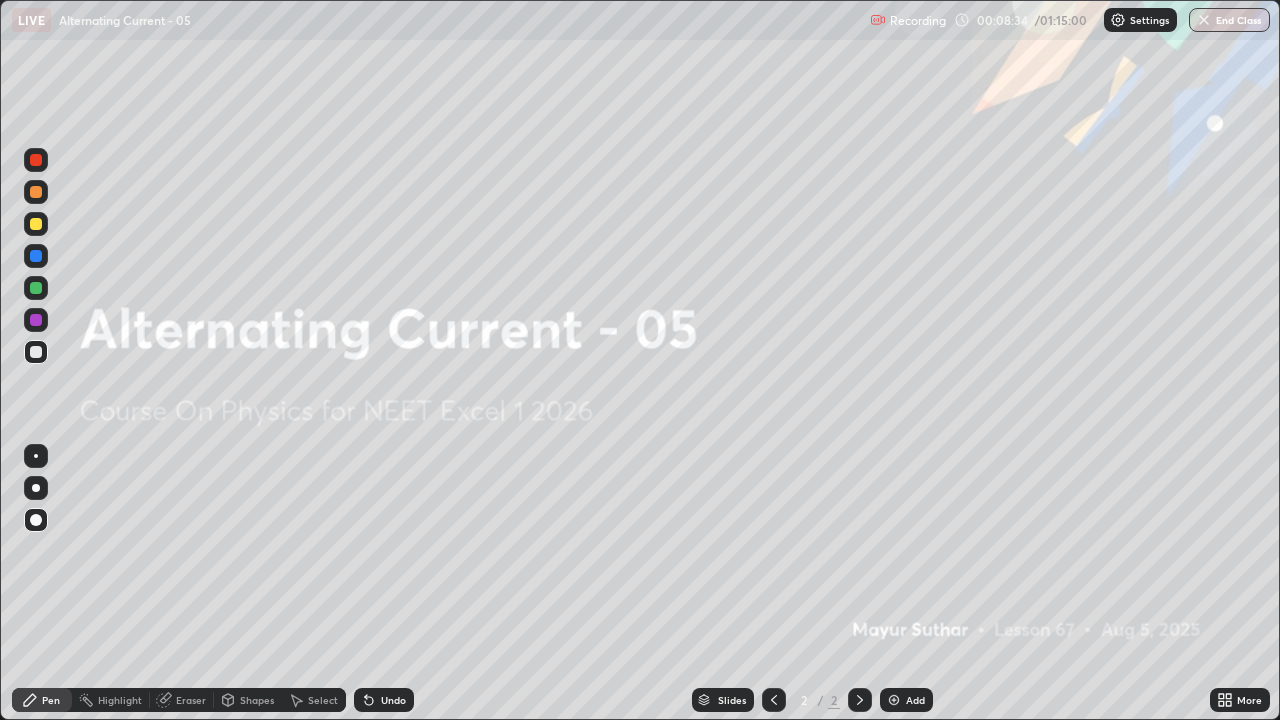 click 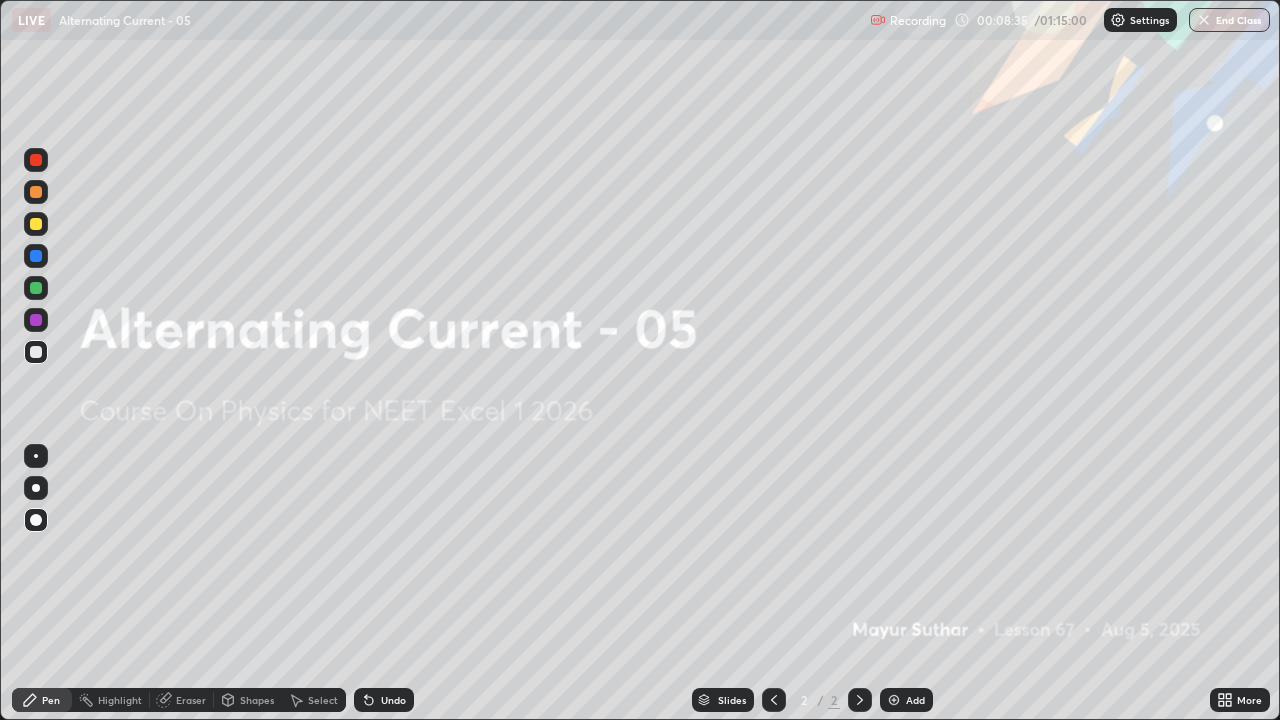 click at bounding box center [894, 700] 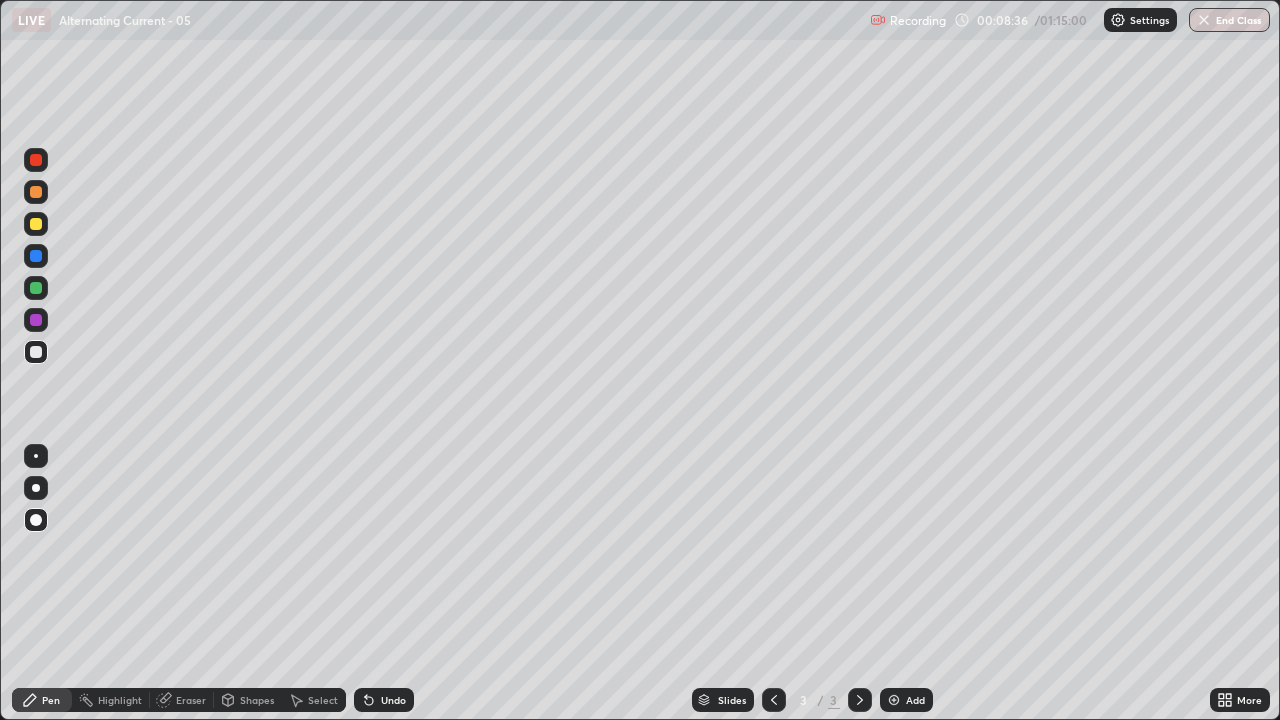 click at bounding box center (36, 520) 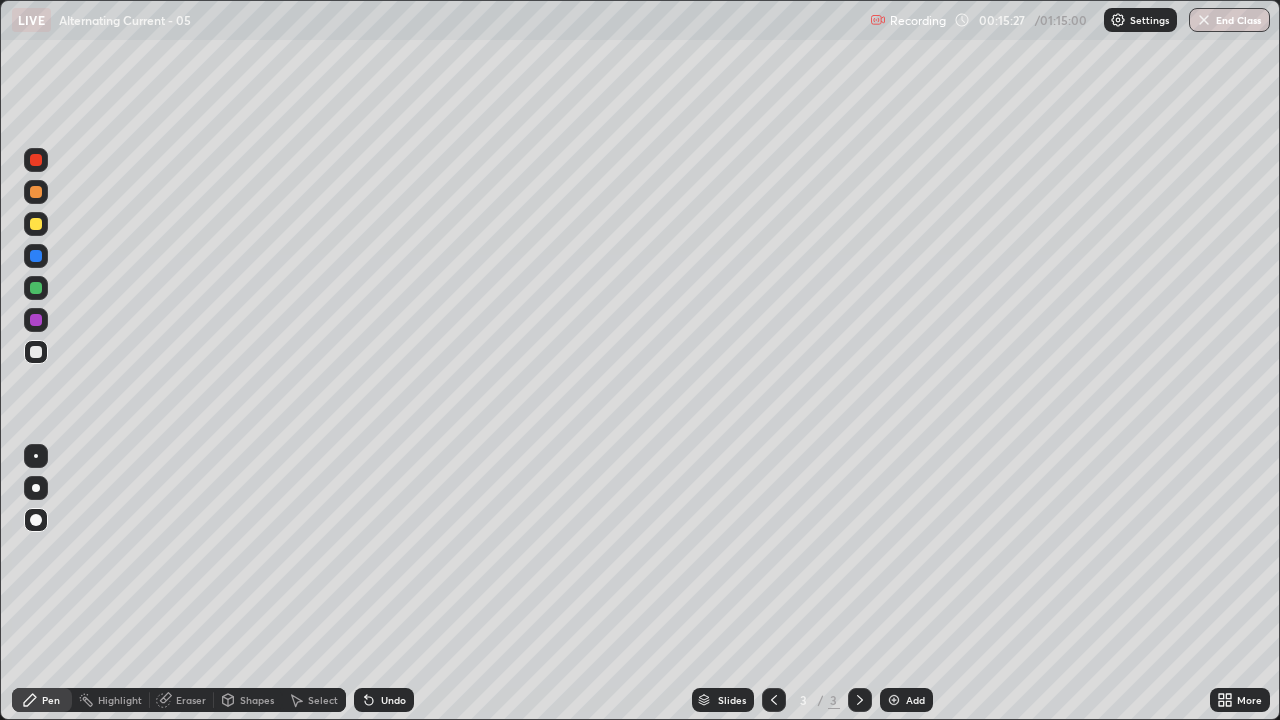 click on "Undo" at bounding box center [384, 700] 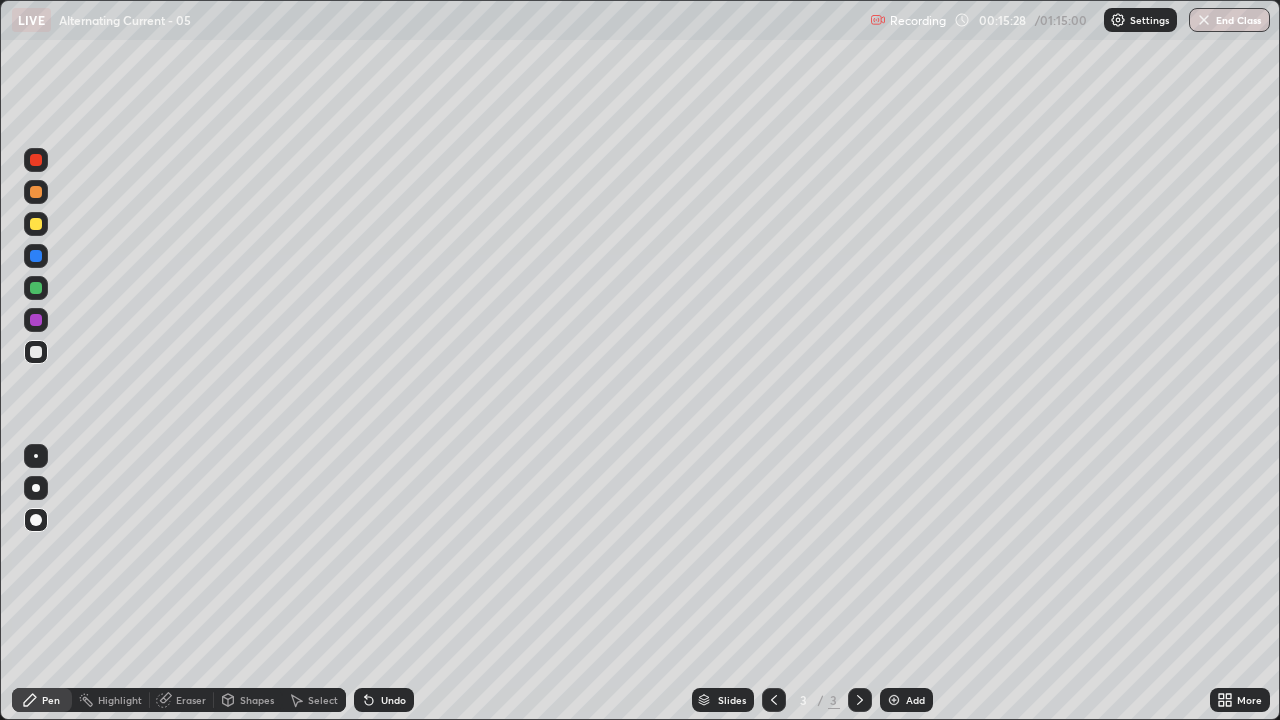 click on "Undo" at bounding box center (384, 700) 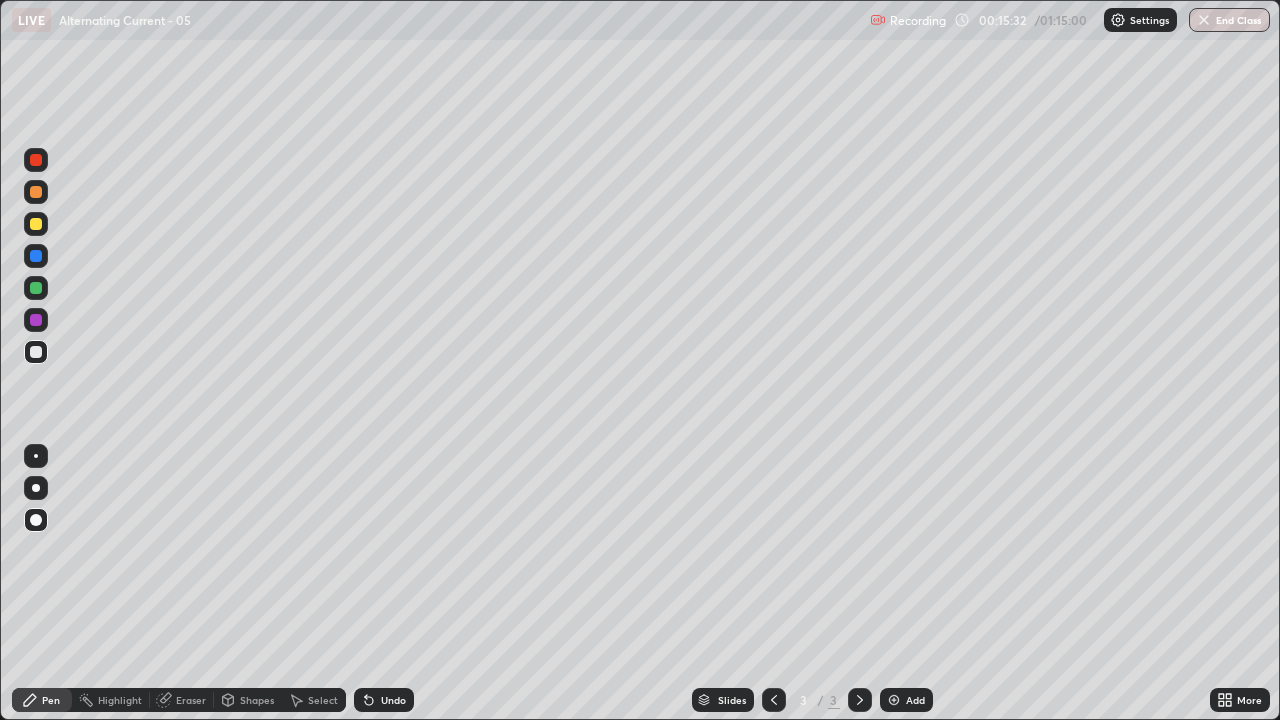 click at bounding box center [36, 224] 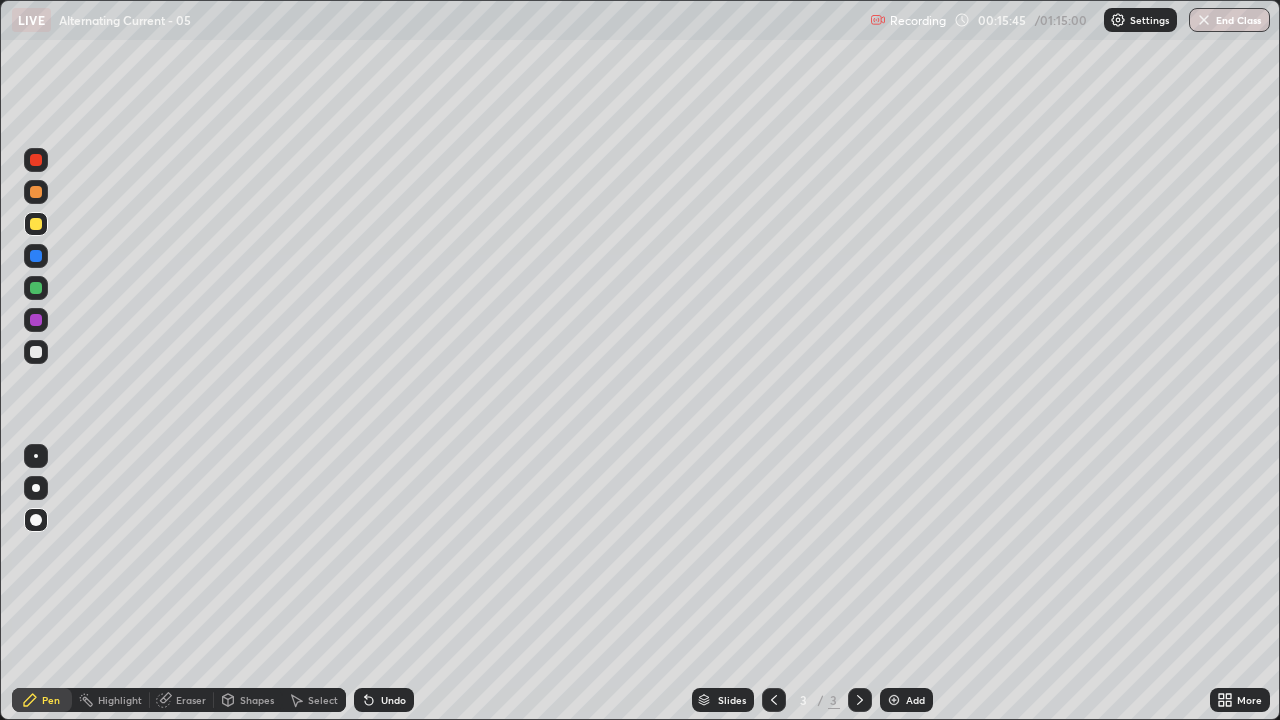 click at bounding box center (36, 256) 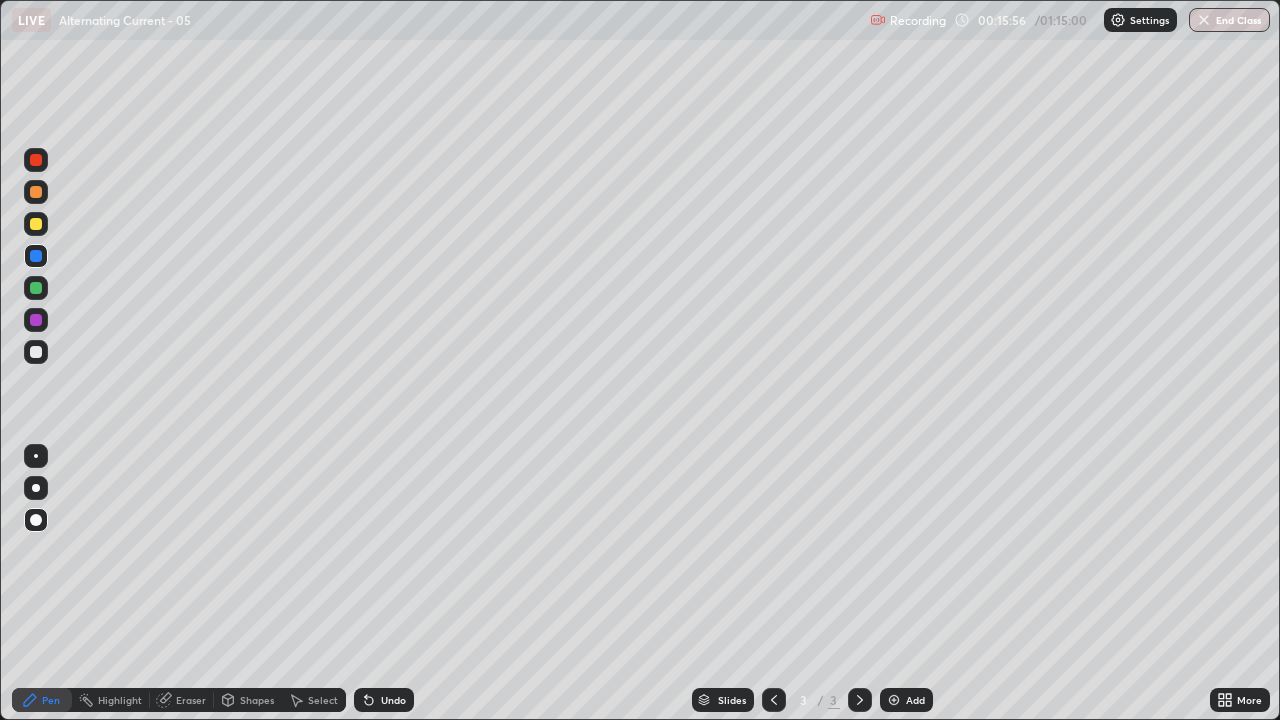 click at bounding box center (36, 352) 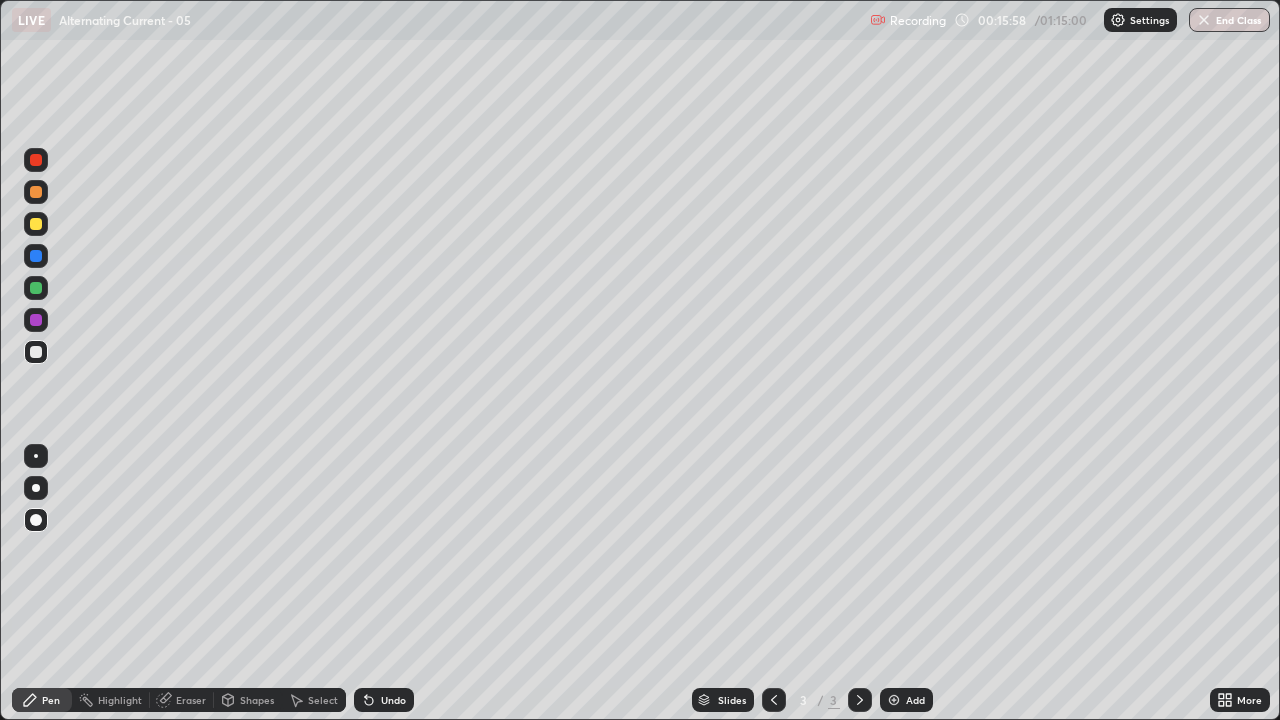 click at bounding box center [36, 256] 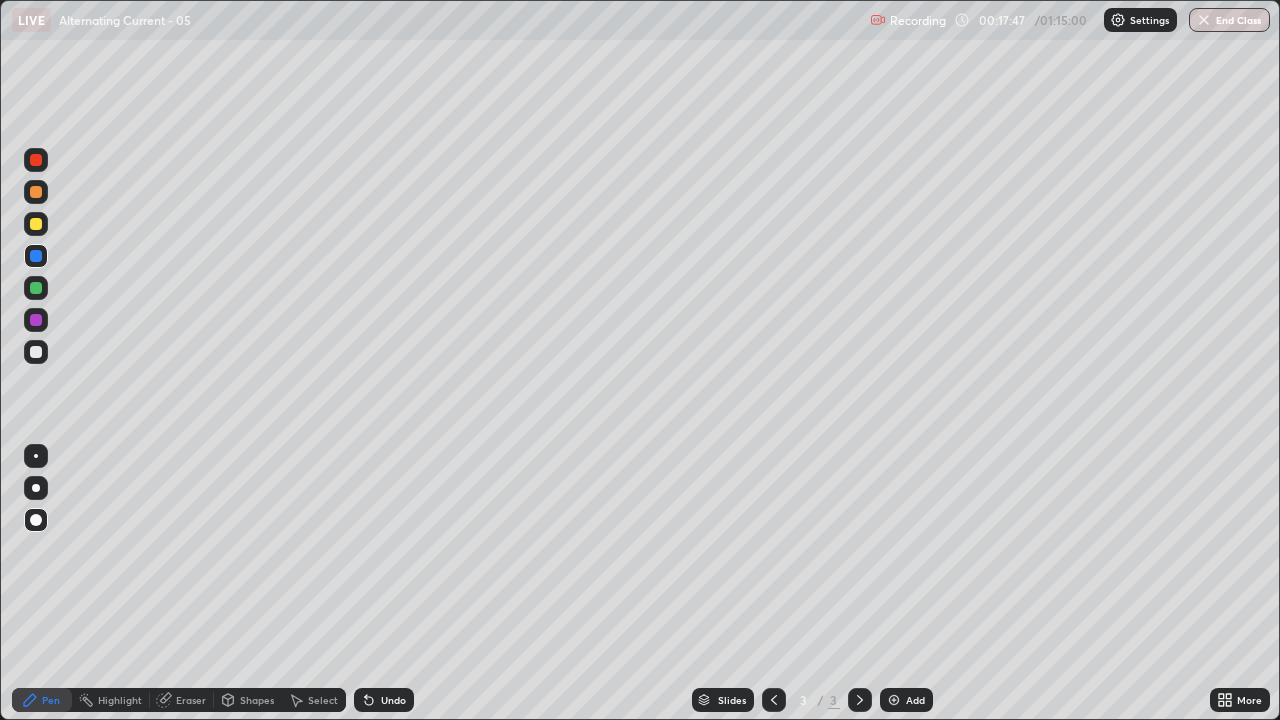 click on "Undo" at bounding box center [393, 700] 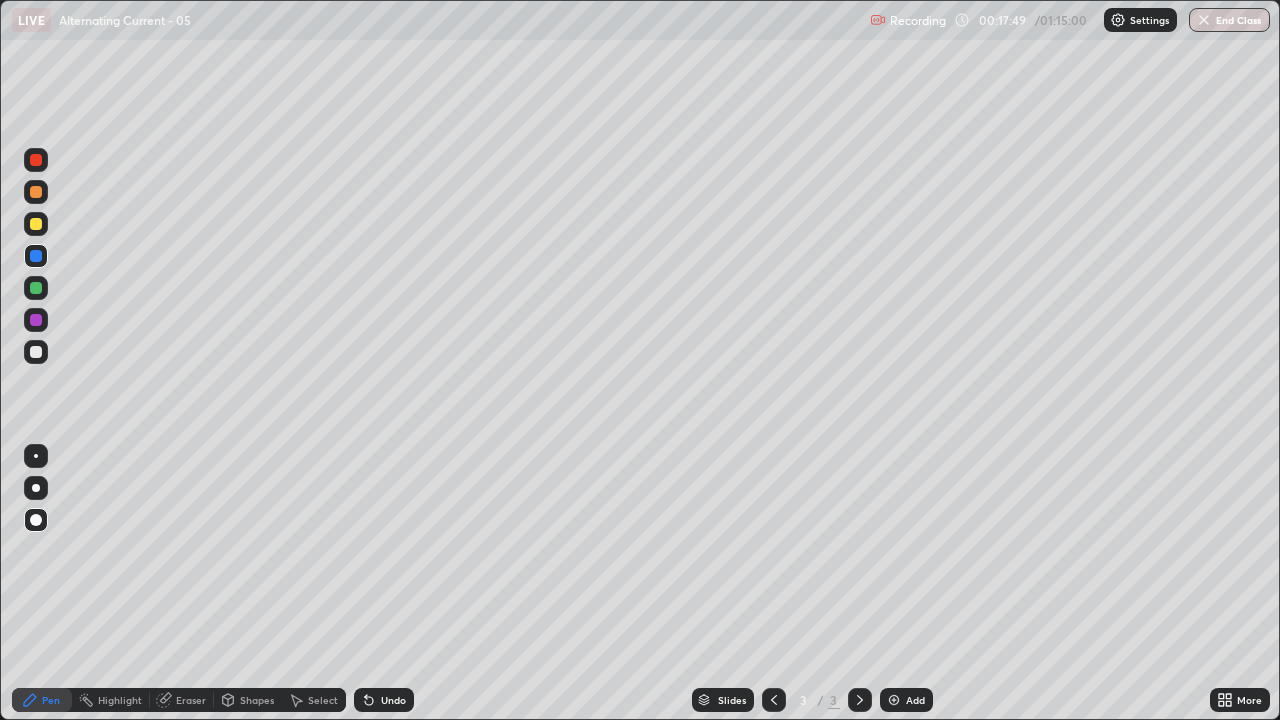 click on "Undo" at bounding box center [384, 700] 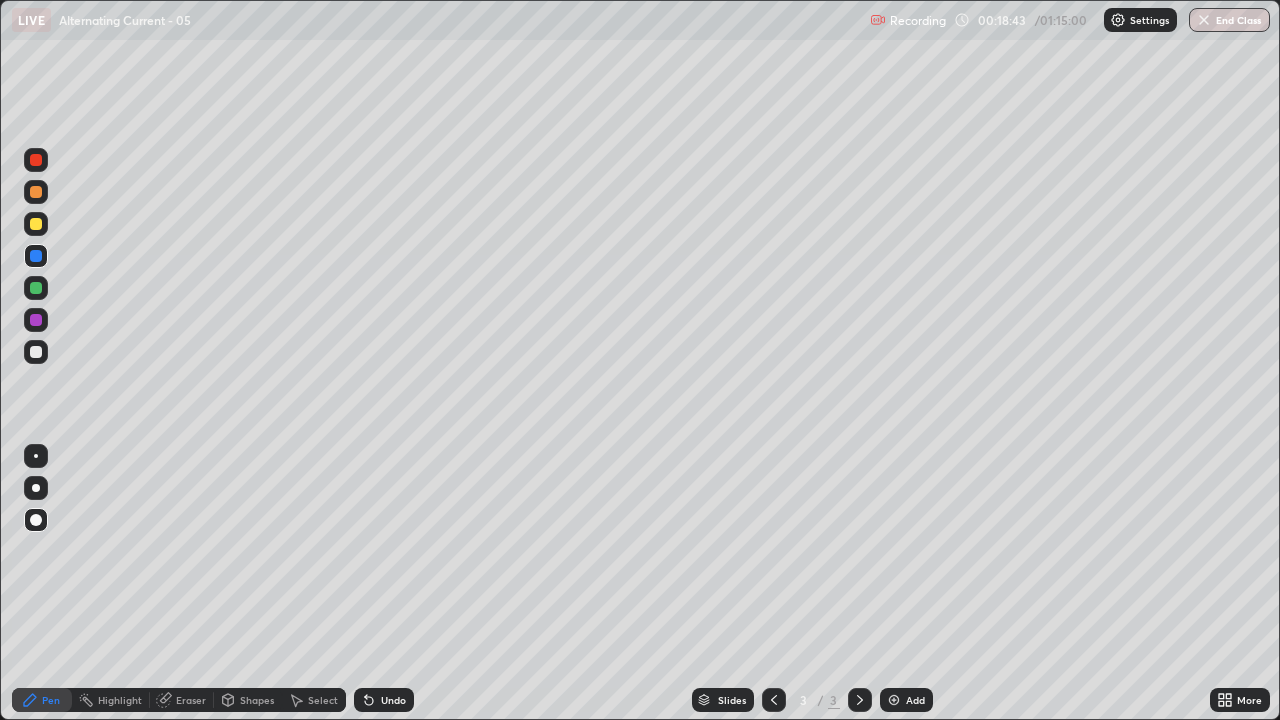 click on "Add" at bounding box center [906, 700] 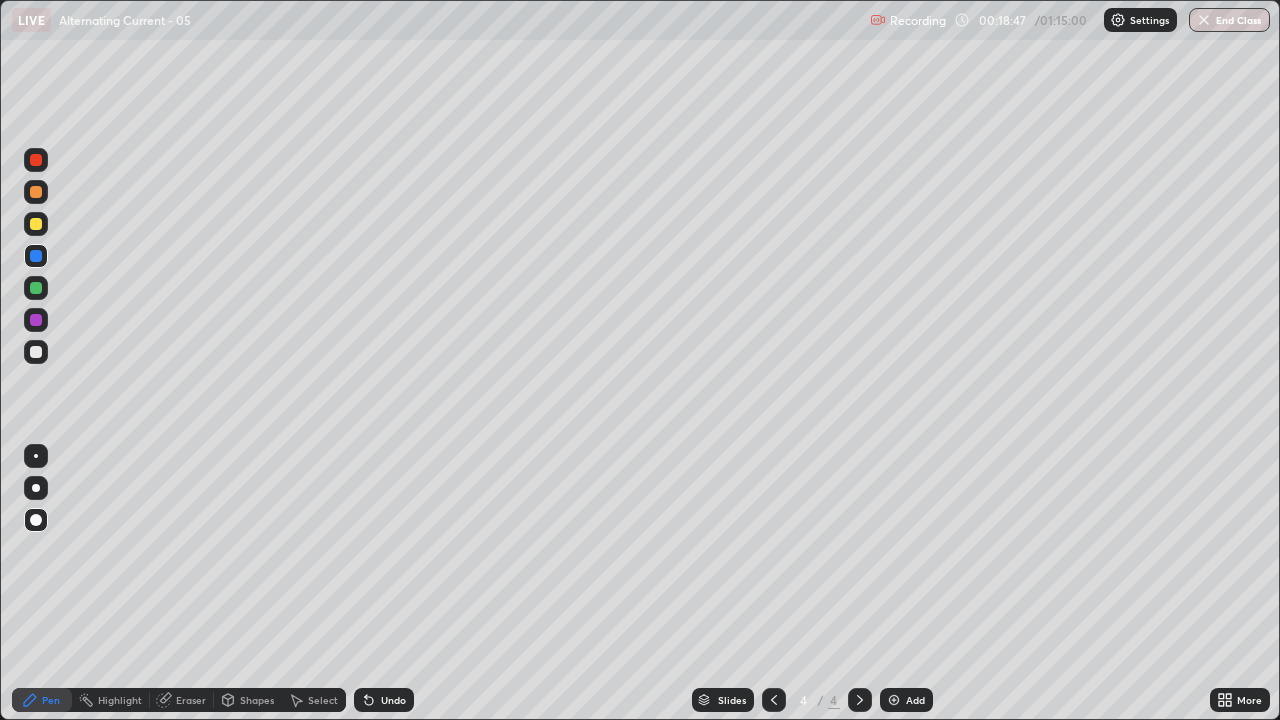 click at bounding box center [36, 352] 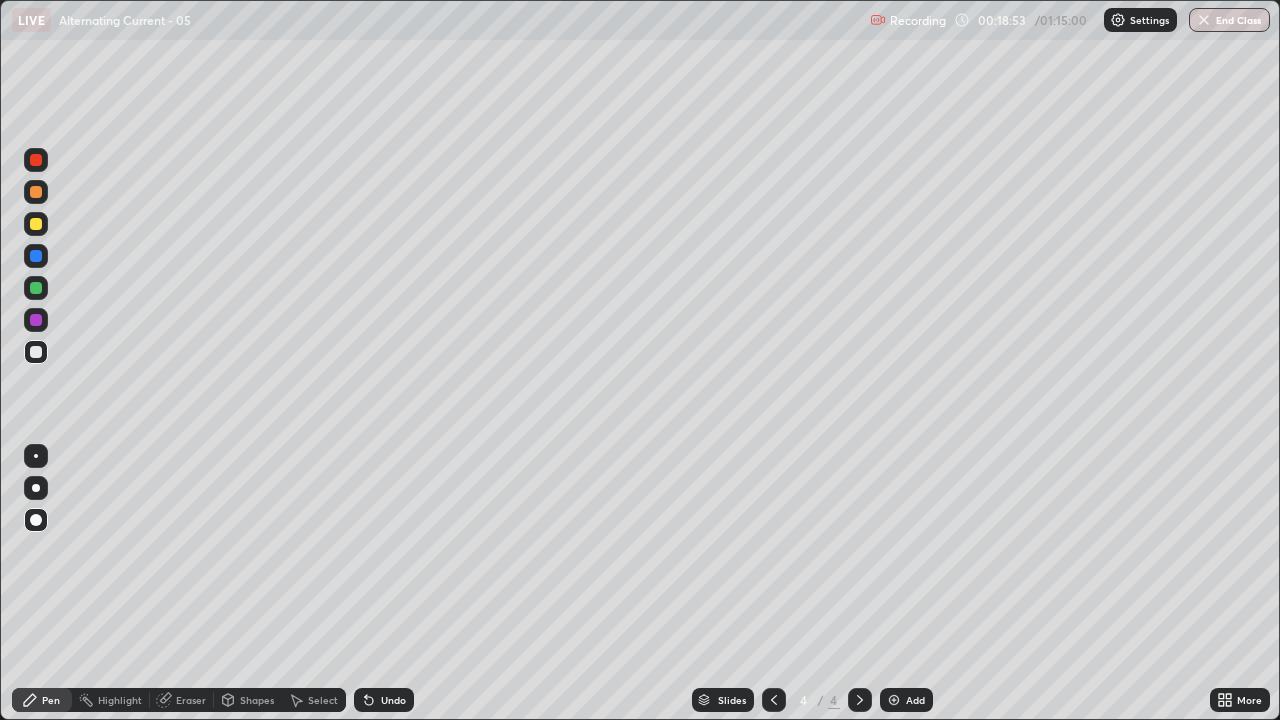 click on "Undo" at bounding box center [384, 700] 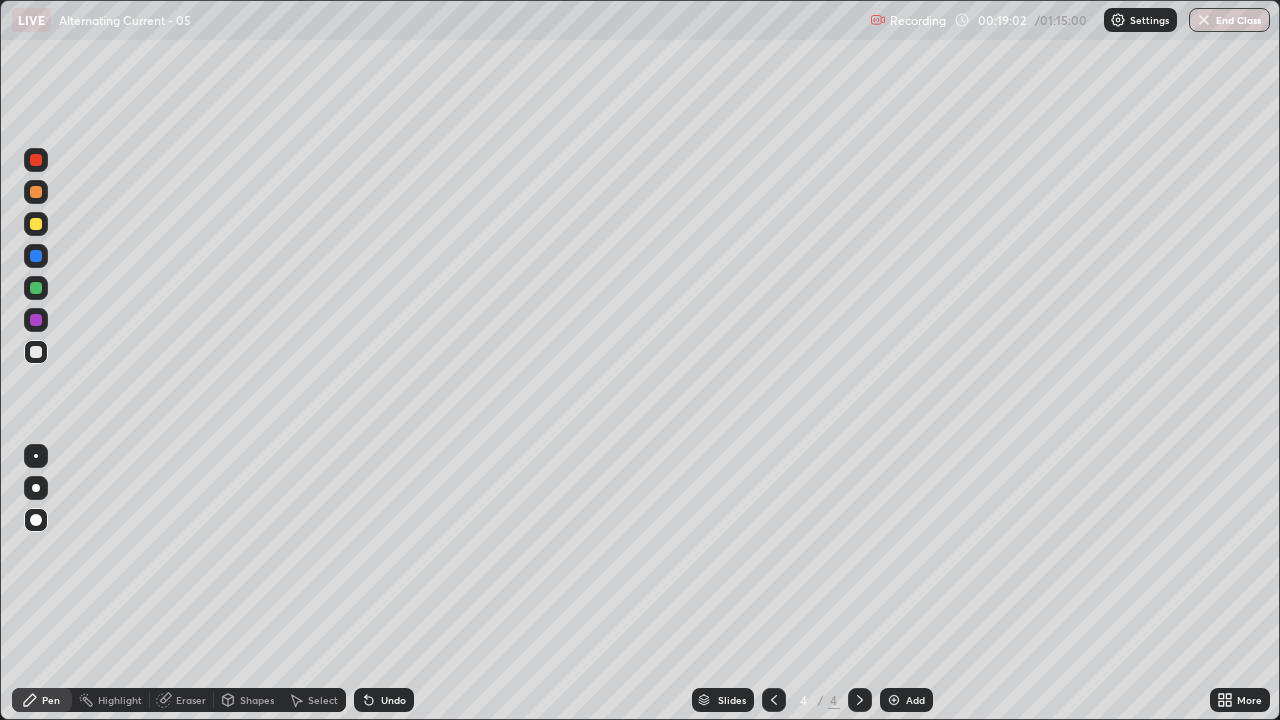 click at bounding box center [36, 352] 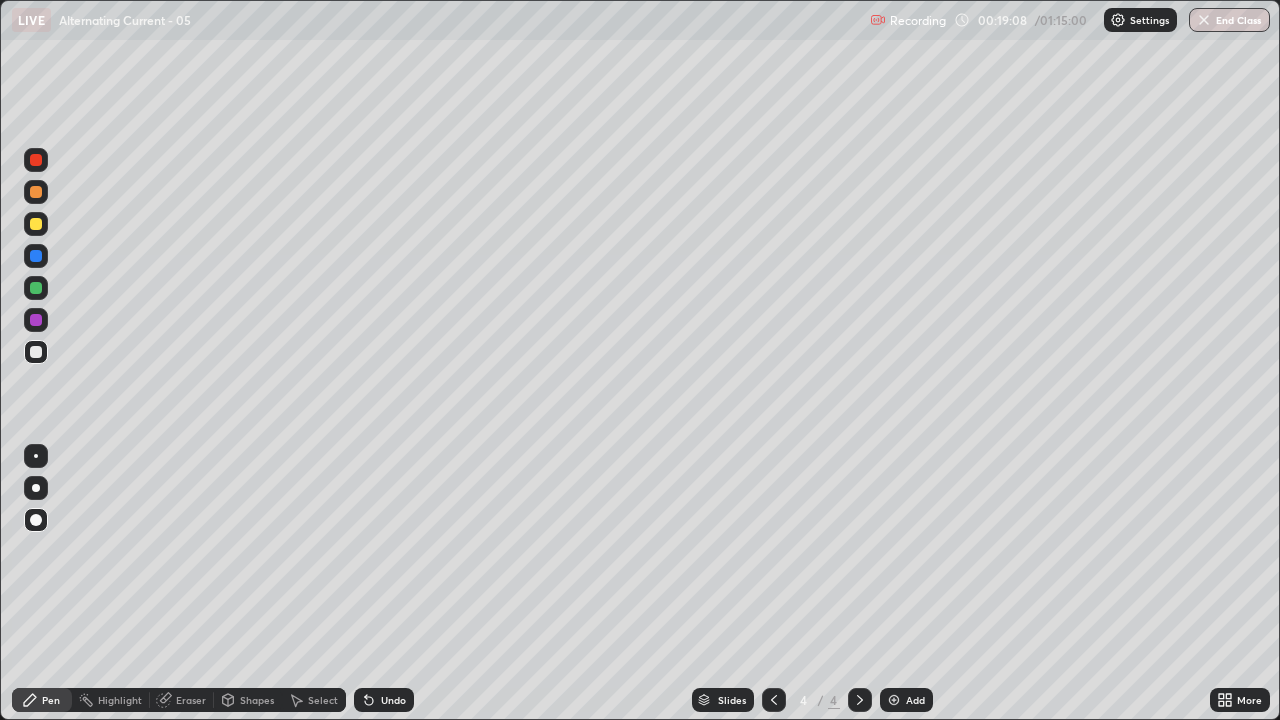 click at bounding box center (36, 160) 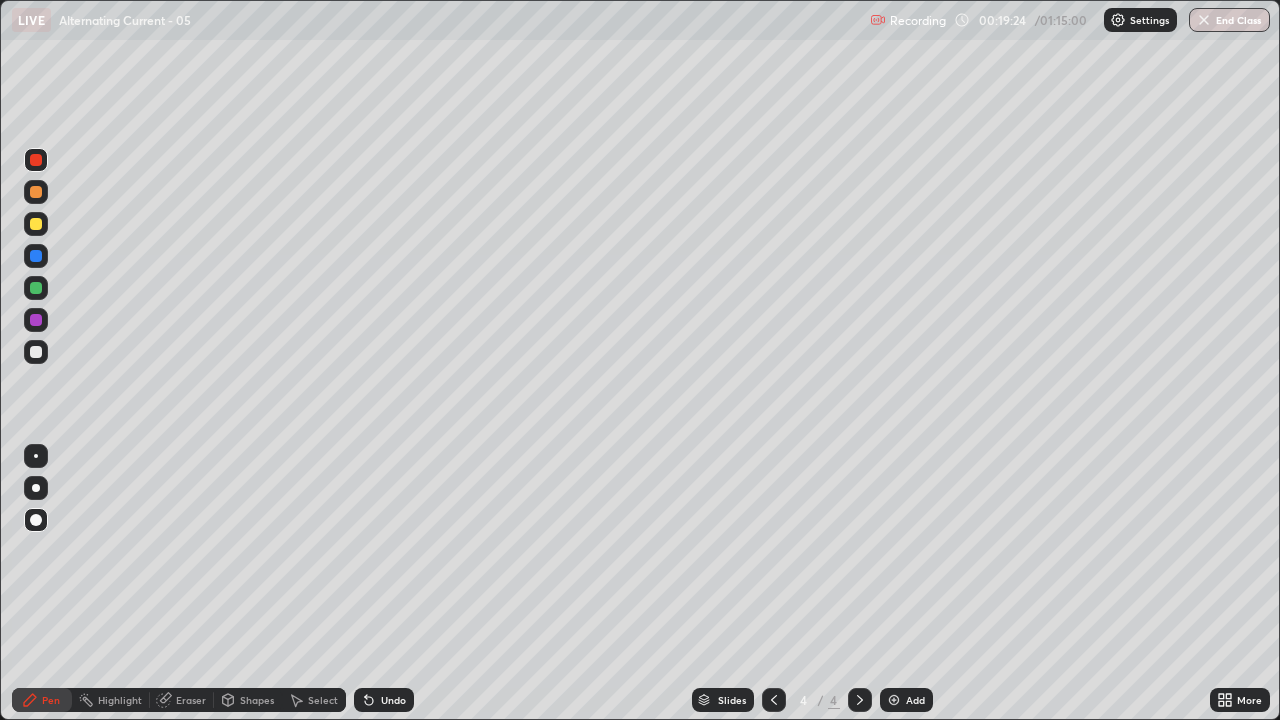 click at bounding box center [36, 256] 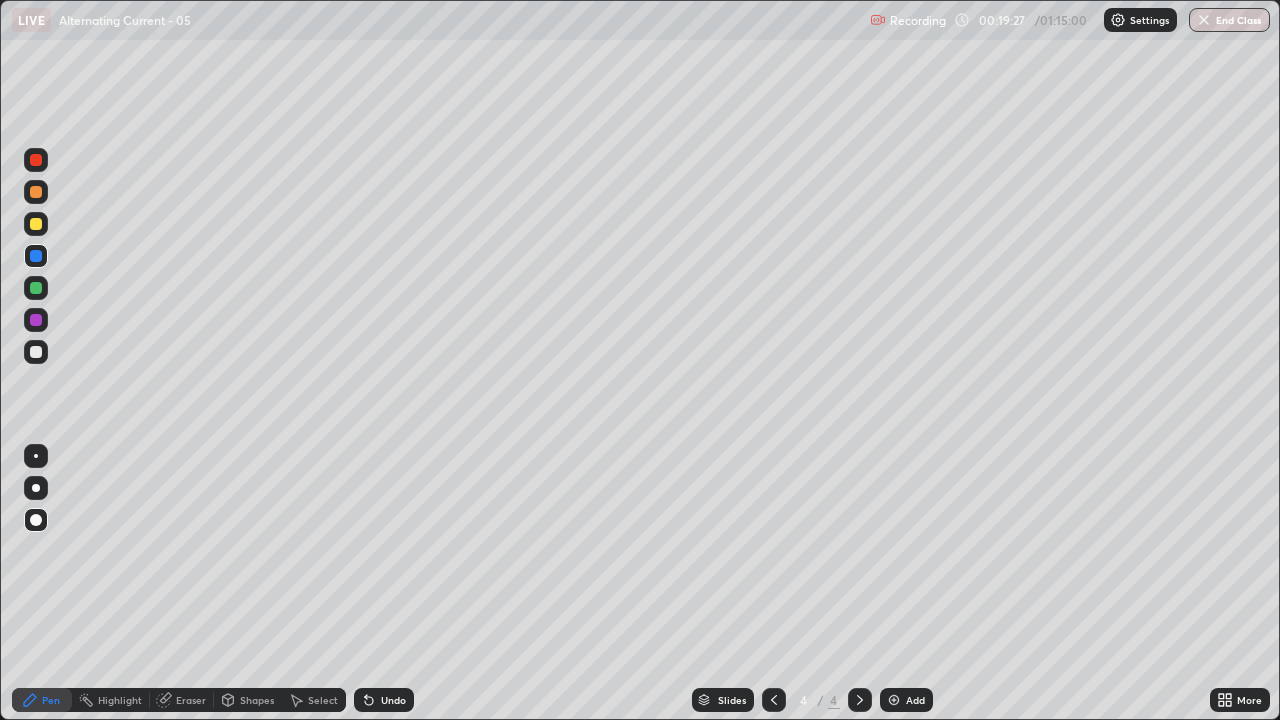 click at bounding box center (36, 288) 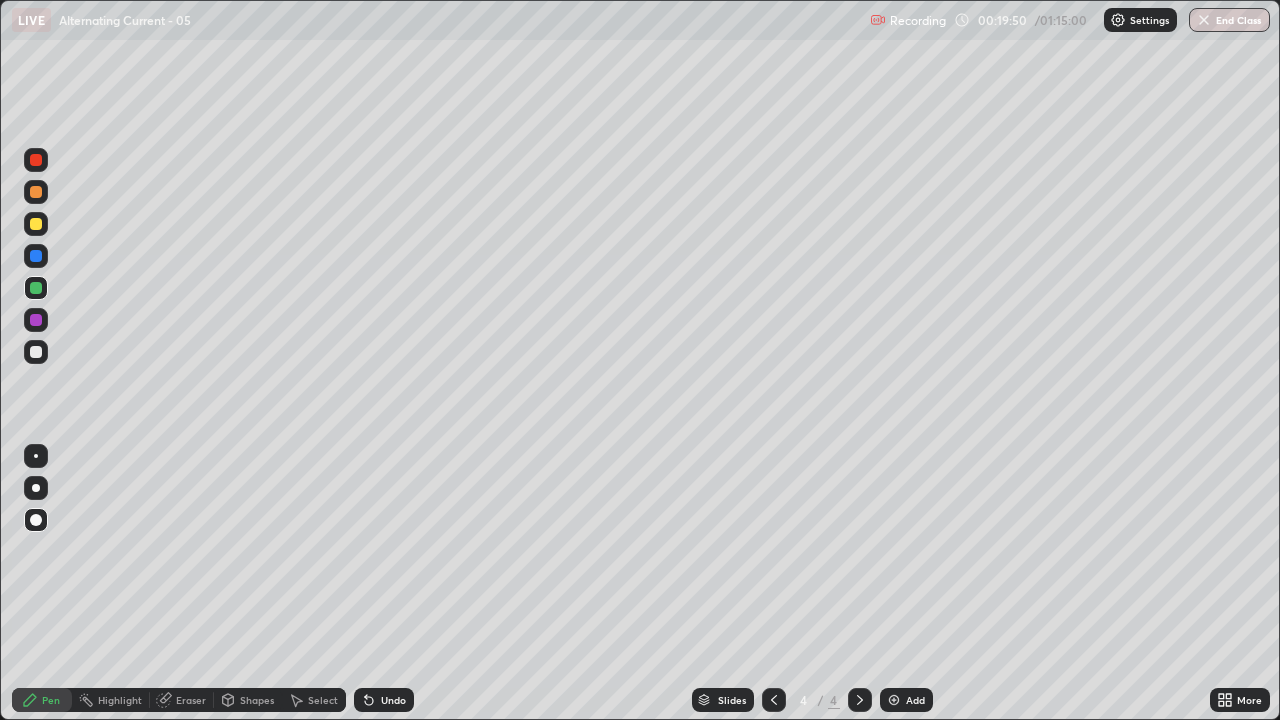 click 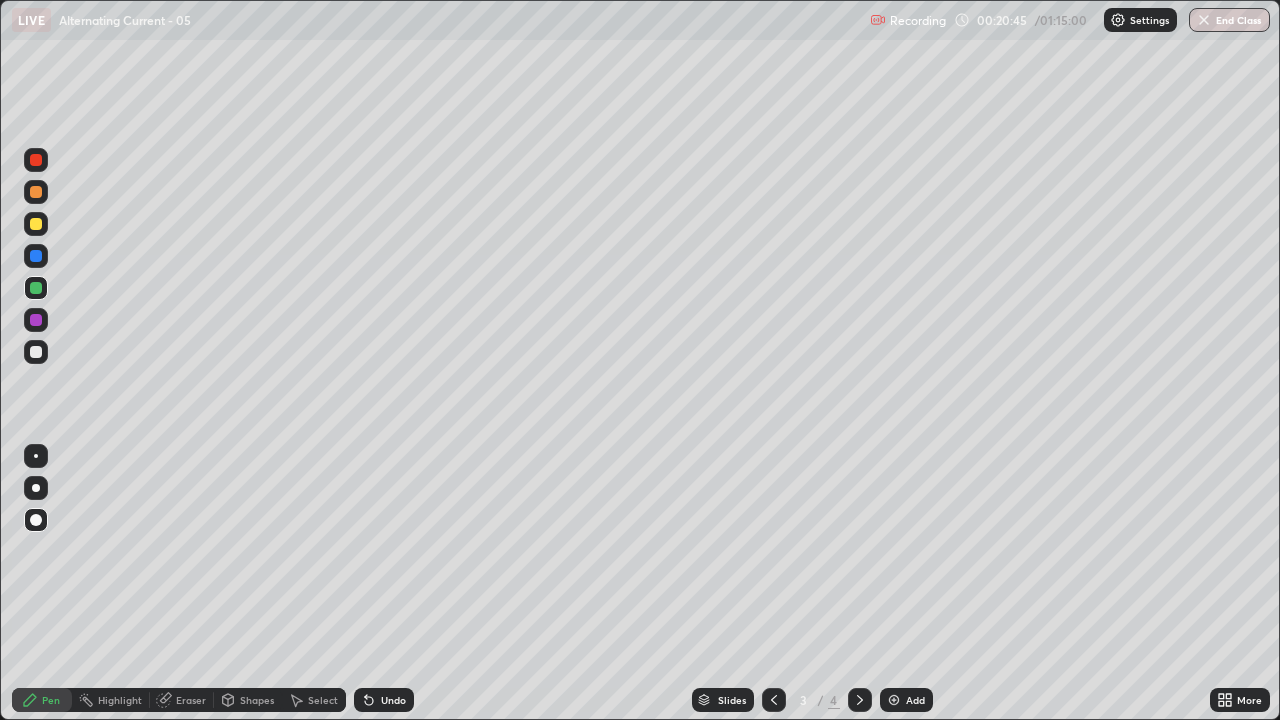 click on "Eraser" at bounding box center [191, 700] 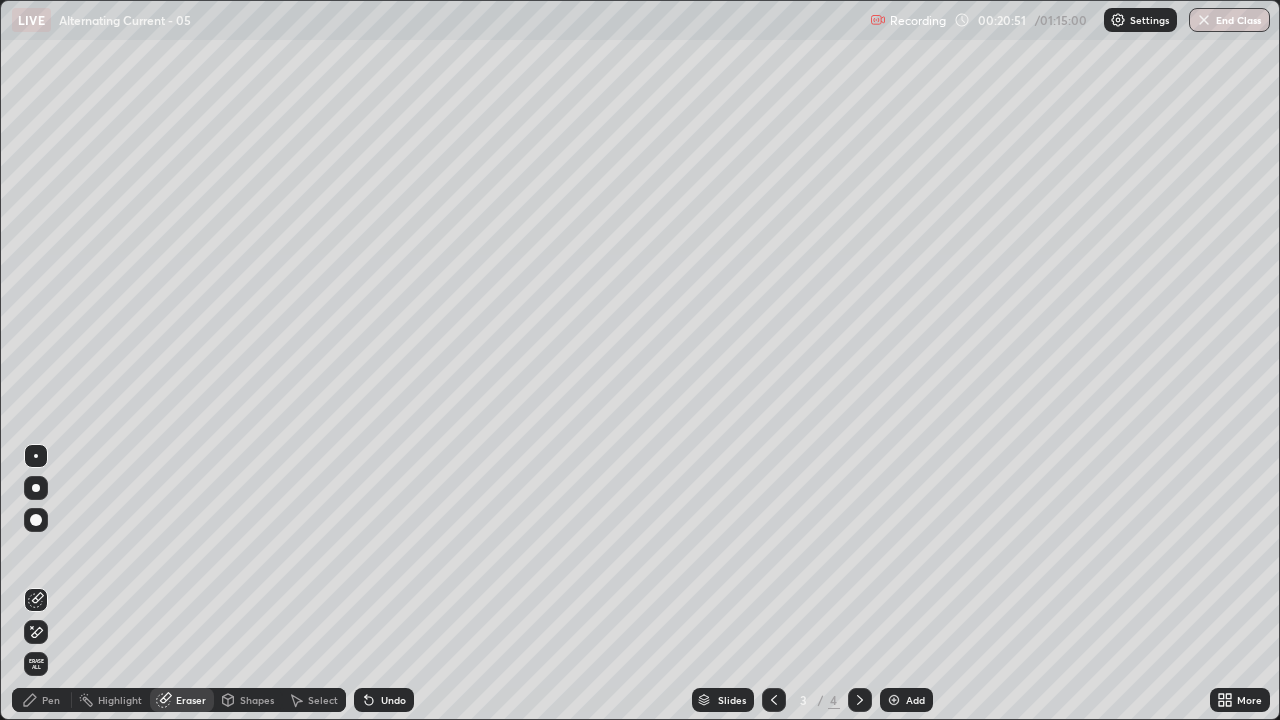 click on "Pen" at bounding box center [51, 700] 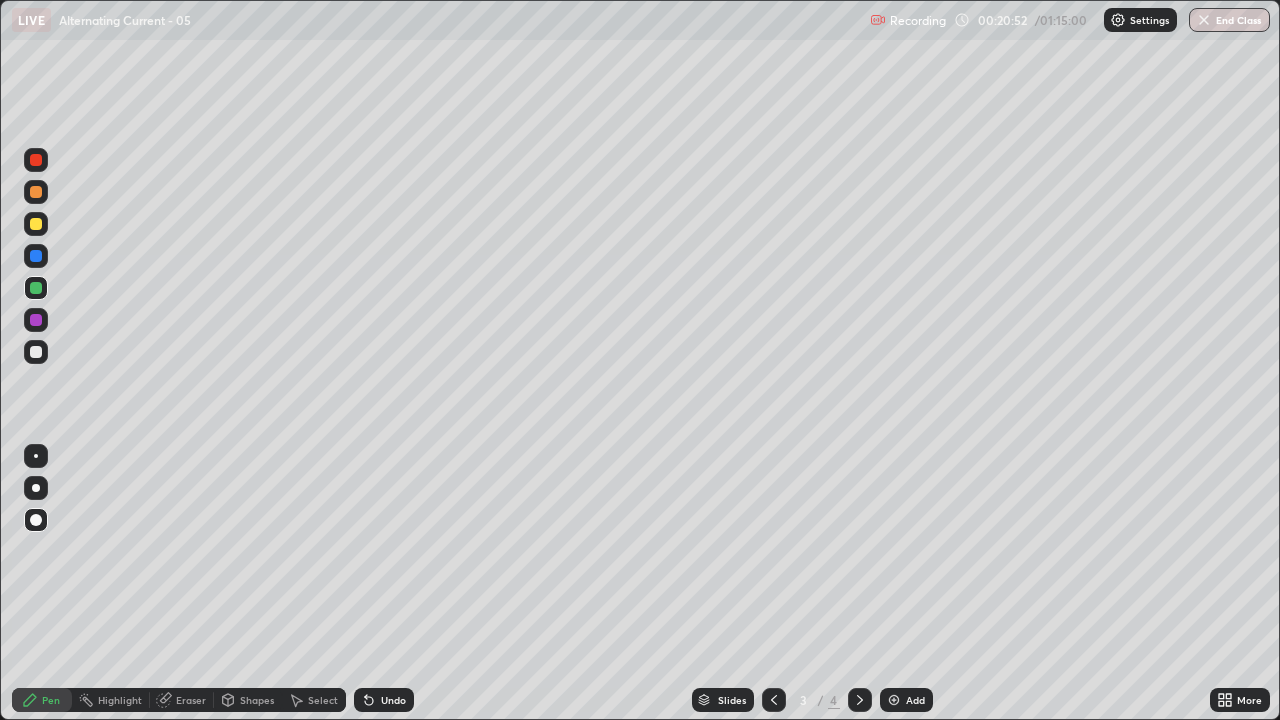 click at bounding box center [36, 256] 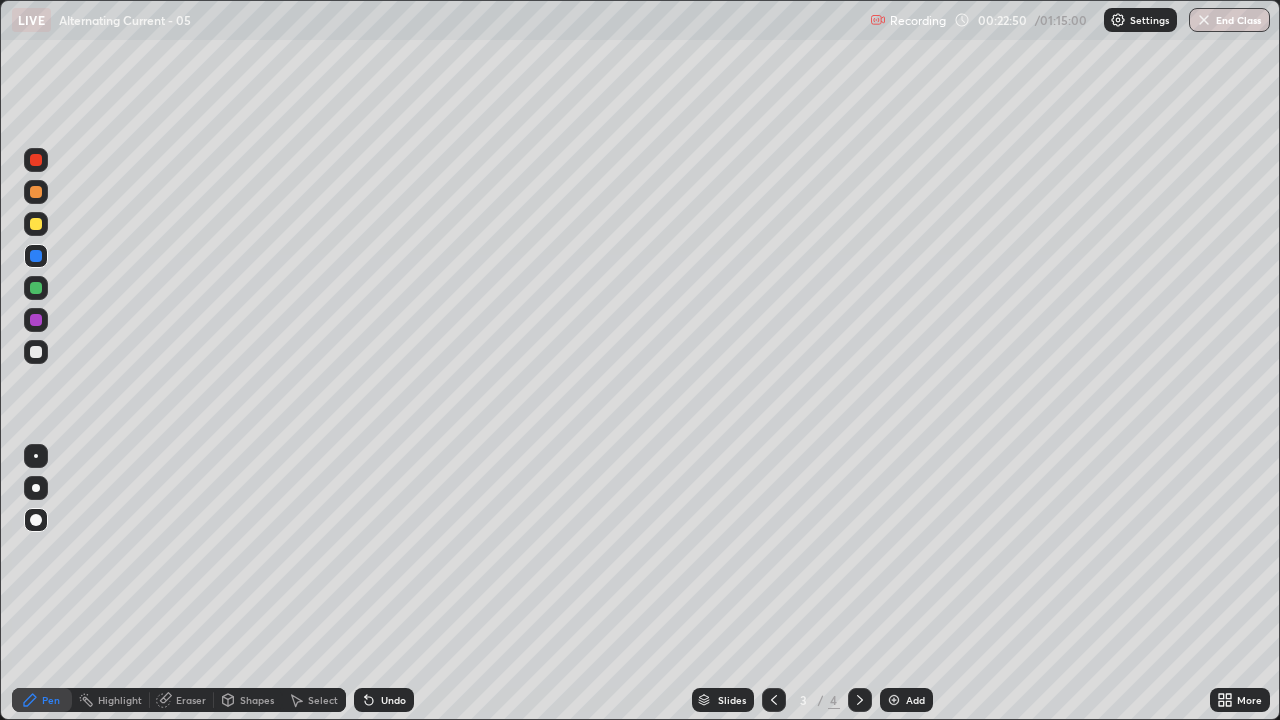 click at bounding box center (860, 700) 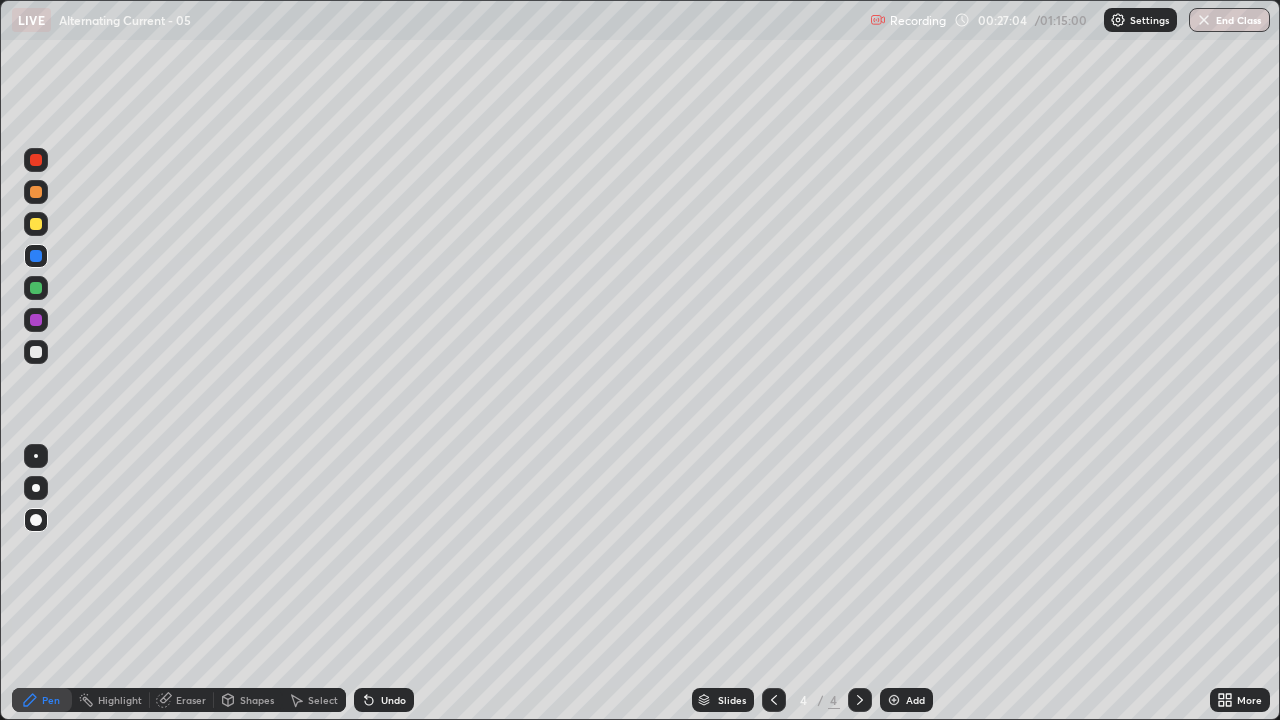 click at bounding box center [36, 352] 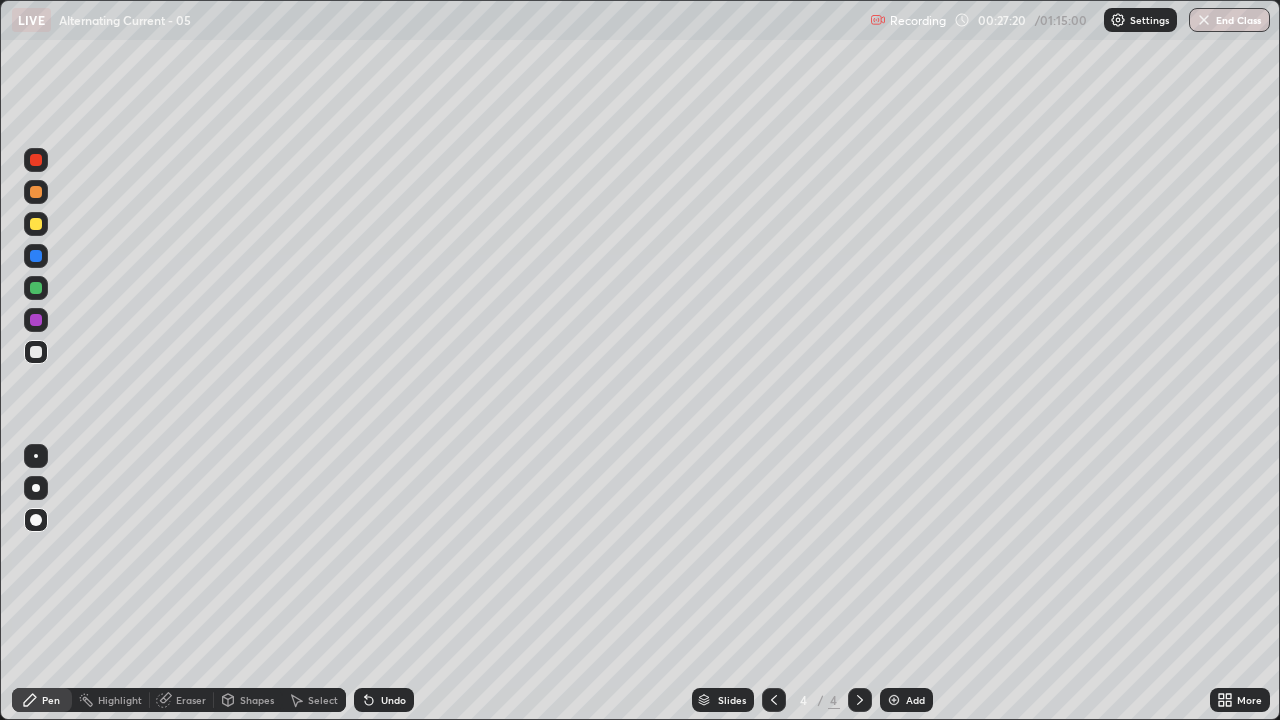 click on "Add" at bounding box center (906, 700) 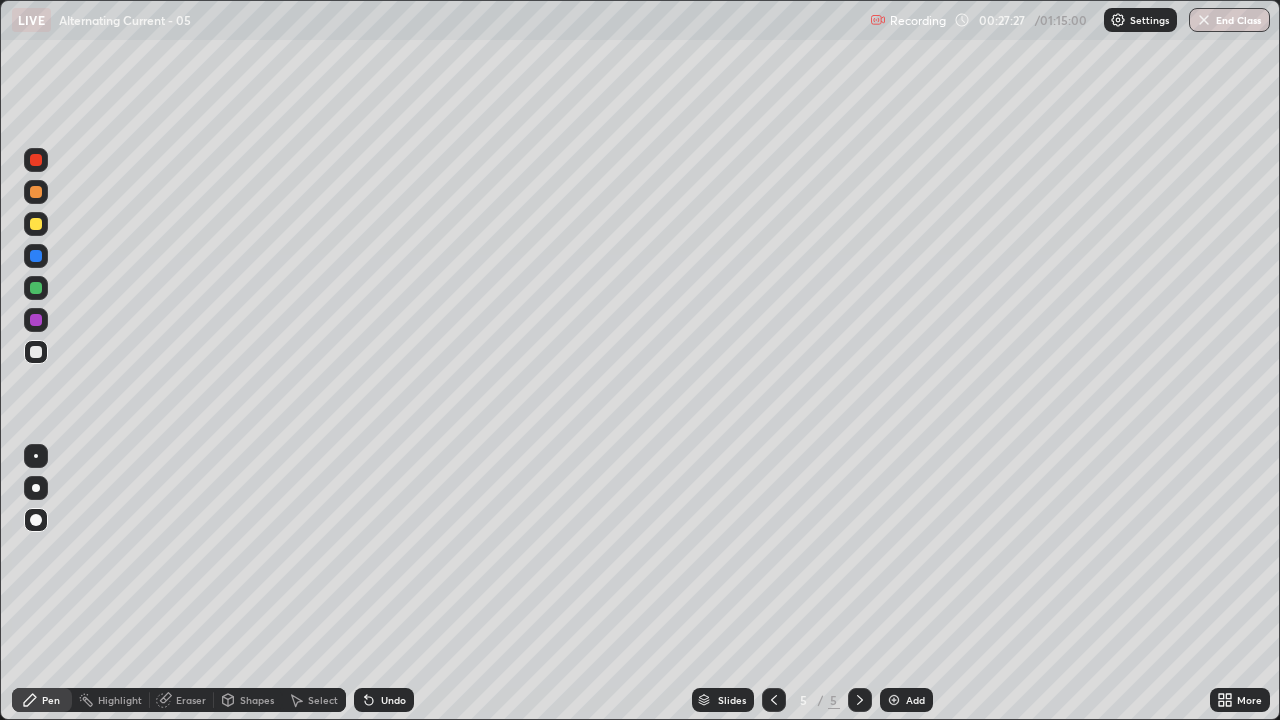 click at bounding box center (36, 192) 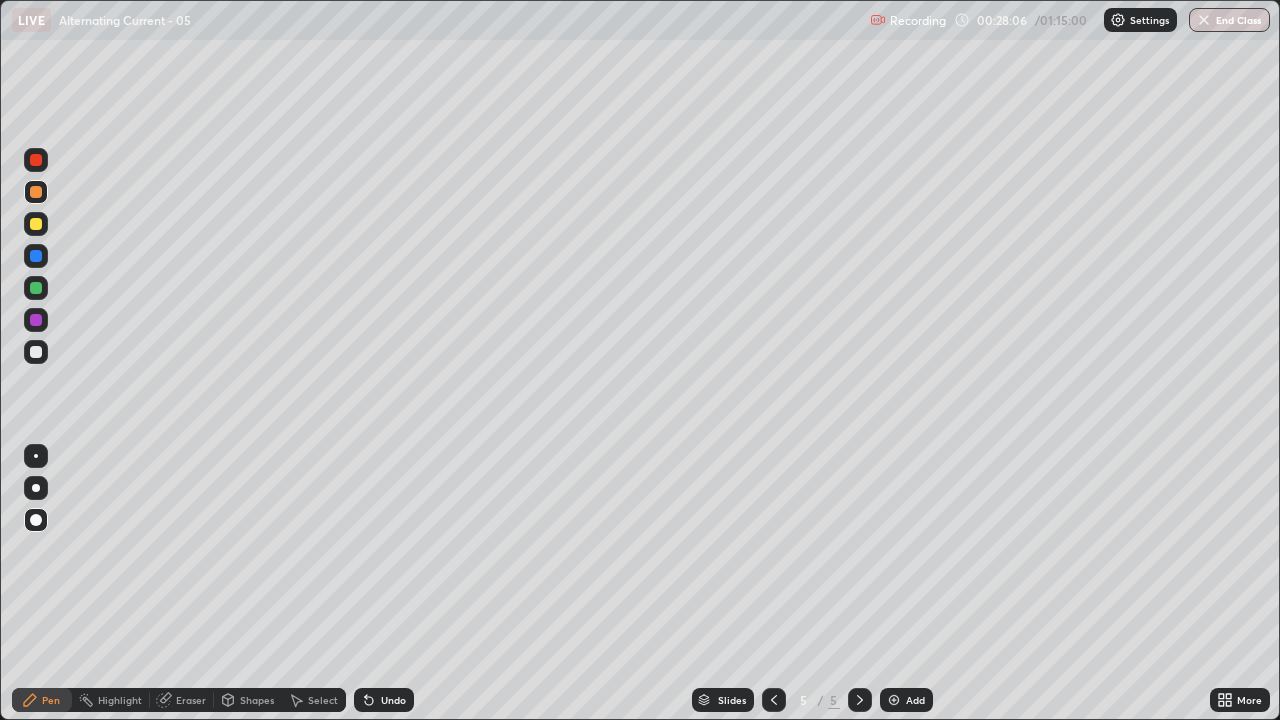 click at bounding box center (36, 288) 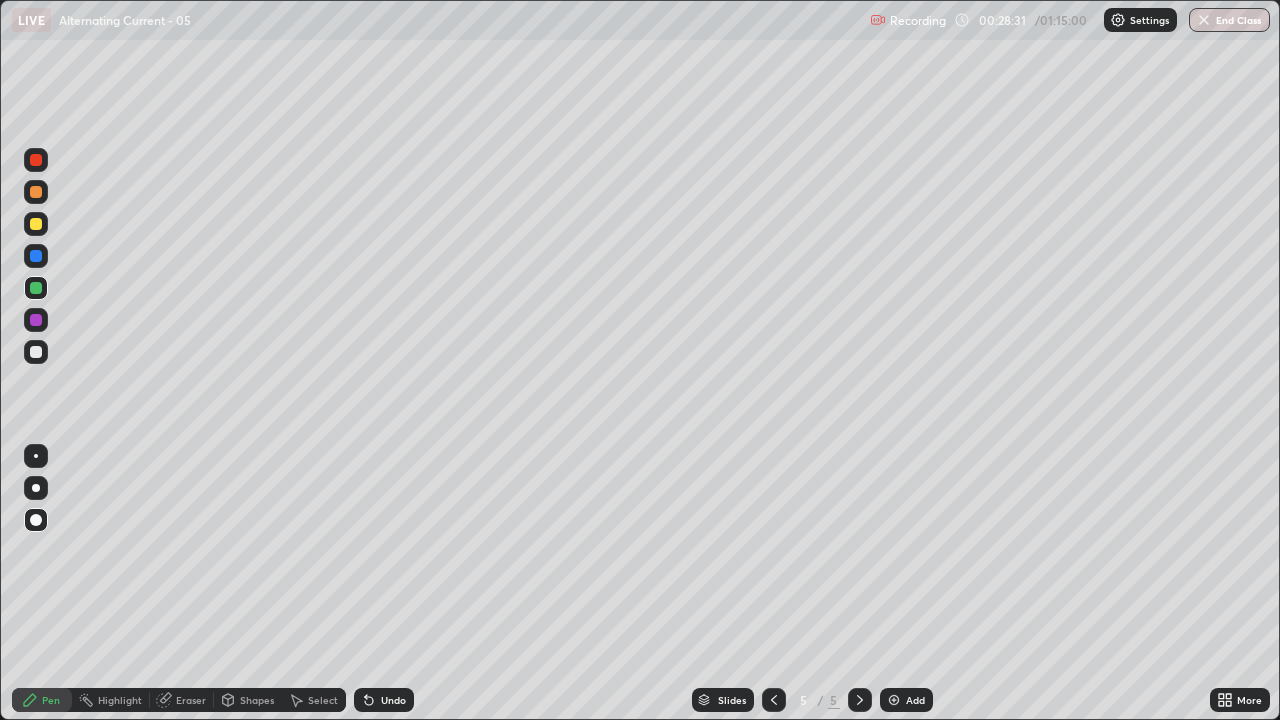 click on "Undo" at bounding box center (393, 700) 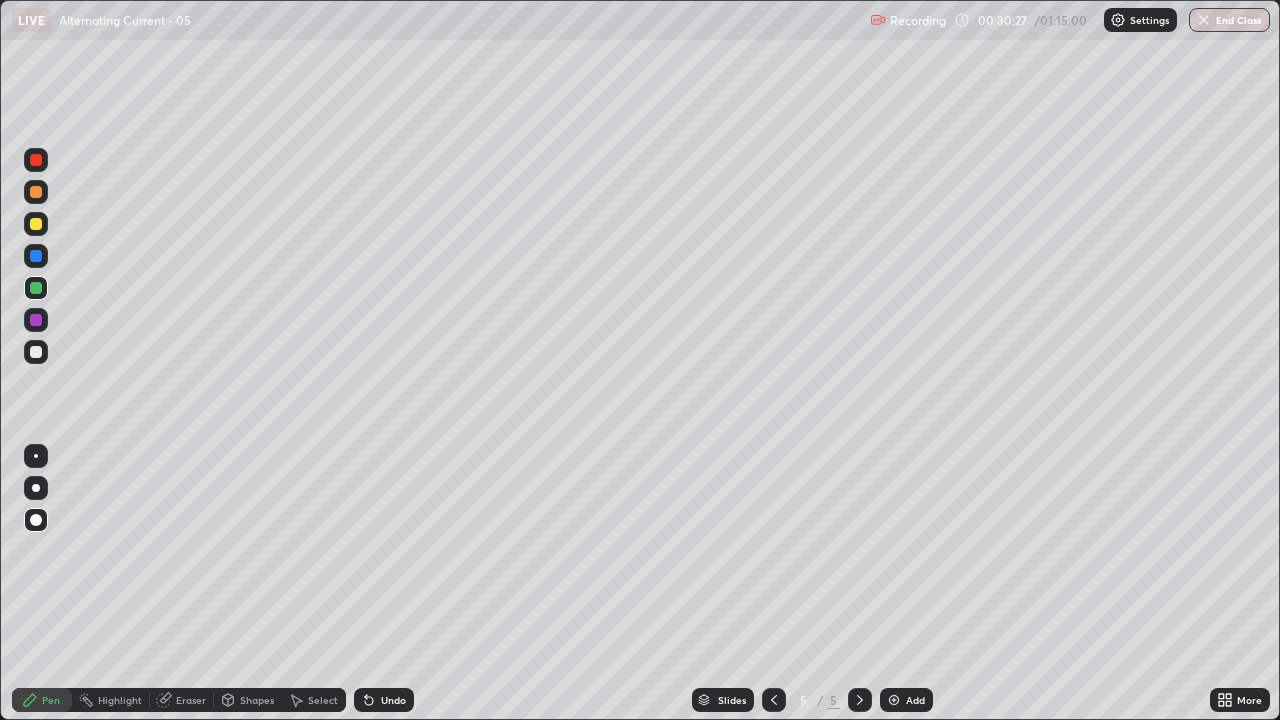 click on "Undo" at bounding box center [393, 700] 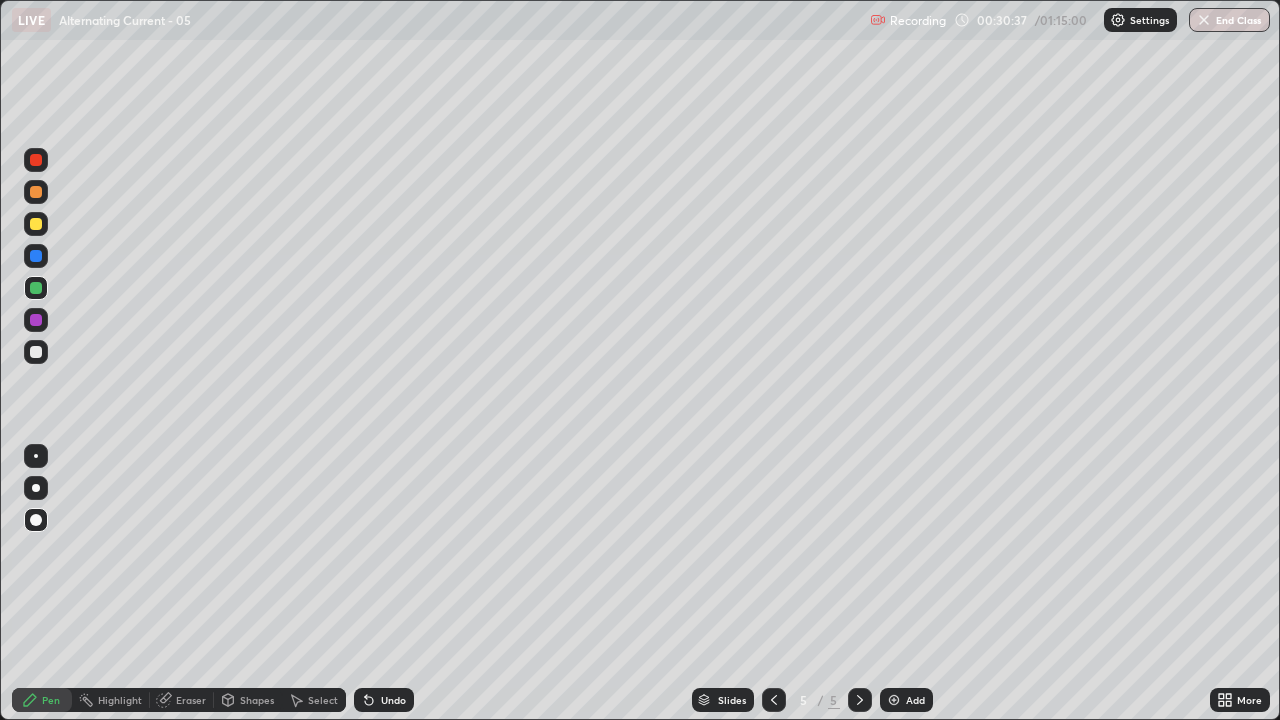 click on "Undo" at bounding box center [384, 700] 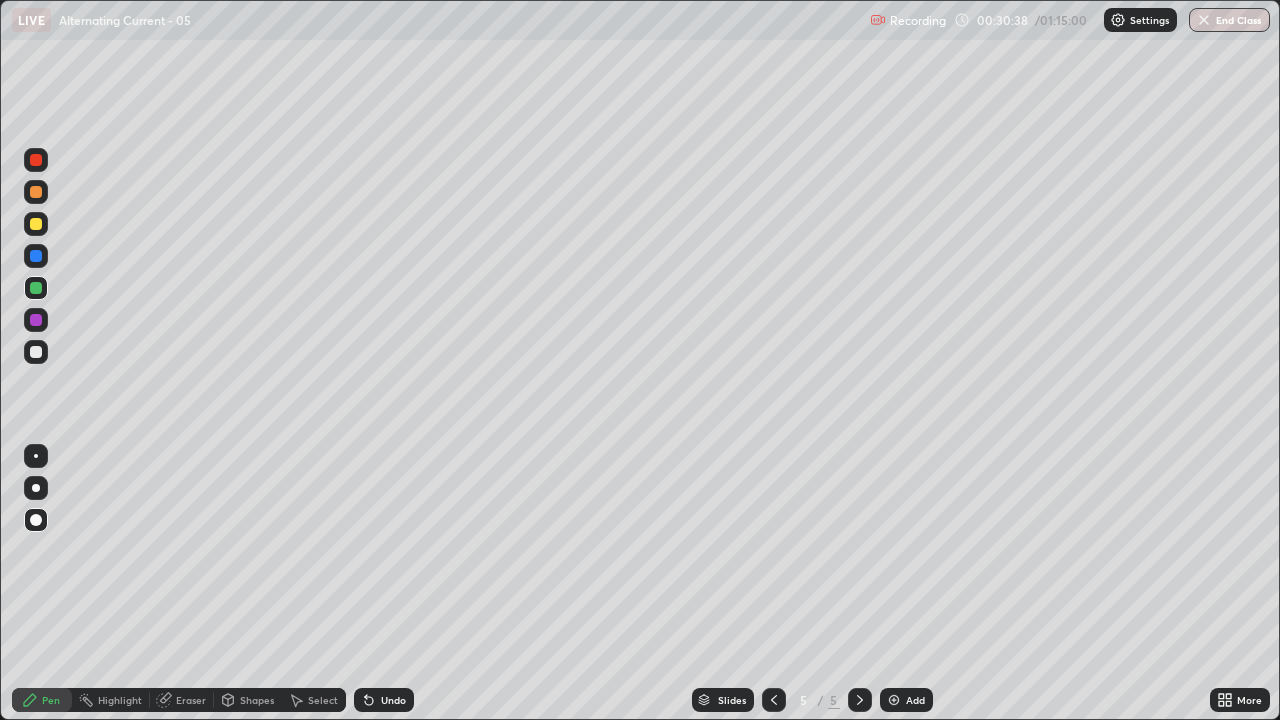 click on "Undo" at bounding box center (384, 700) 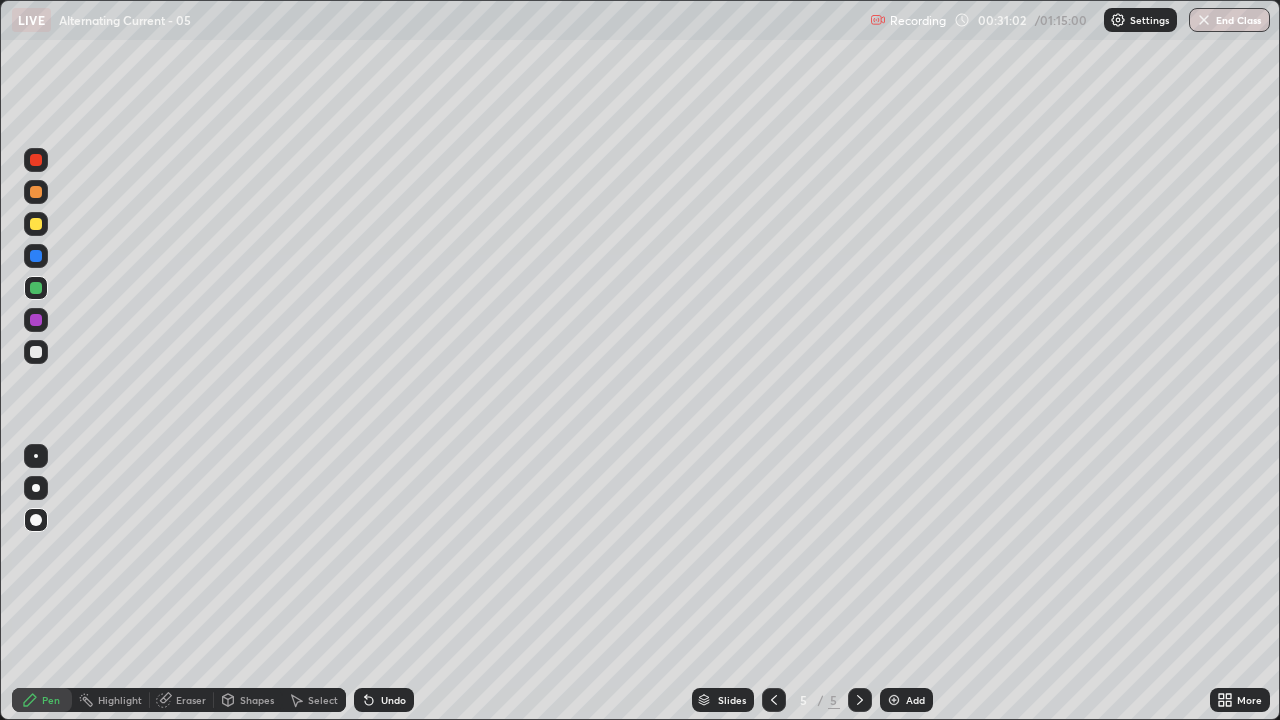 click at bounding box center (36, 224) 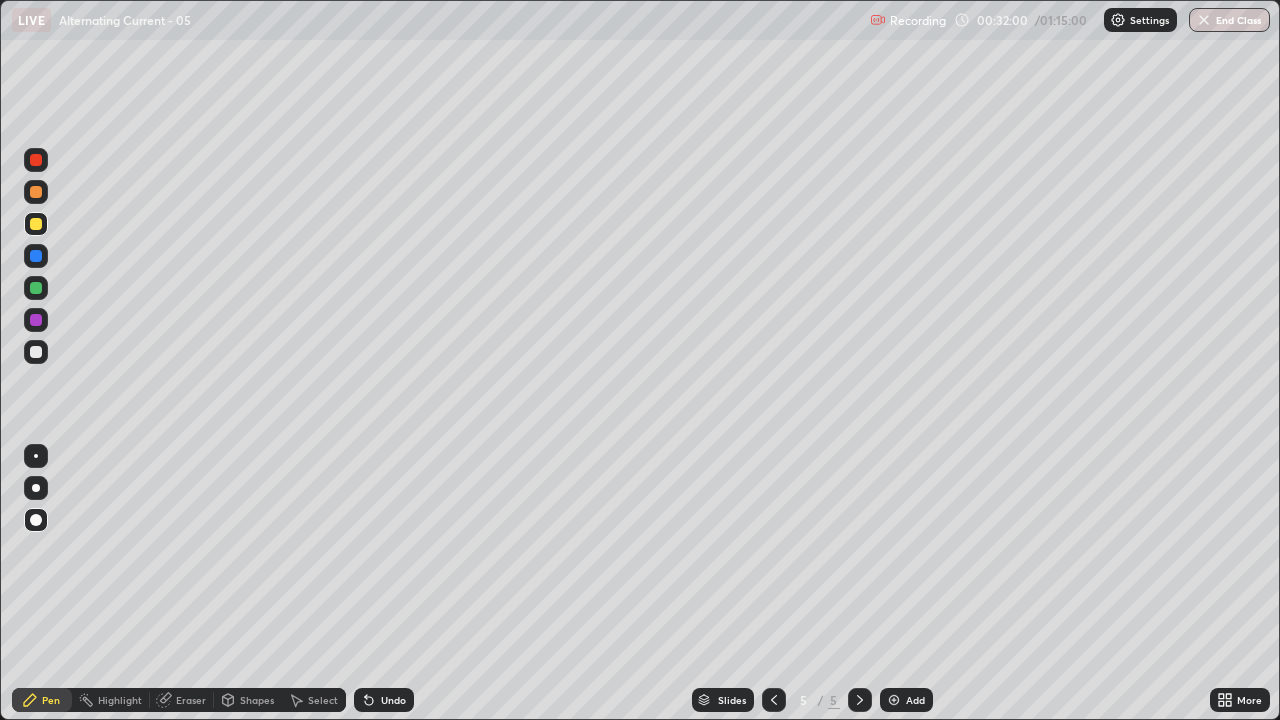 click on "Add" at bounding box center (906, 700) 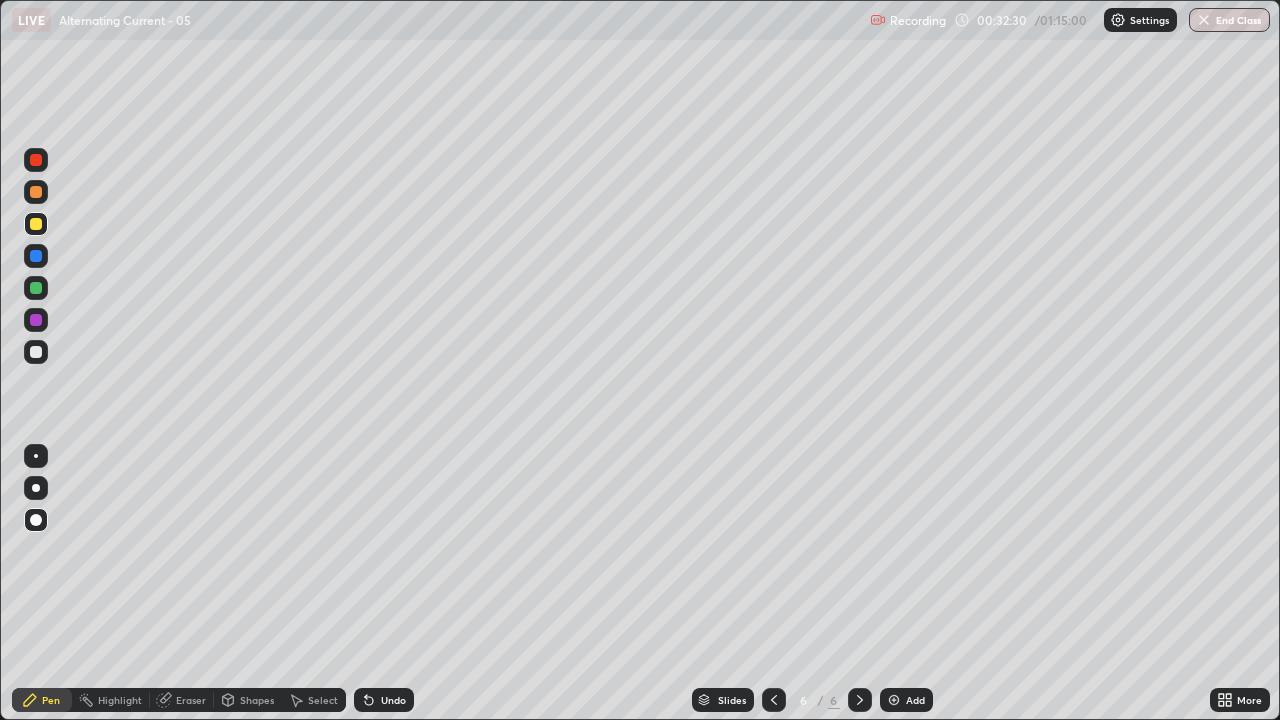 click at bounding box center [36, 256] 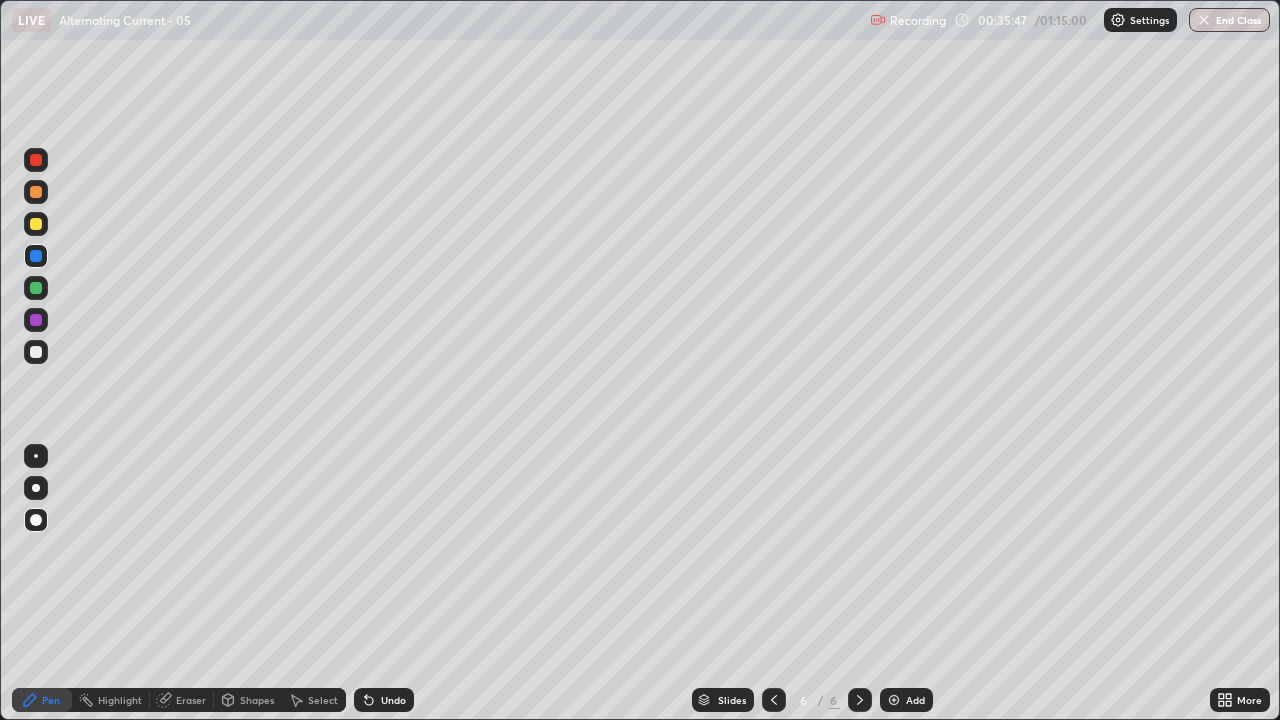 click at bounding box center (36, 320) 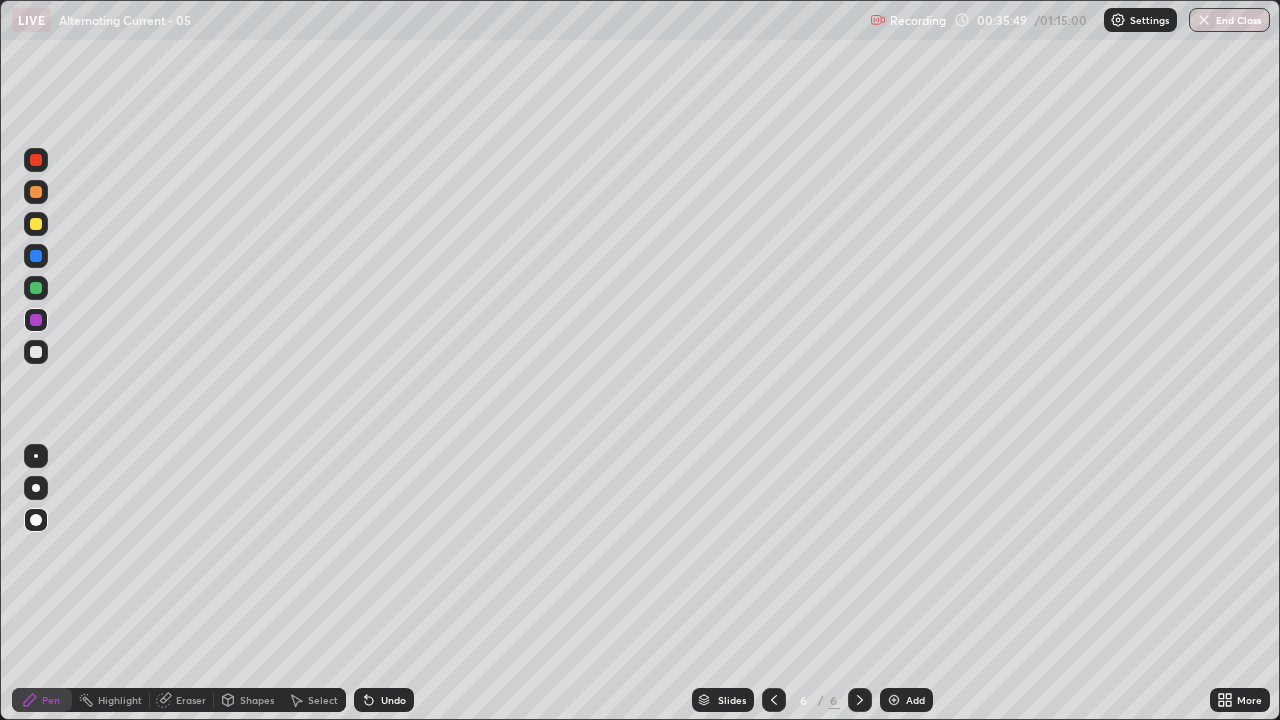 click at bounding box center [36, 224] 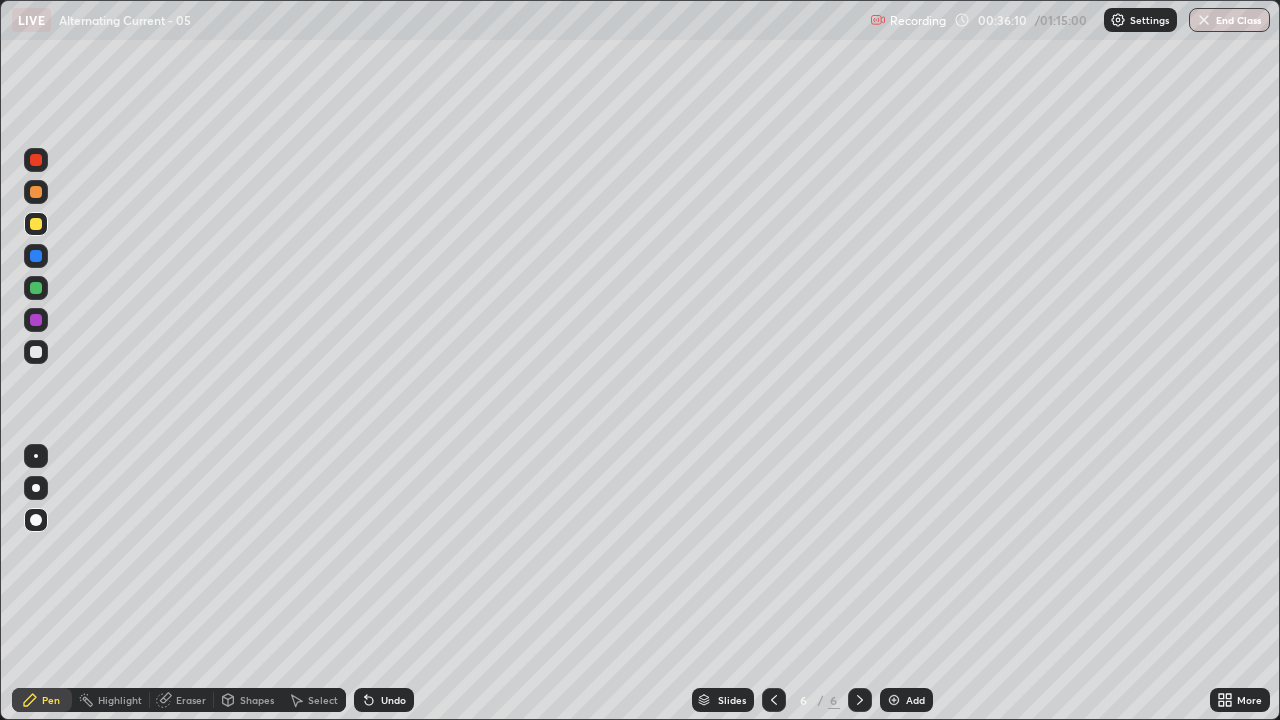 click at bounding box center (36, 352) 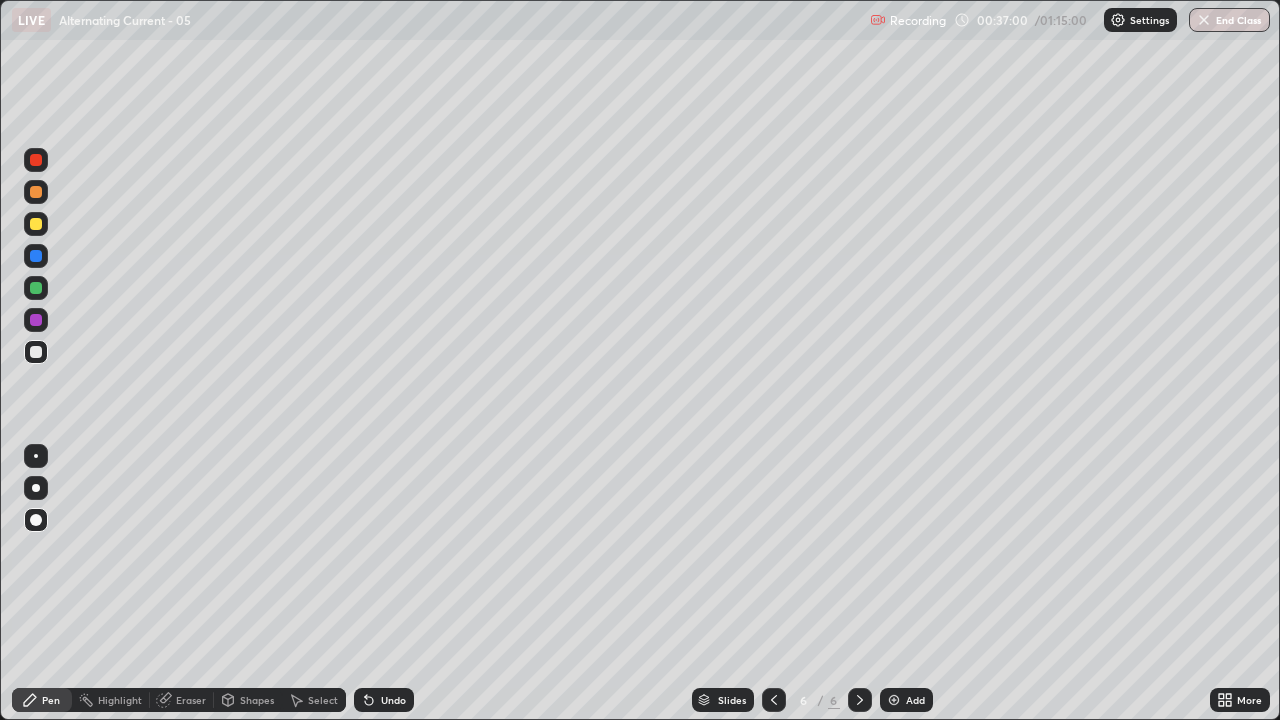 click 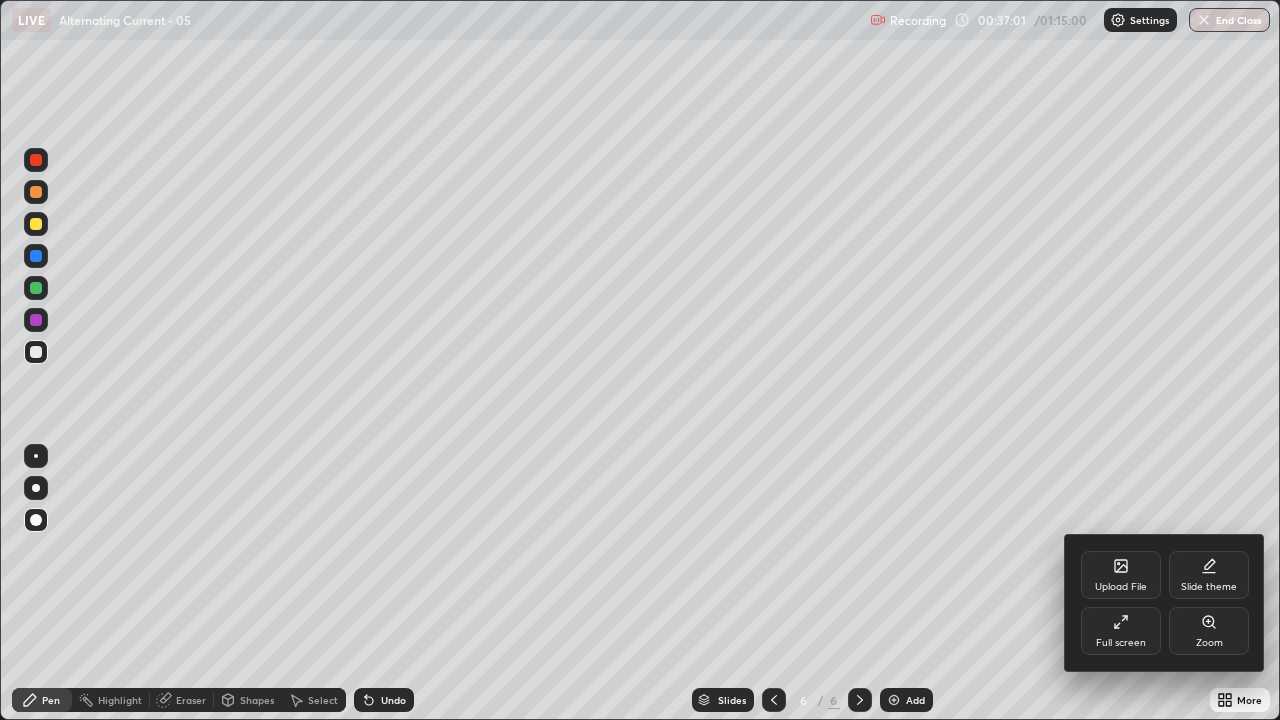 click on "Full screen" at bounding box center (1121, 631) 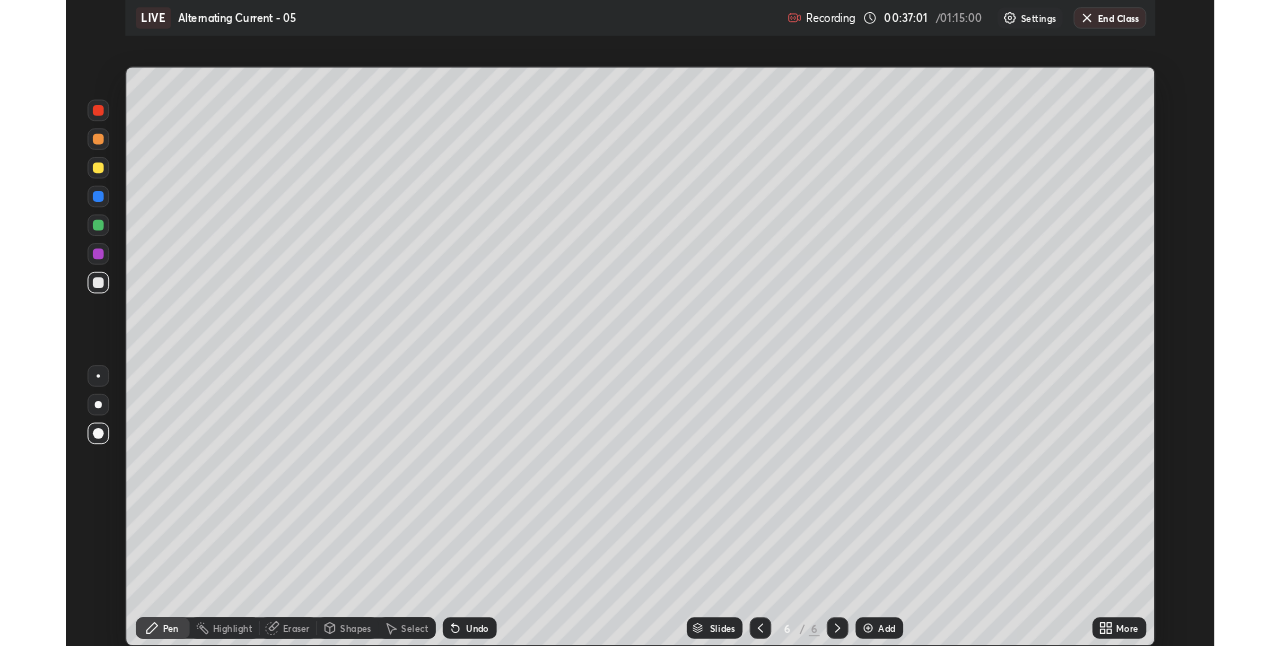 scroll, scrollTop: 646, scrollLeft: 1280, axis: both 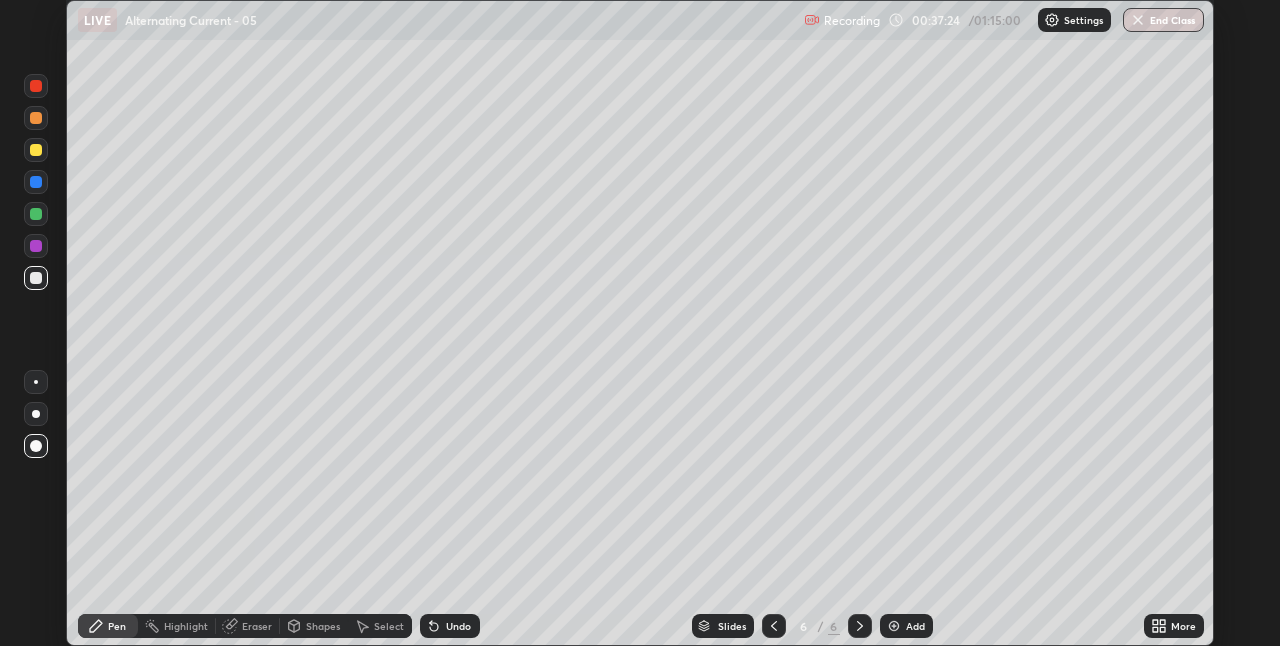 click on "More" at bounding box center (1183, 626) 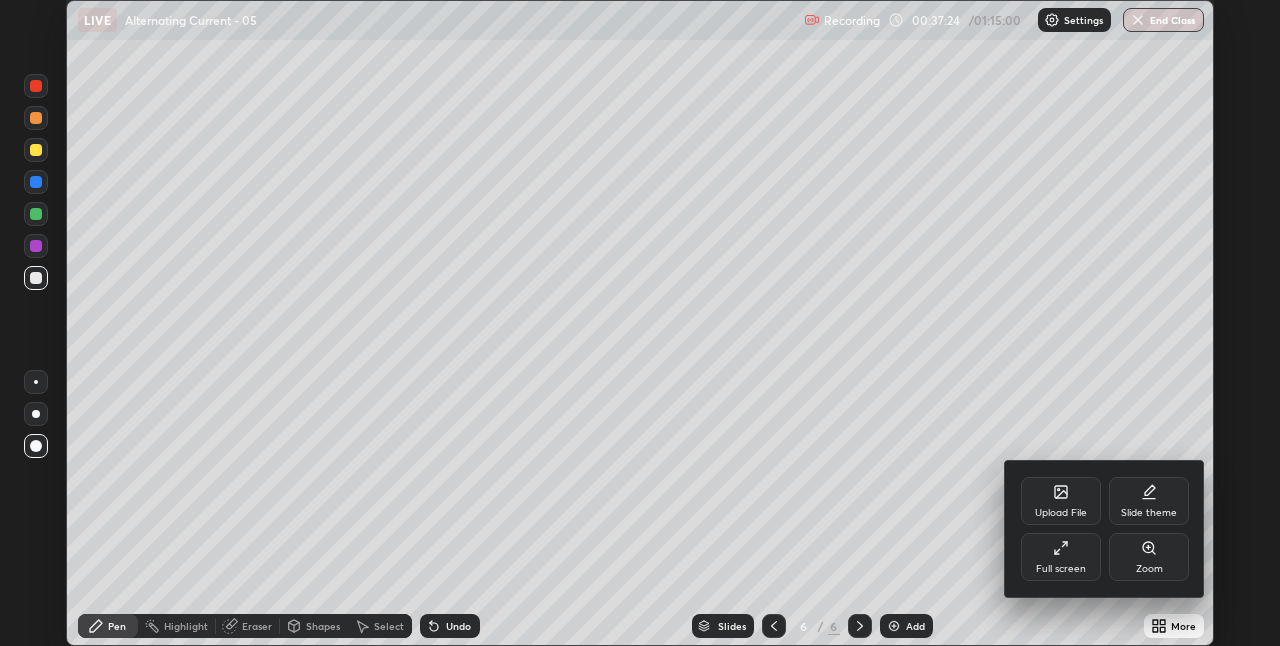 click on "Full screen" at bounding box center (1061, 557) 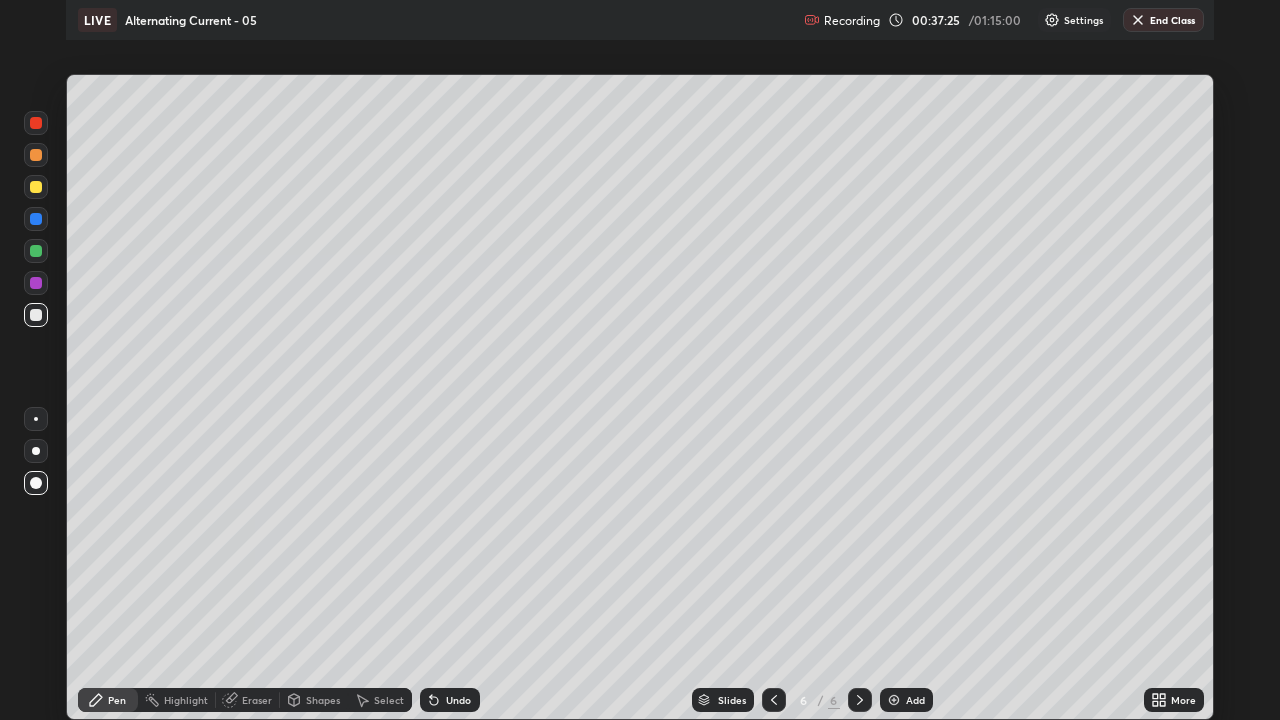 scroll, scrollTop: 99280, scrollLeft: 98720, axis: both 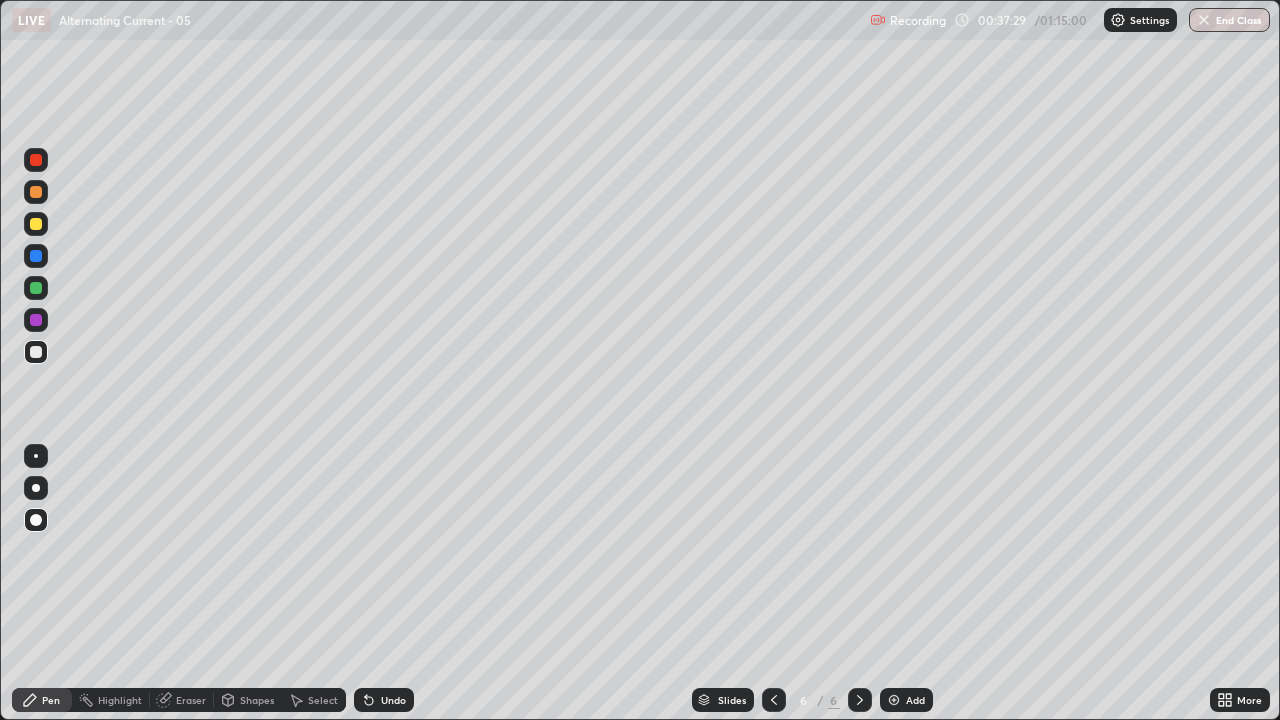 click at bounding box center [36, 320] 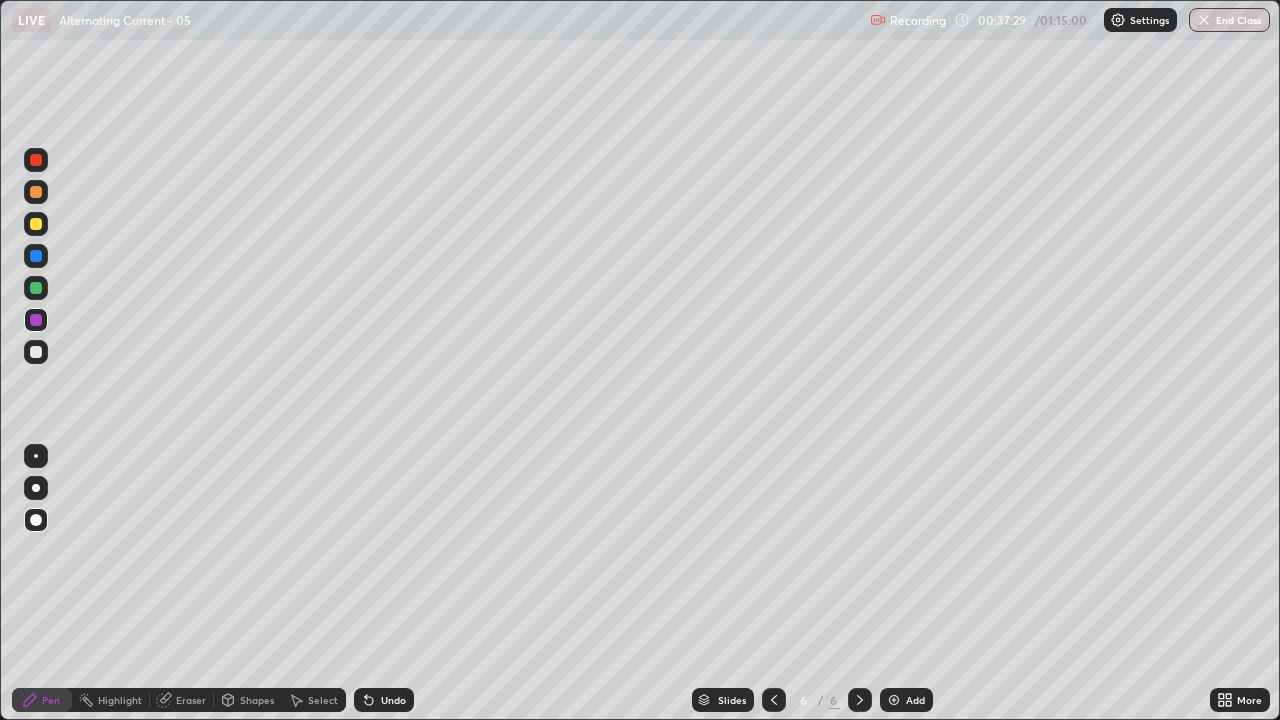 click at bounding box center (36, 320) 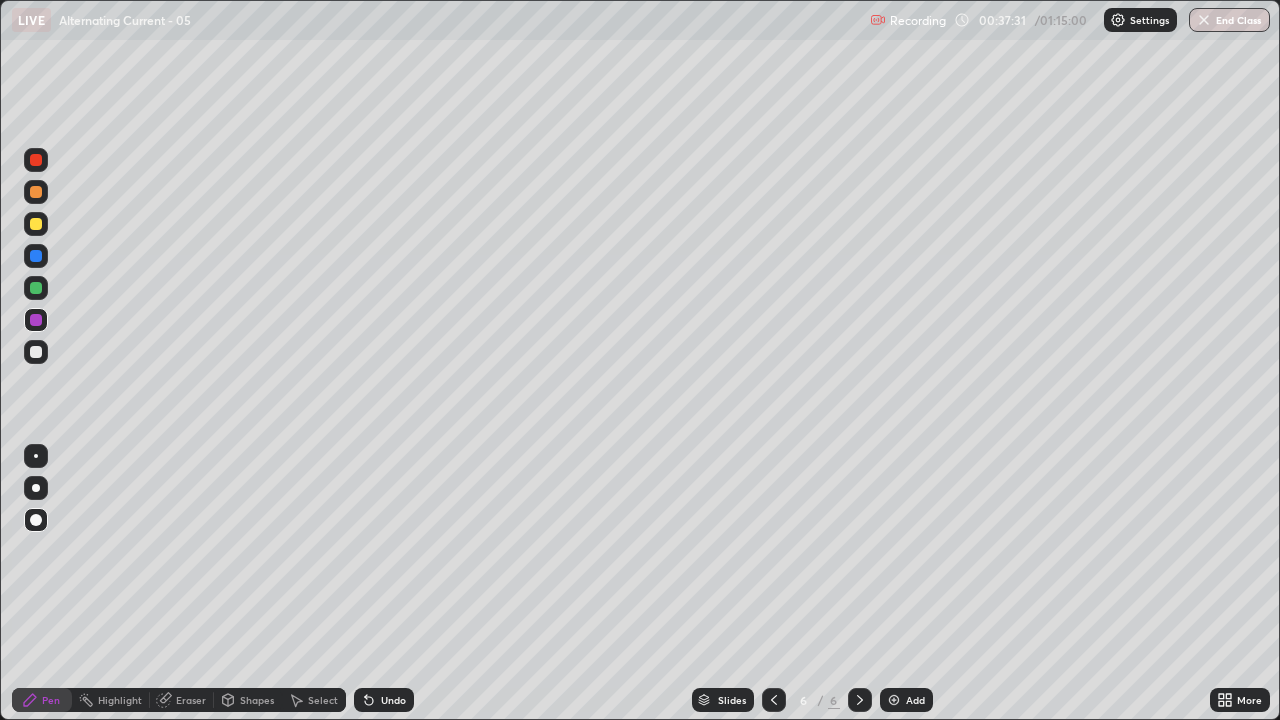 click at bounding box center (894, 700) 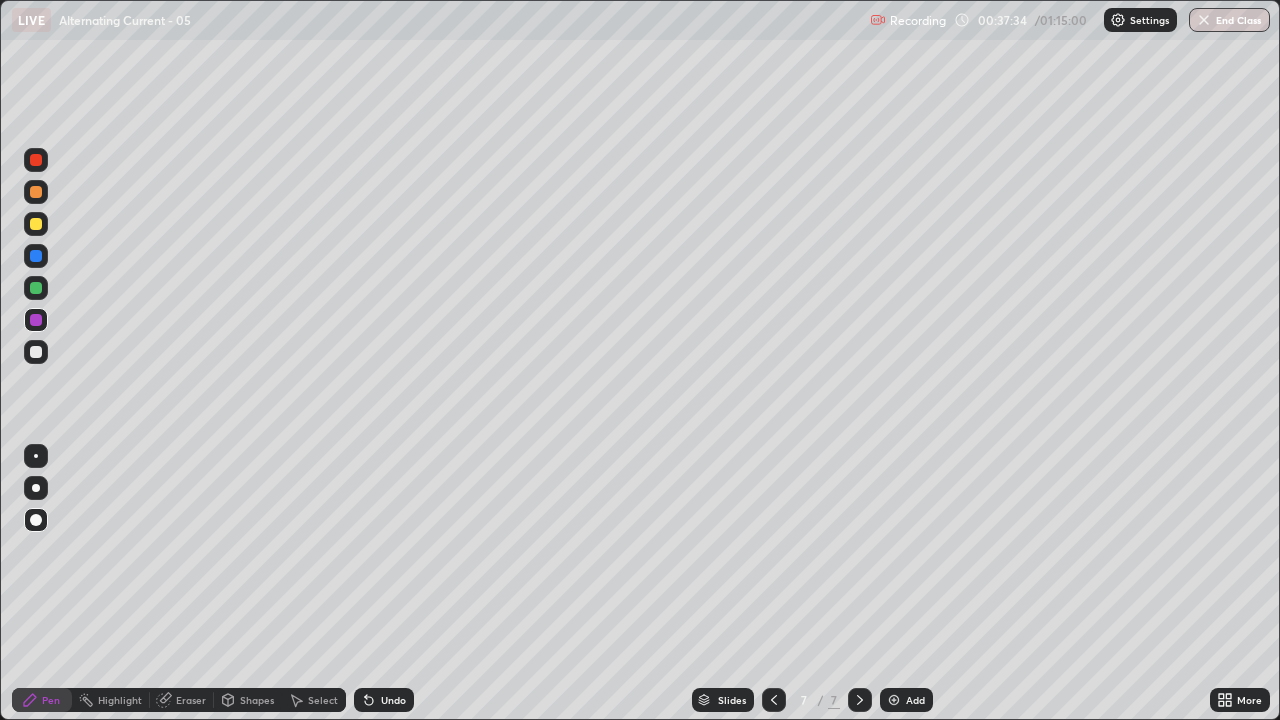 click at bounding box center [36, 224] 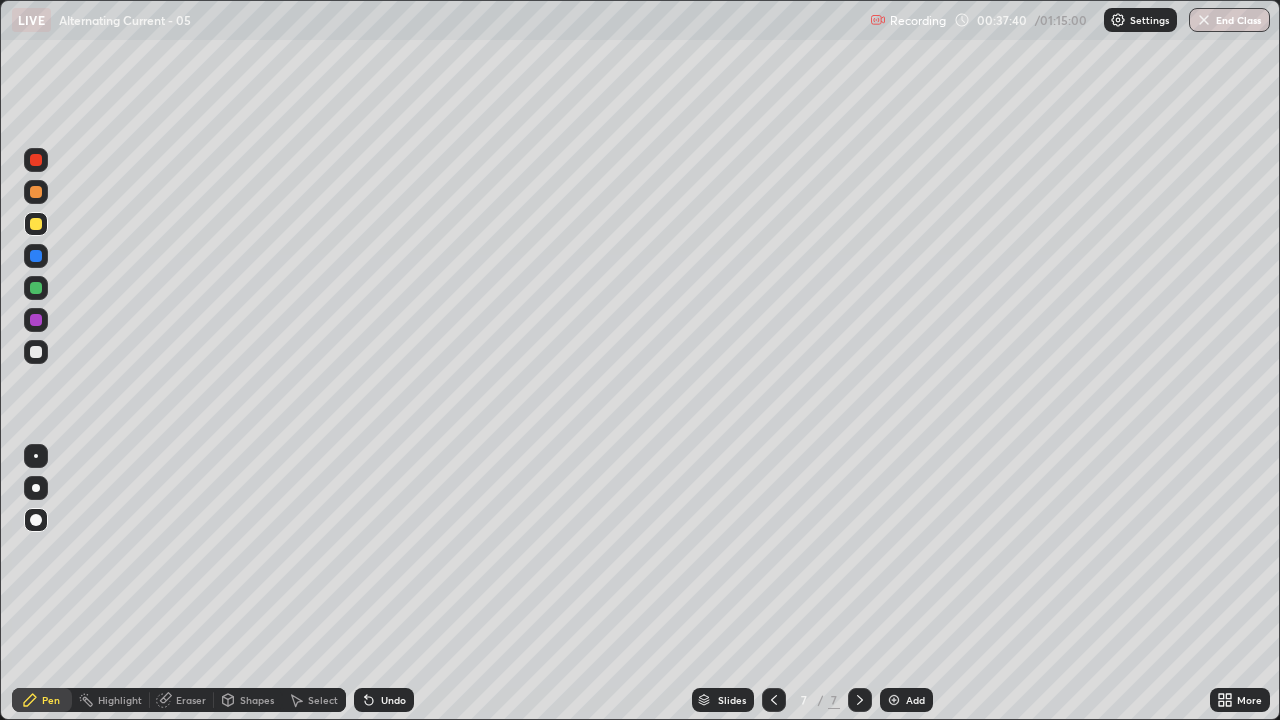 click on "Undo" at bounding box center [384, 700] 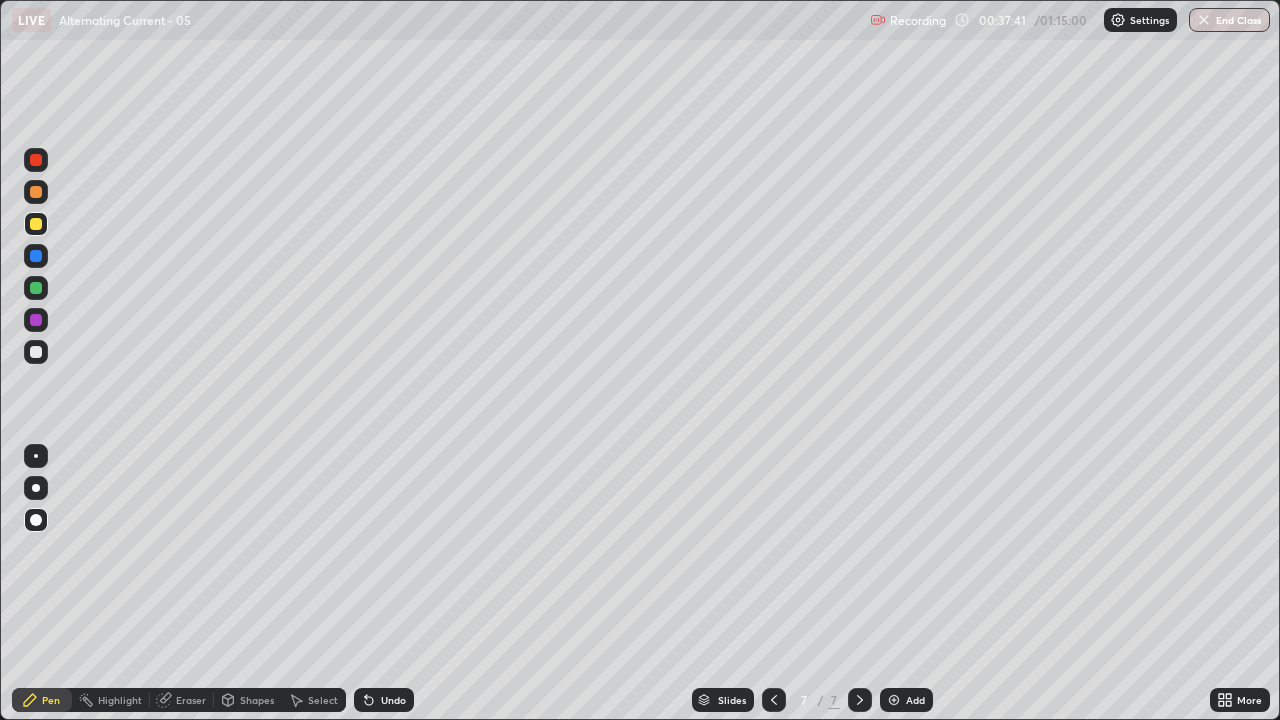 click on "Undo" at bounding box center (384, 700) 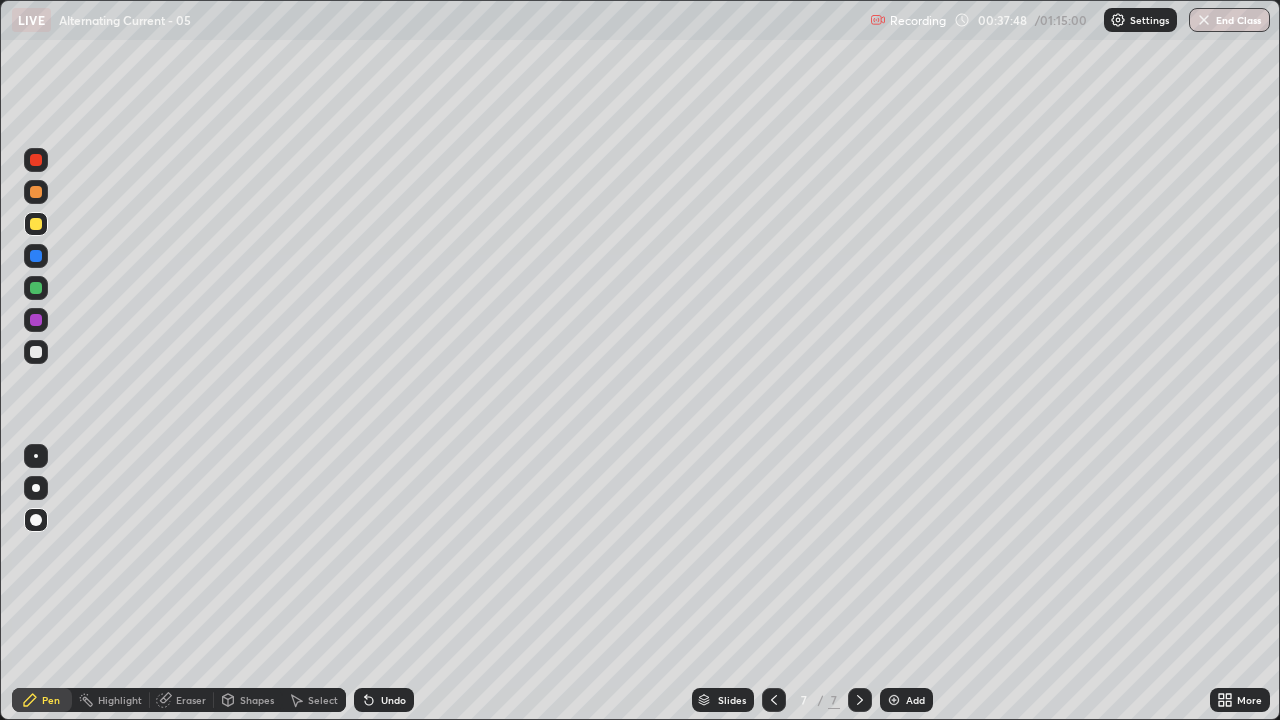 click at bounding box center (36, 224) 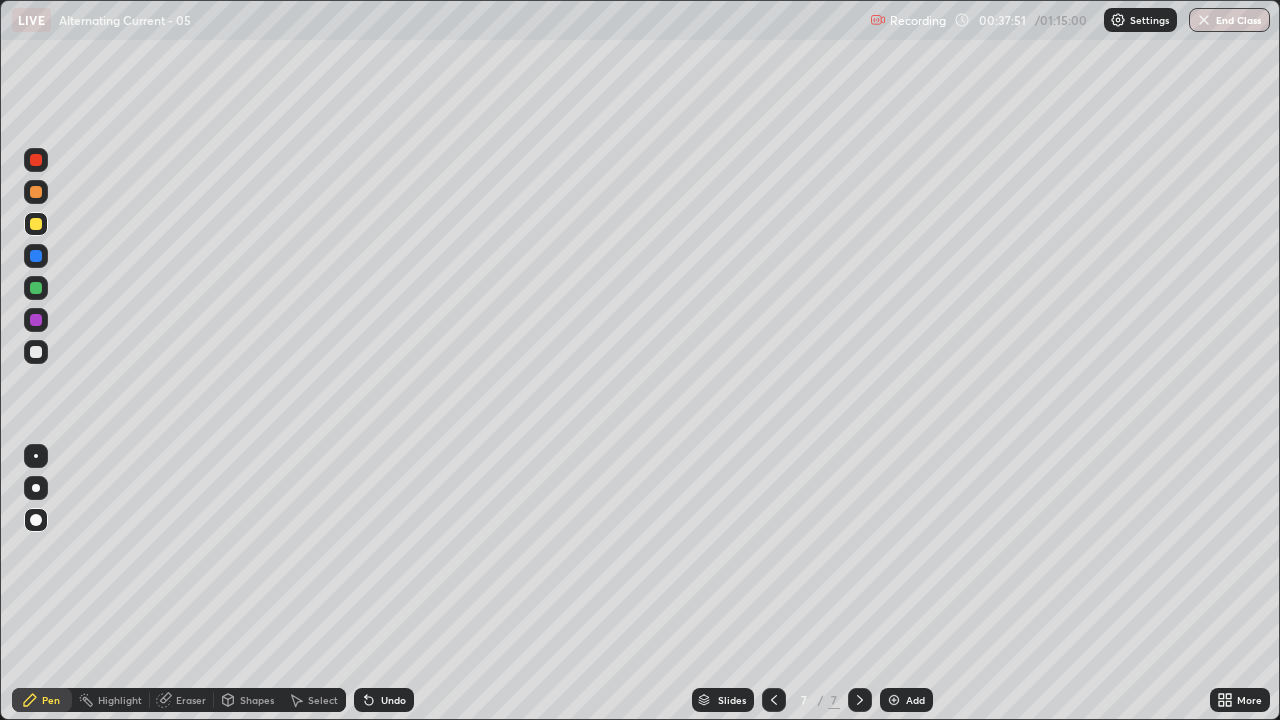 click at bounding box center [36, 160] 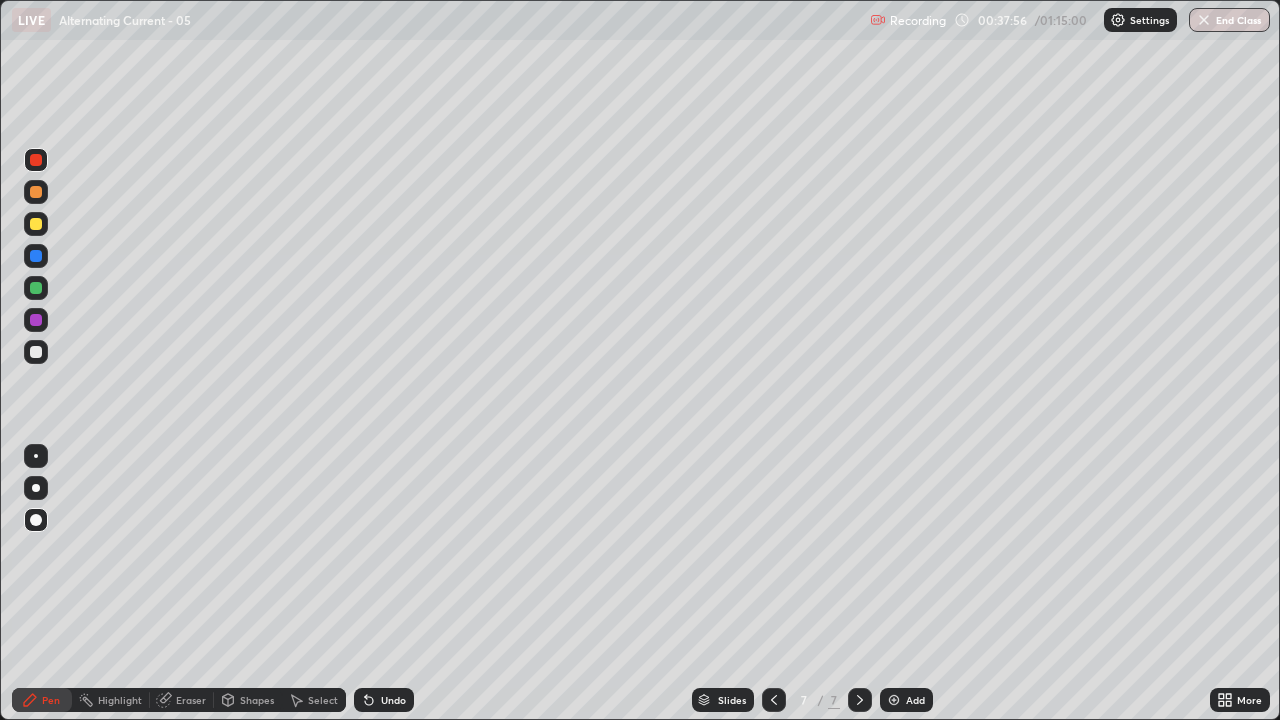 click at bounding box center (36, 352) 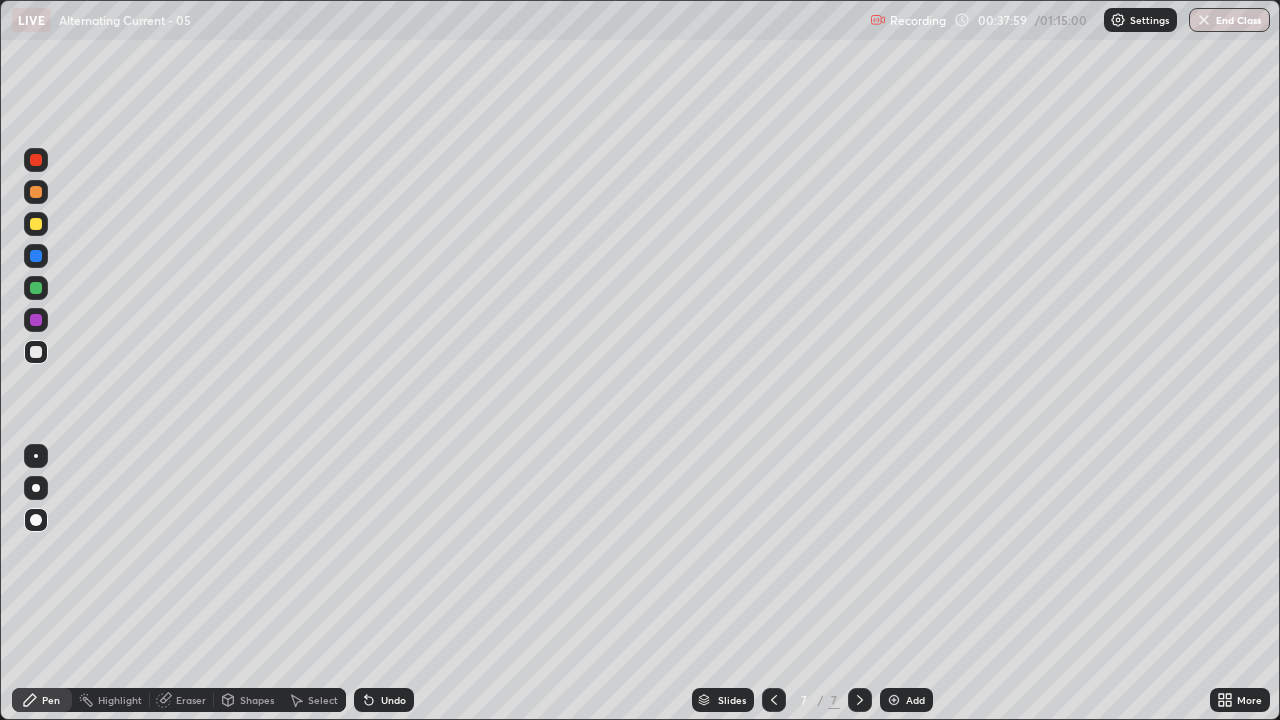 click at bounding box center [36, 224] 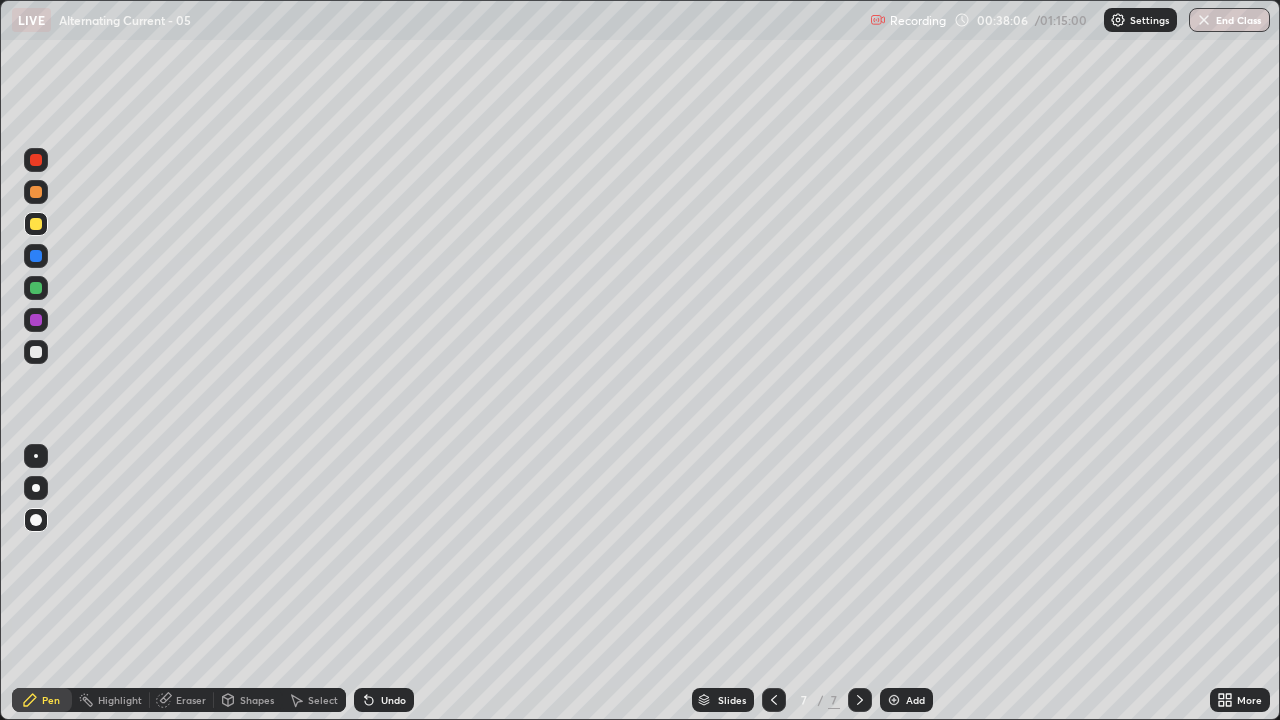 click at bounding box center (36, 160) 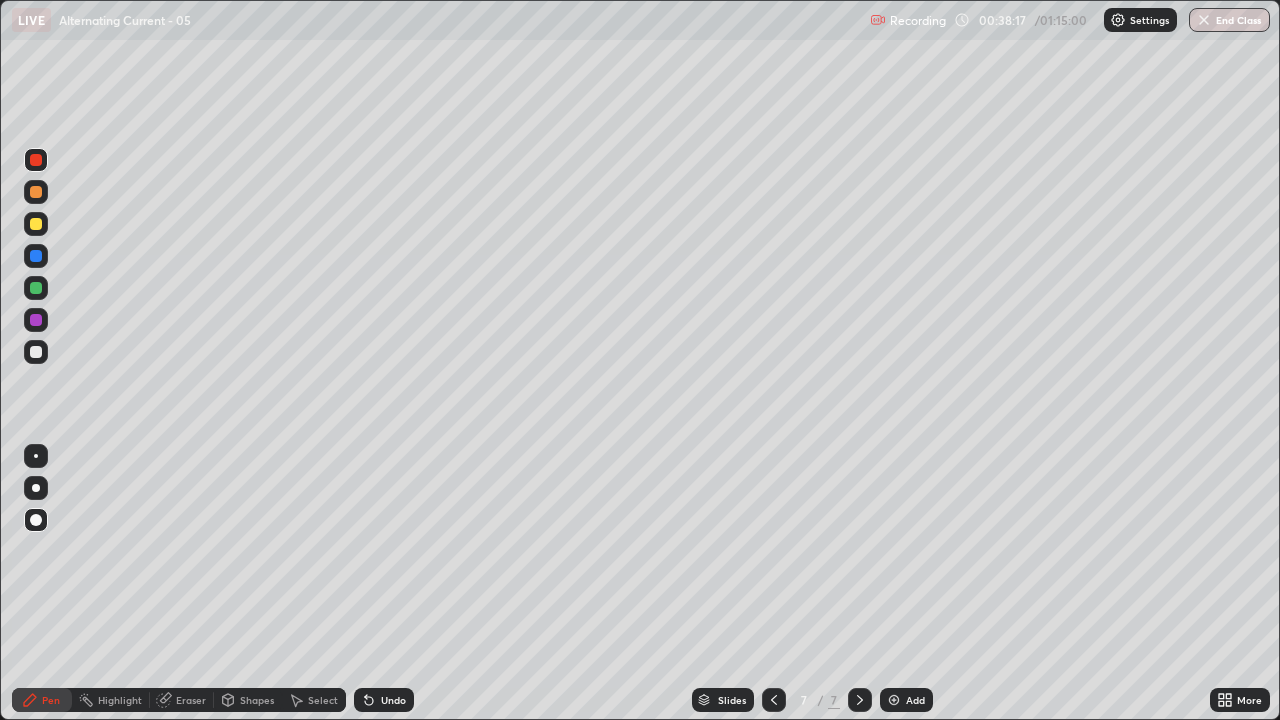 click at bounding box center [36, 288] 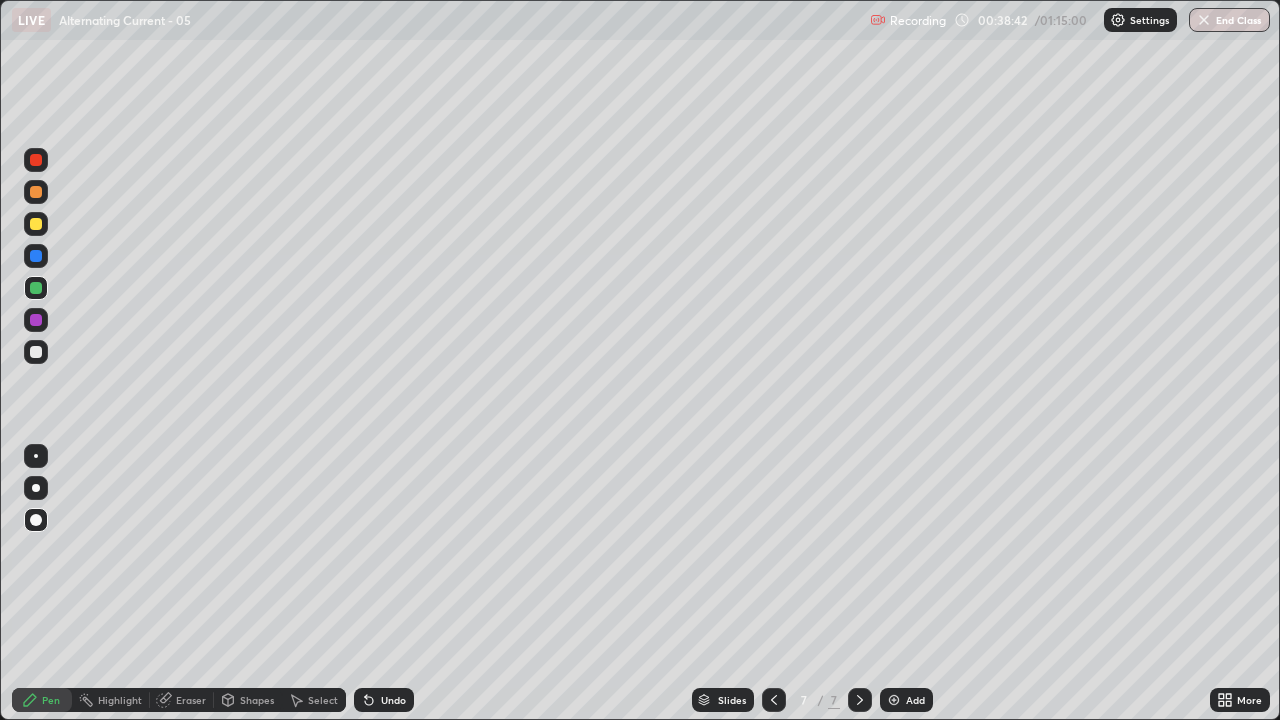 click on "Undo" at bounding box center (393, 700) 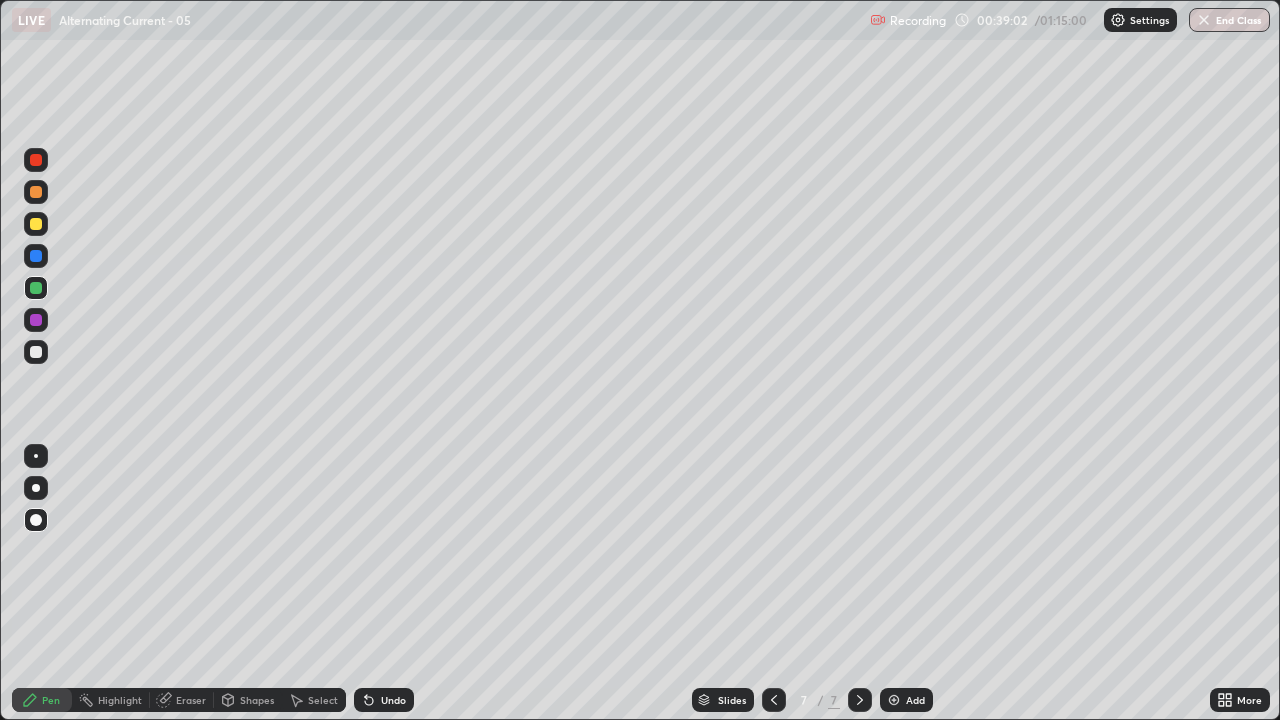 click at bounding box center [36, 352] 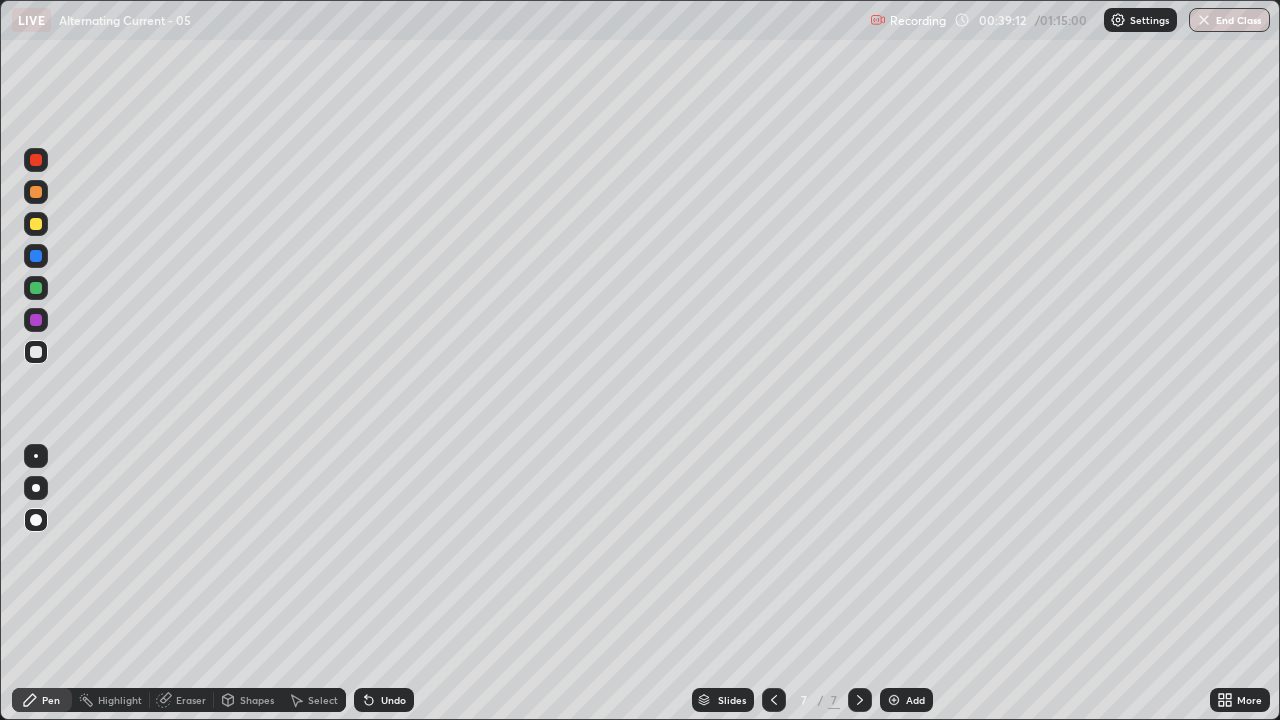 click at bounding box center [36, 320] 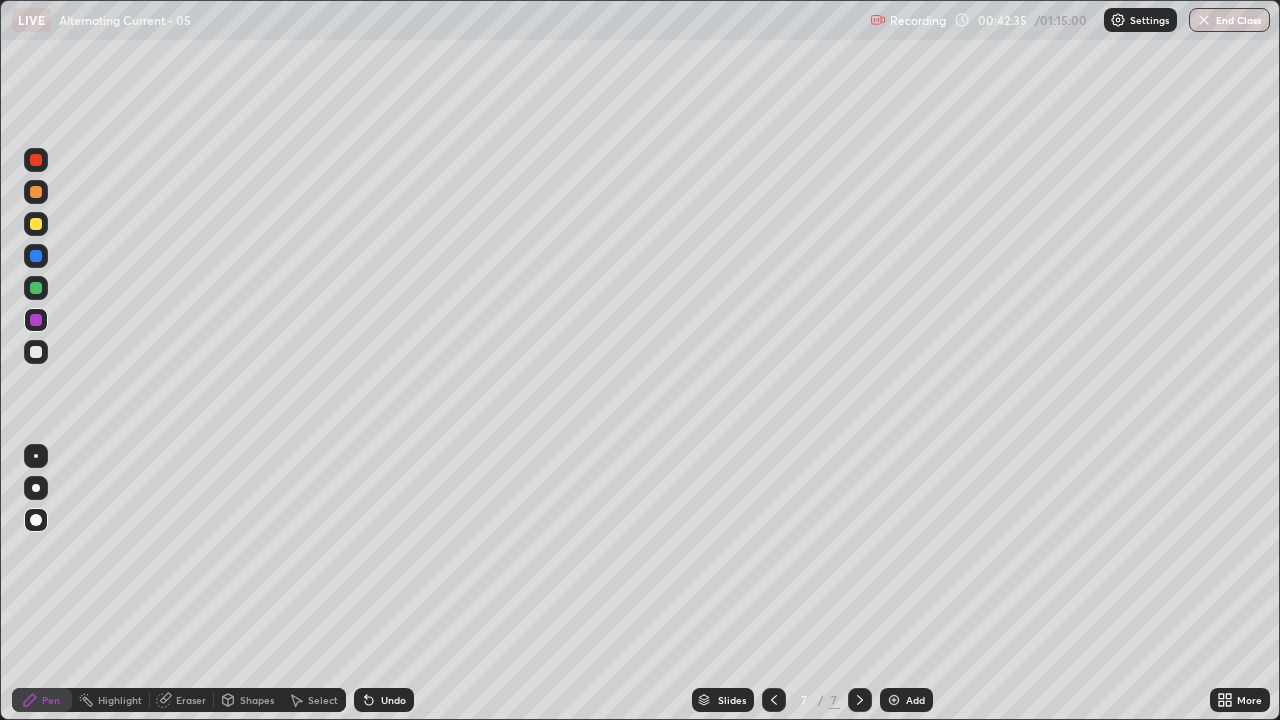 click at bounding box center (36, 256) 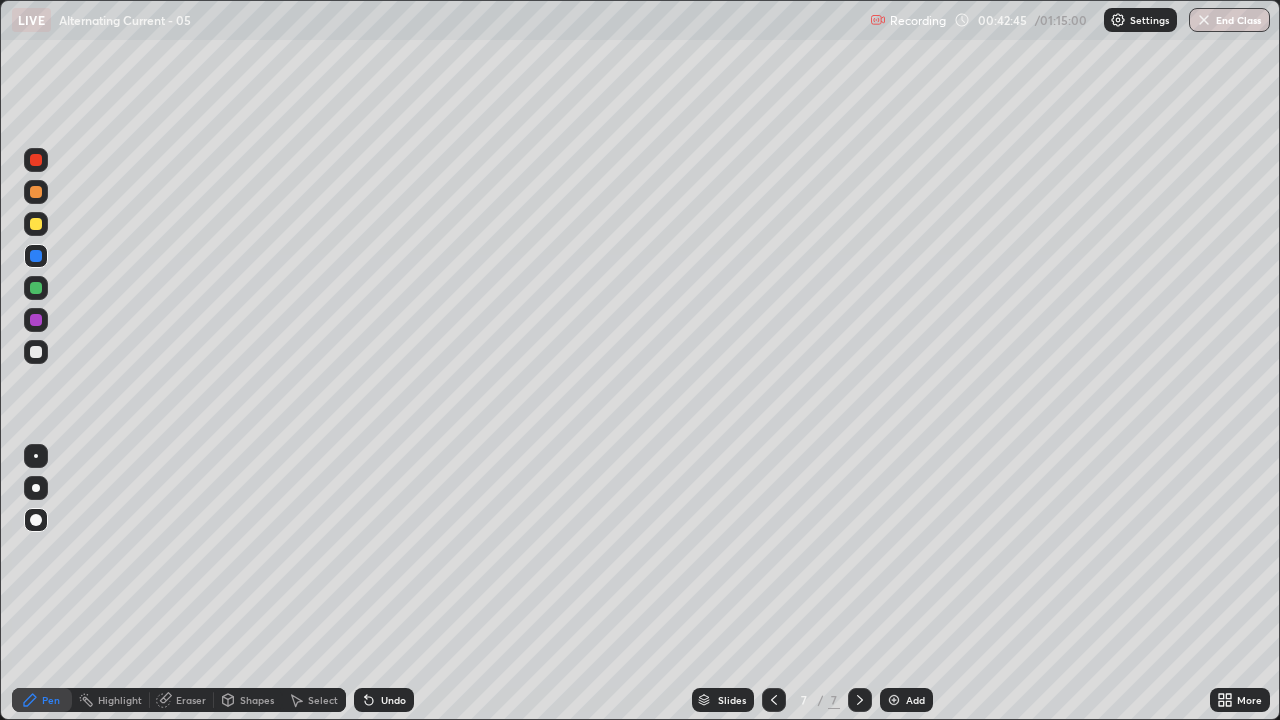 click on "Undo" at bounding box center (393, 700) 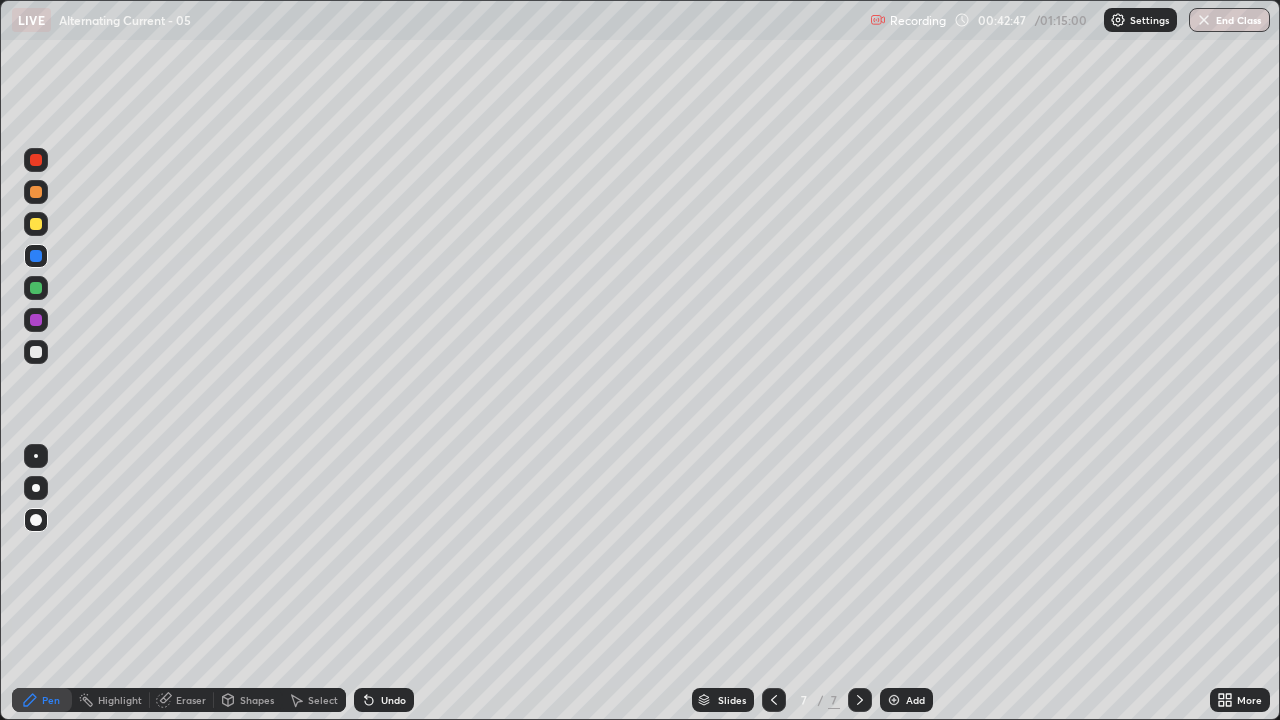 click on "Add" at bounding box center [915, 700] 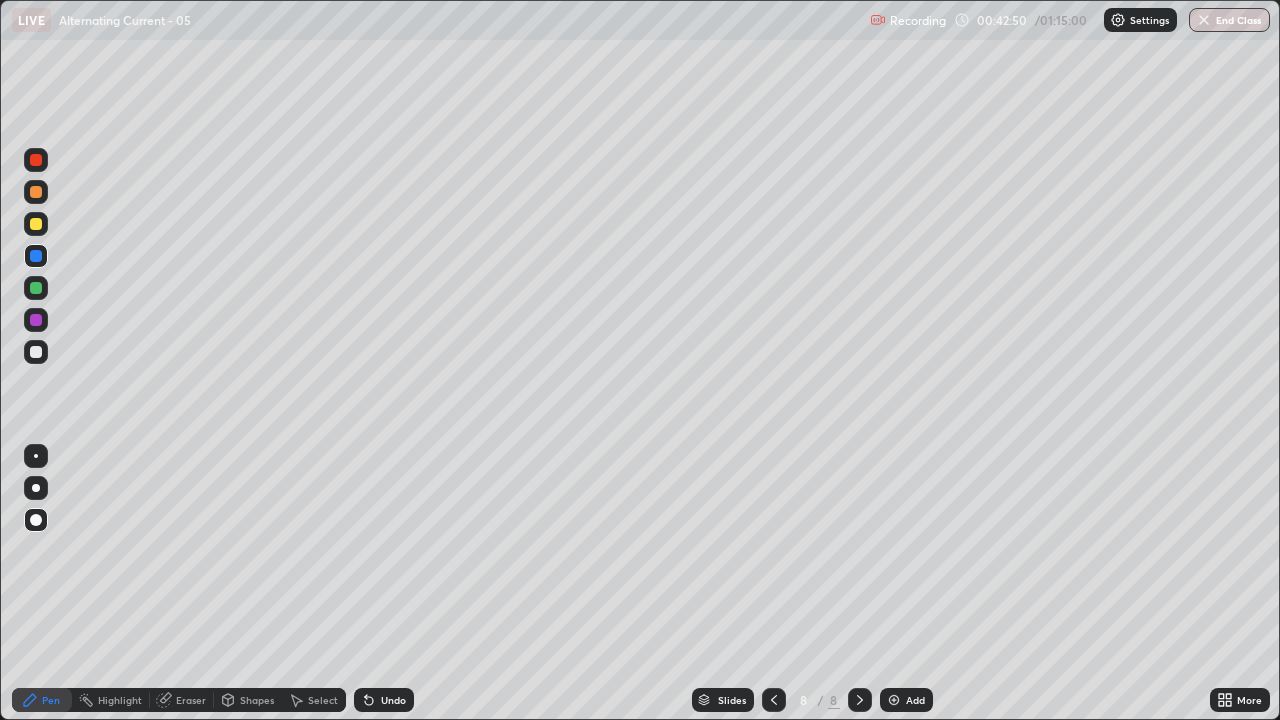 click at bounding box center [36, 352] 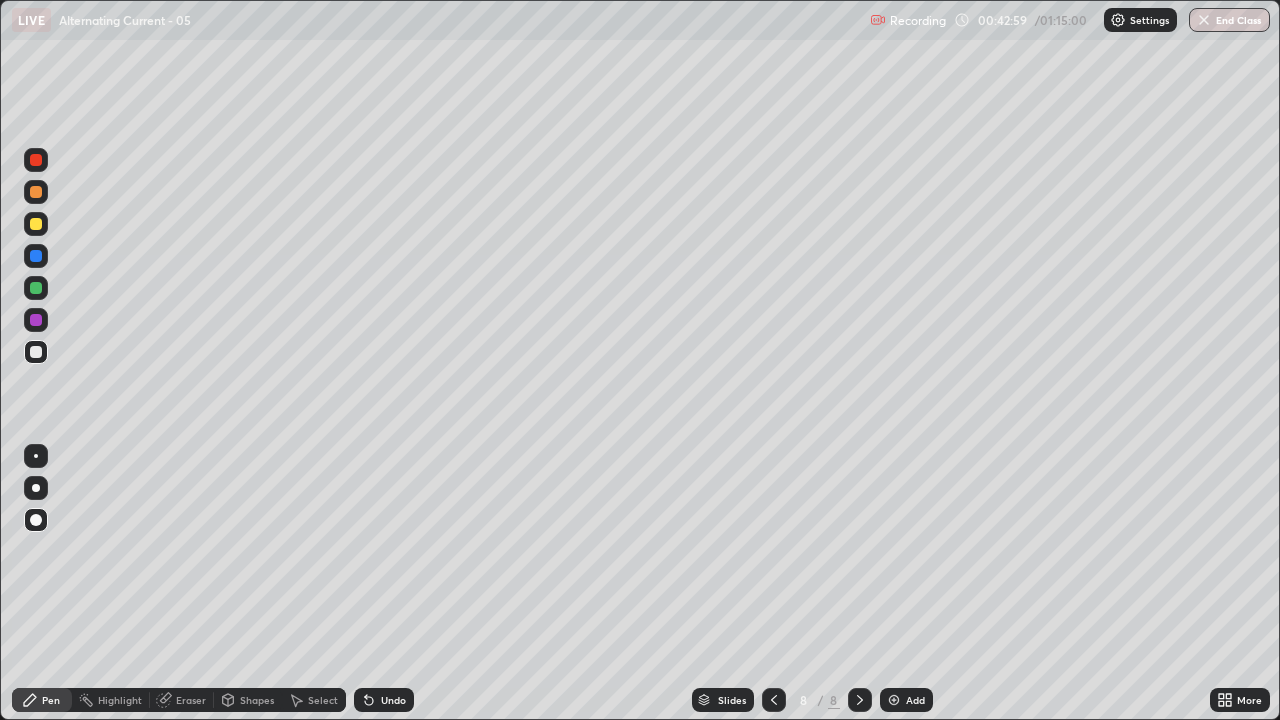 click at bounding box center (36, 160) 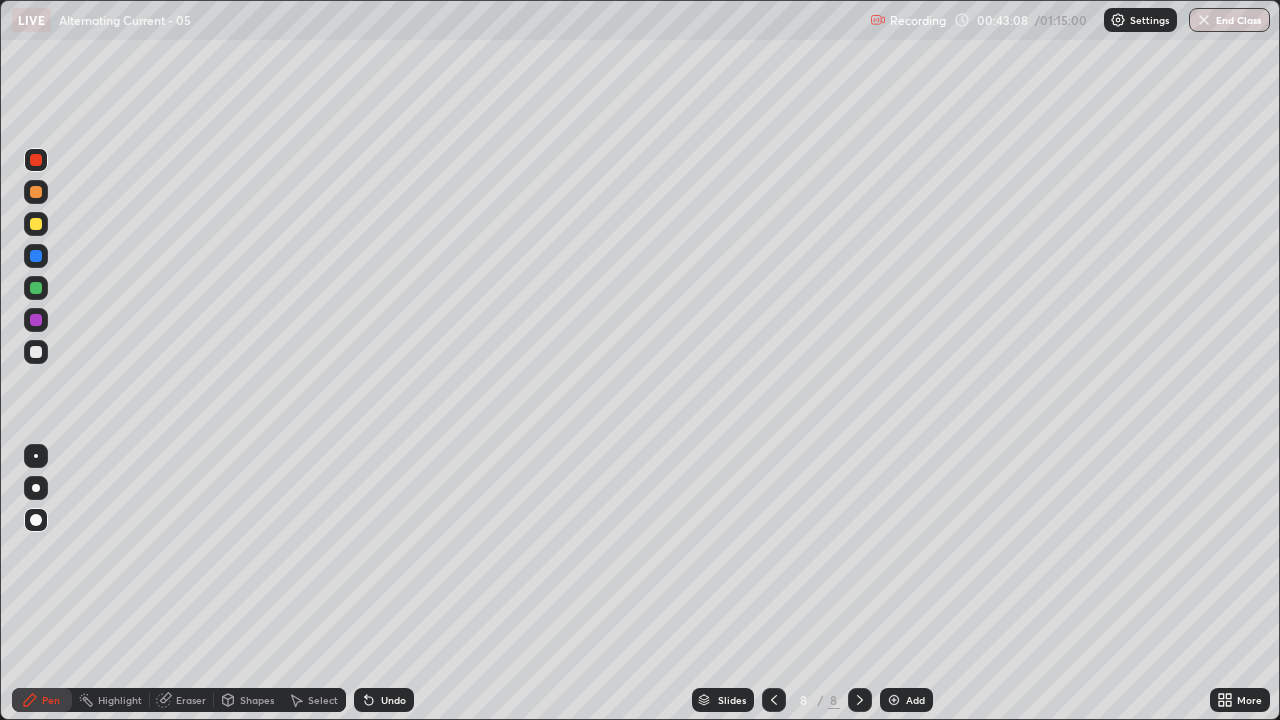 click at bounding box center [36, 192] 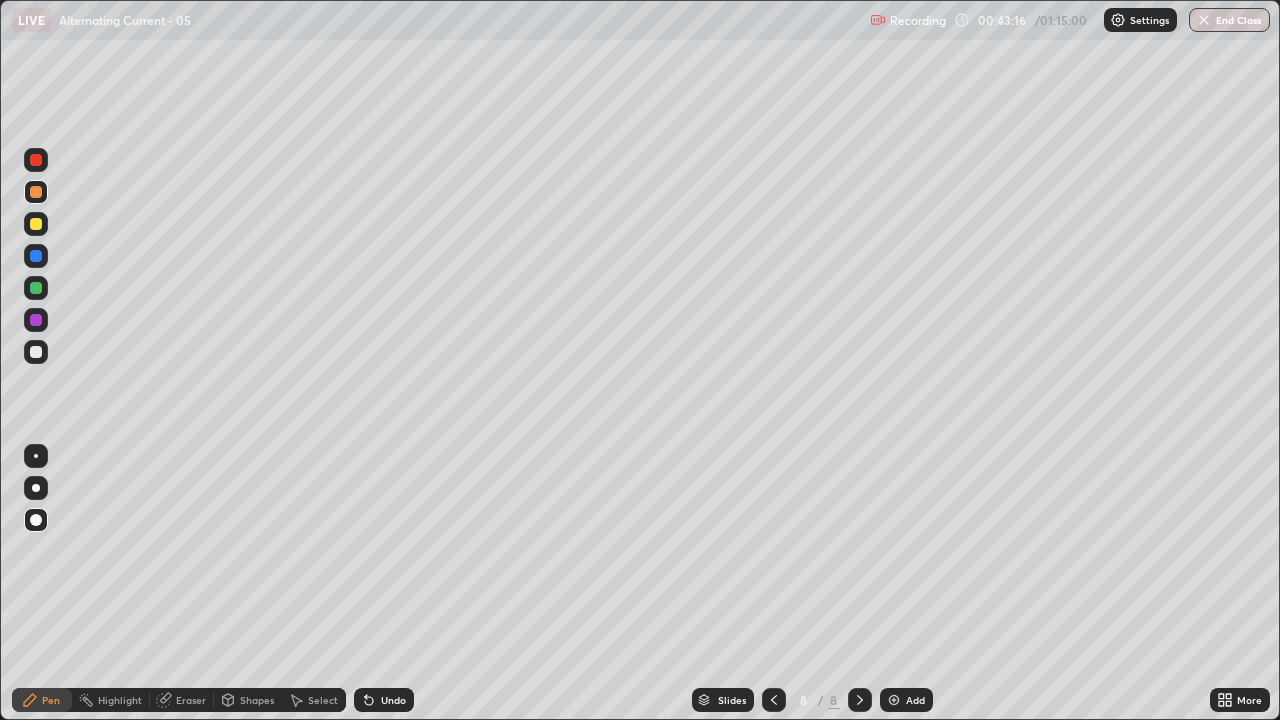 click at bounding box center (36, 224) 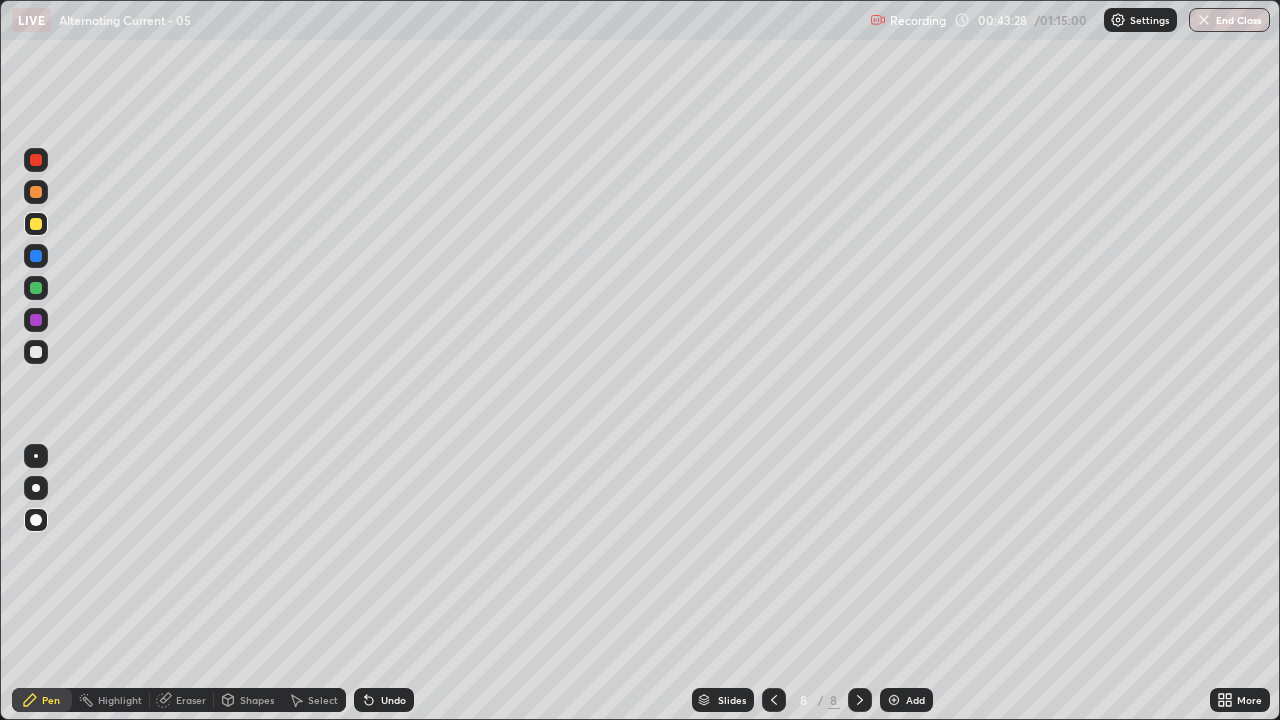 click at bounding box center (36, 288) 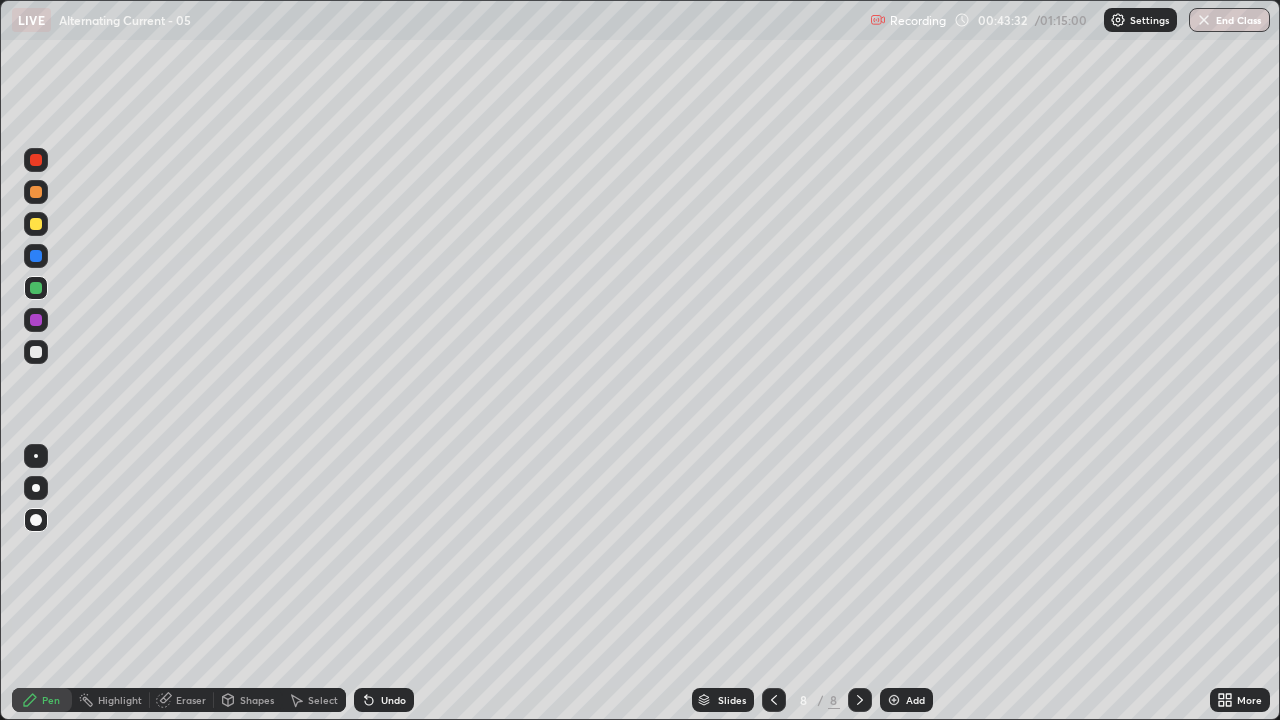 click at bounding box center (36, 320) 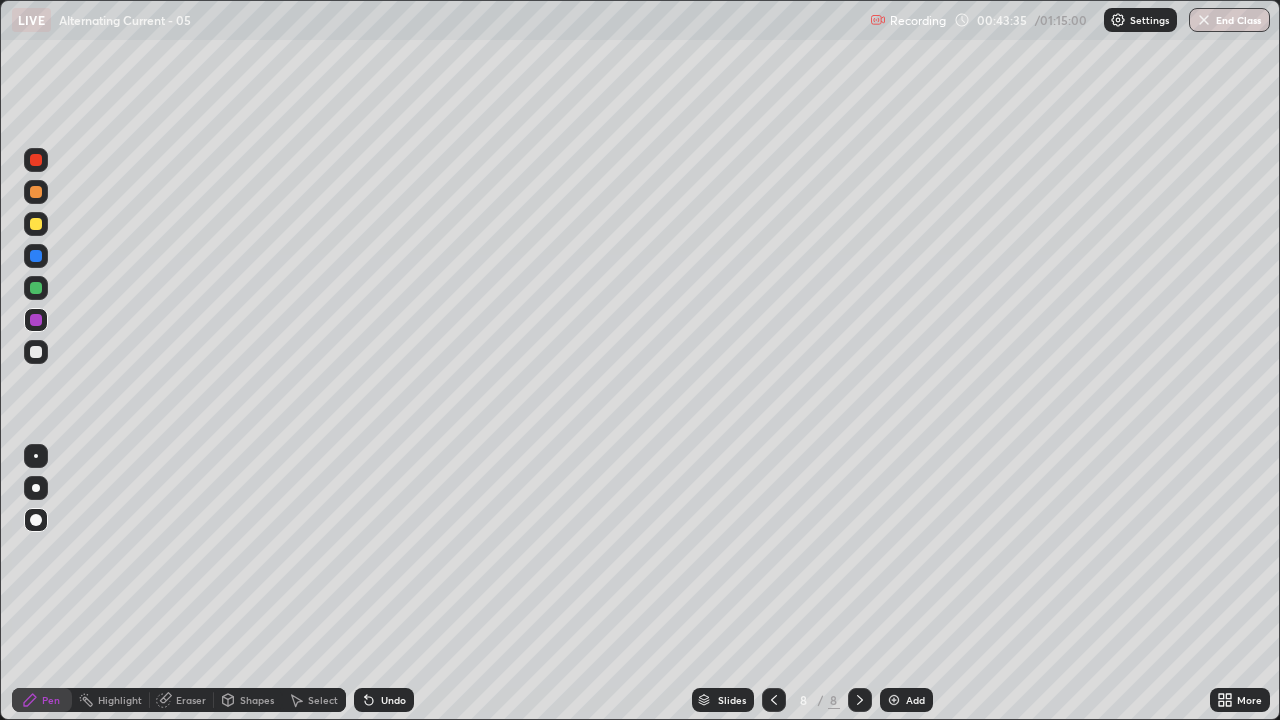 click at bounding box center [36, 224] 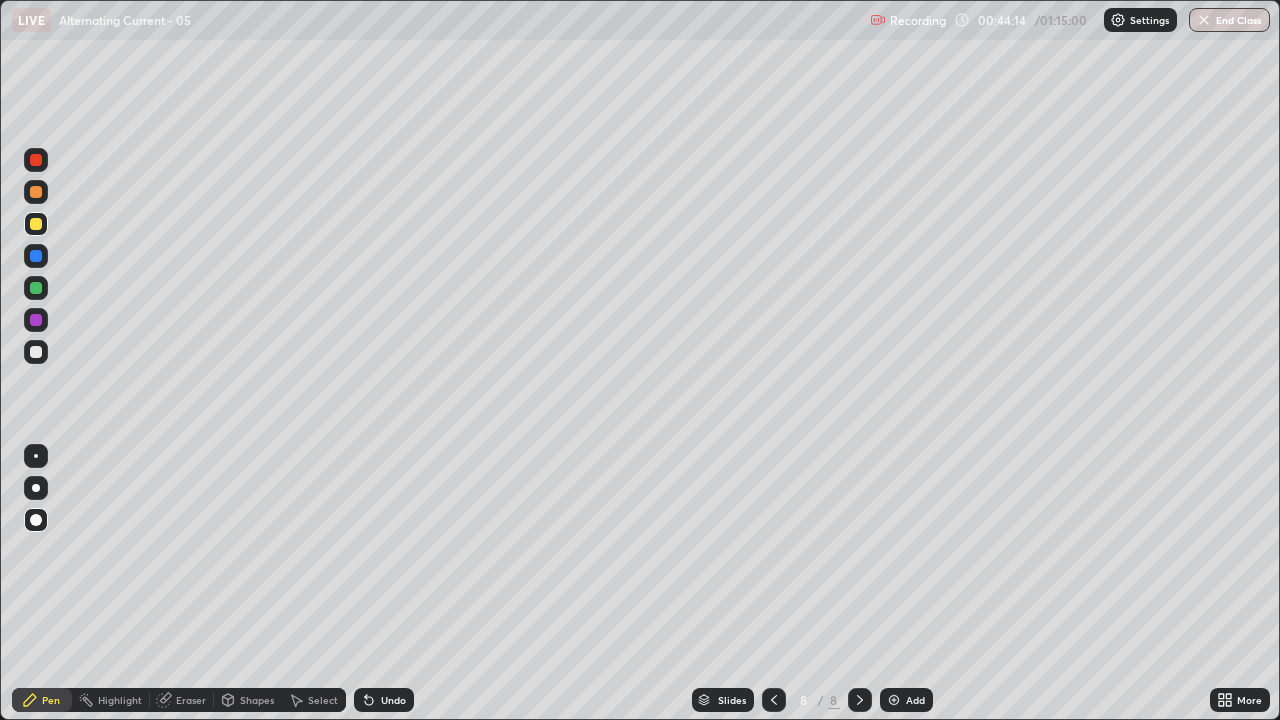 click 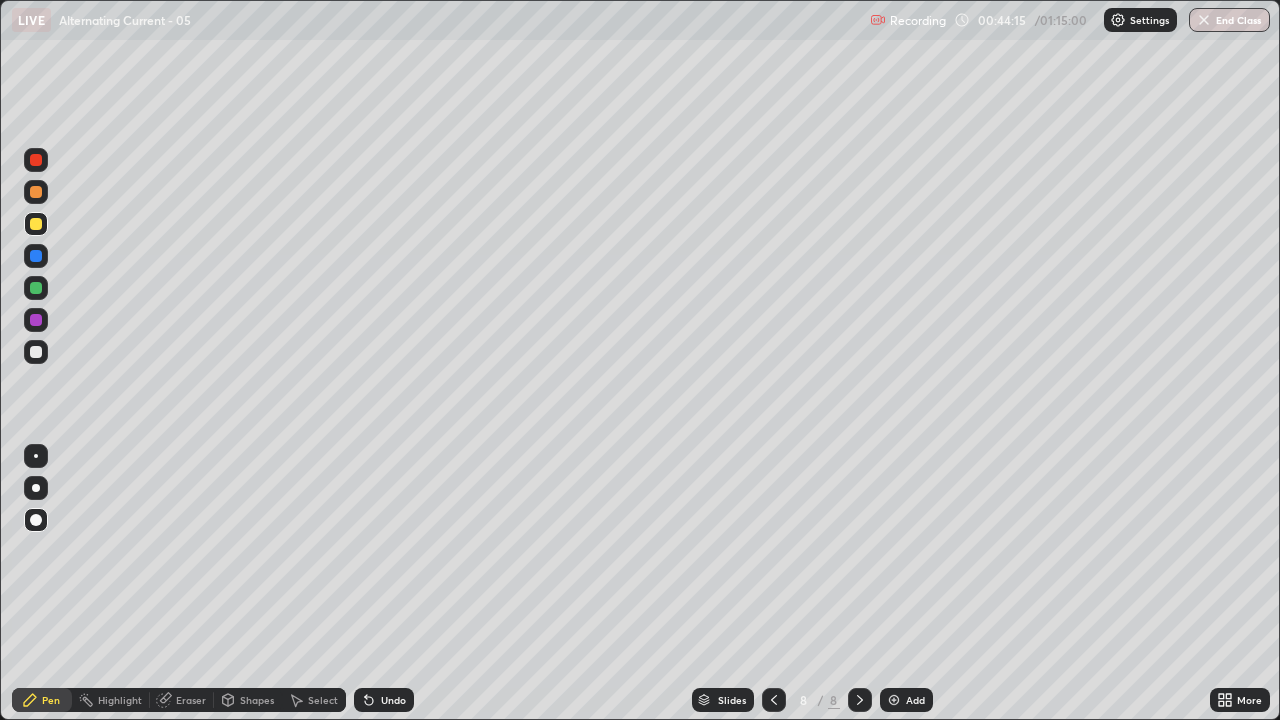 click at bounding box center (36, 288) 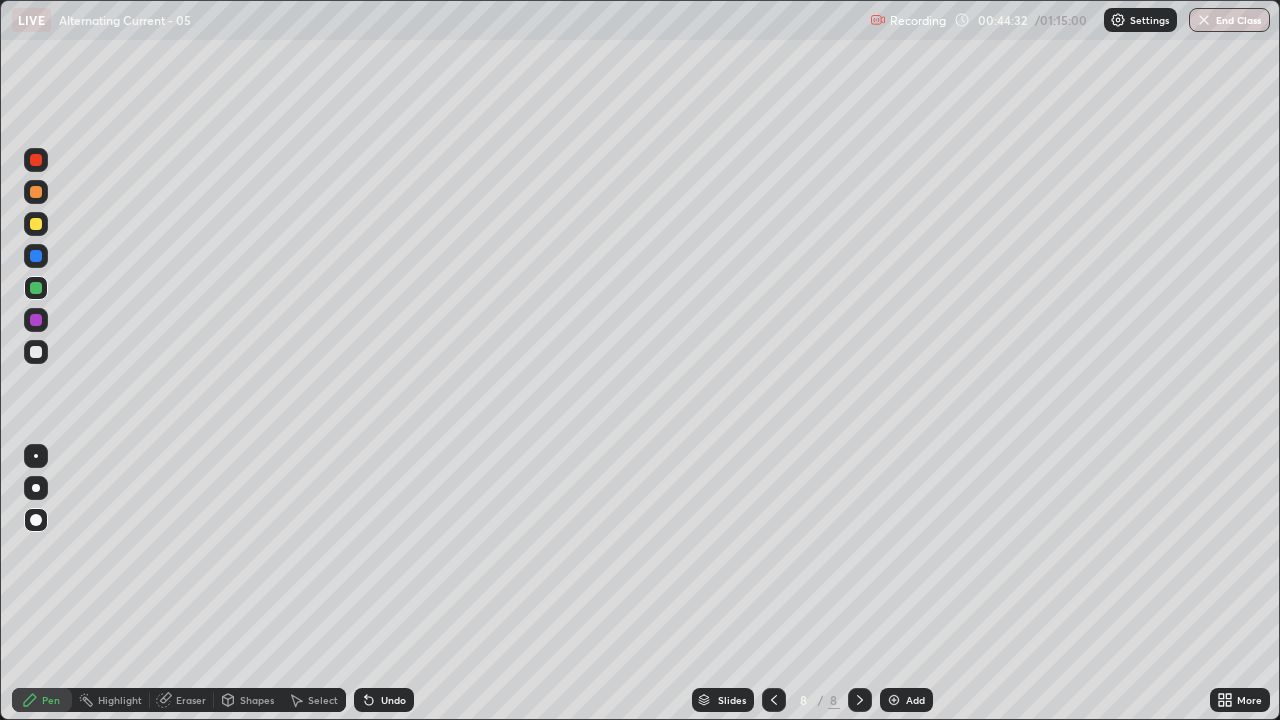 click at bounding box center [36, 352] 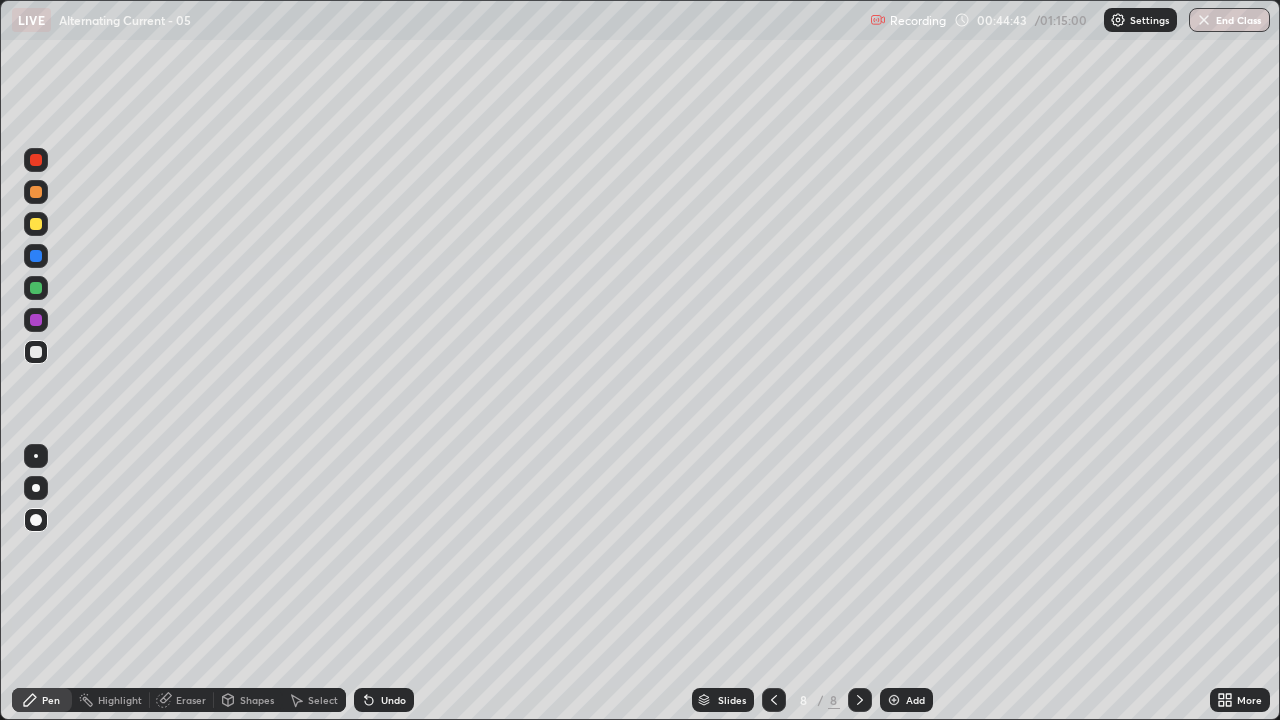 click at bounding box center (36, 256) 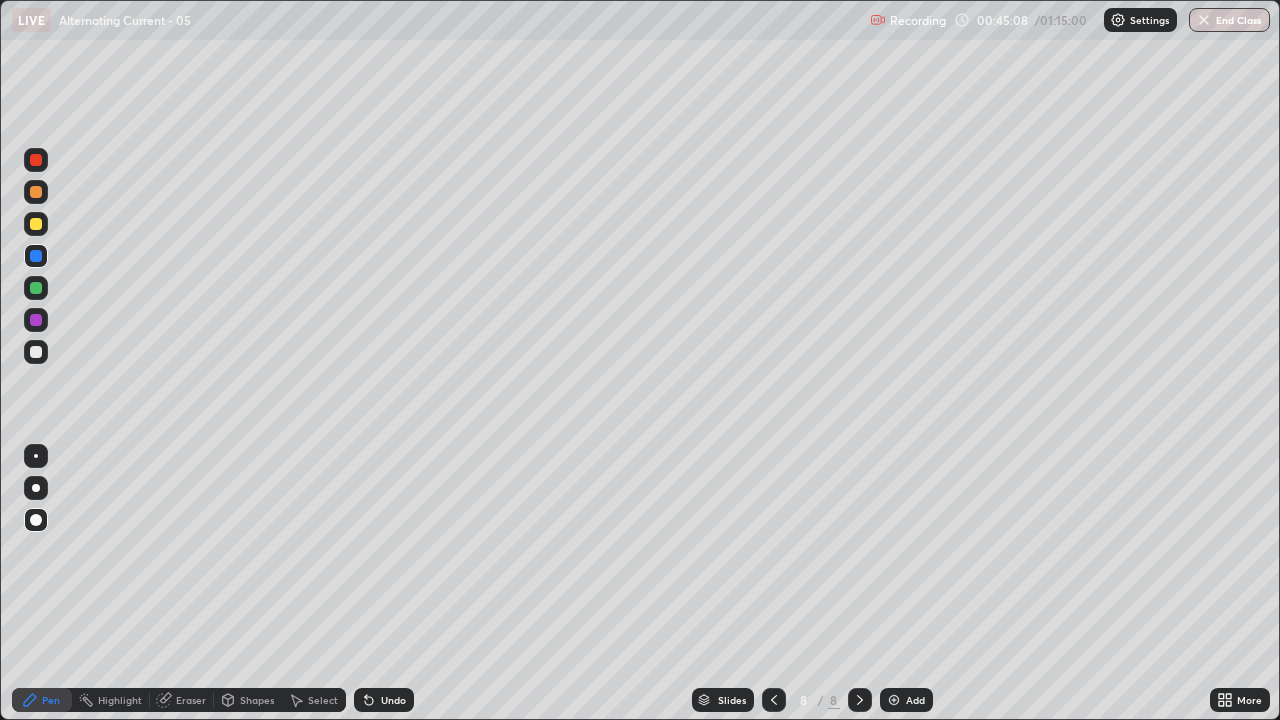click at bounding box center [36, 320] 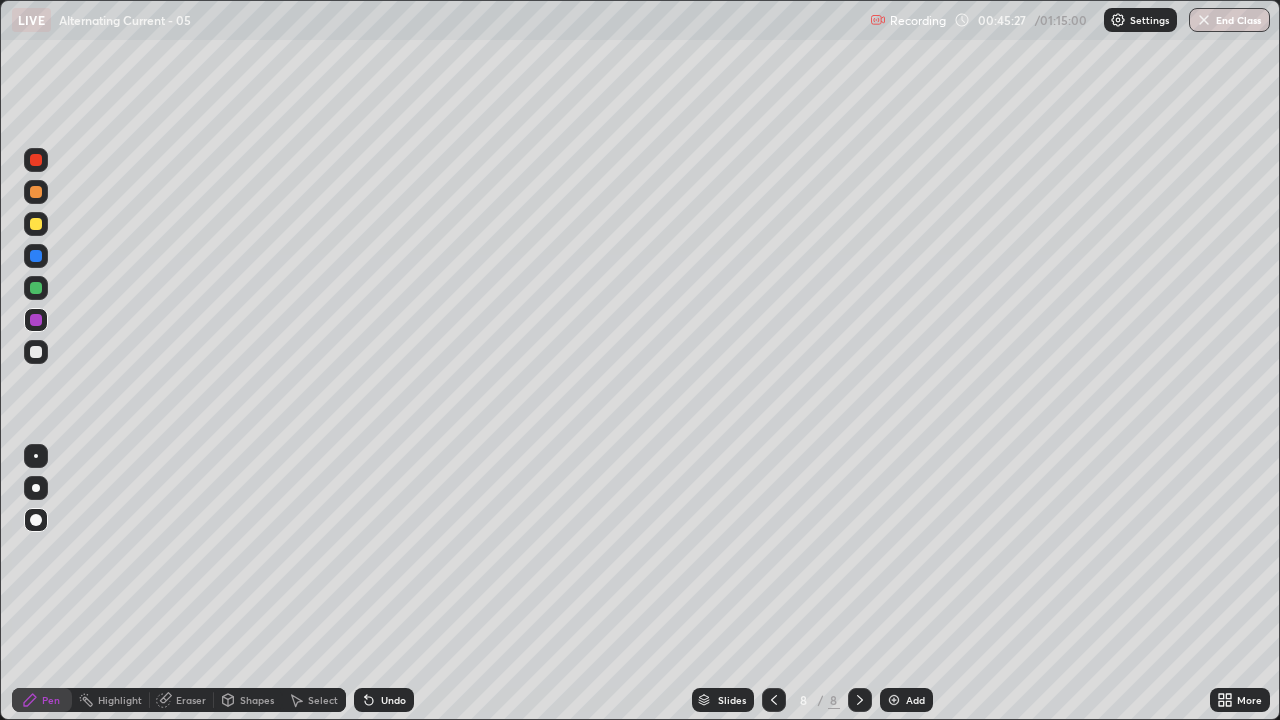 click on "Undo" at bounding box center [384, 700] 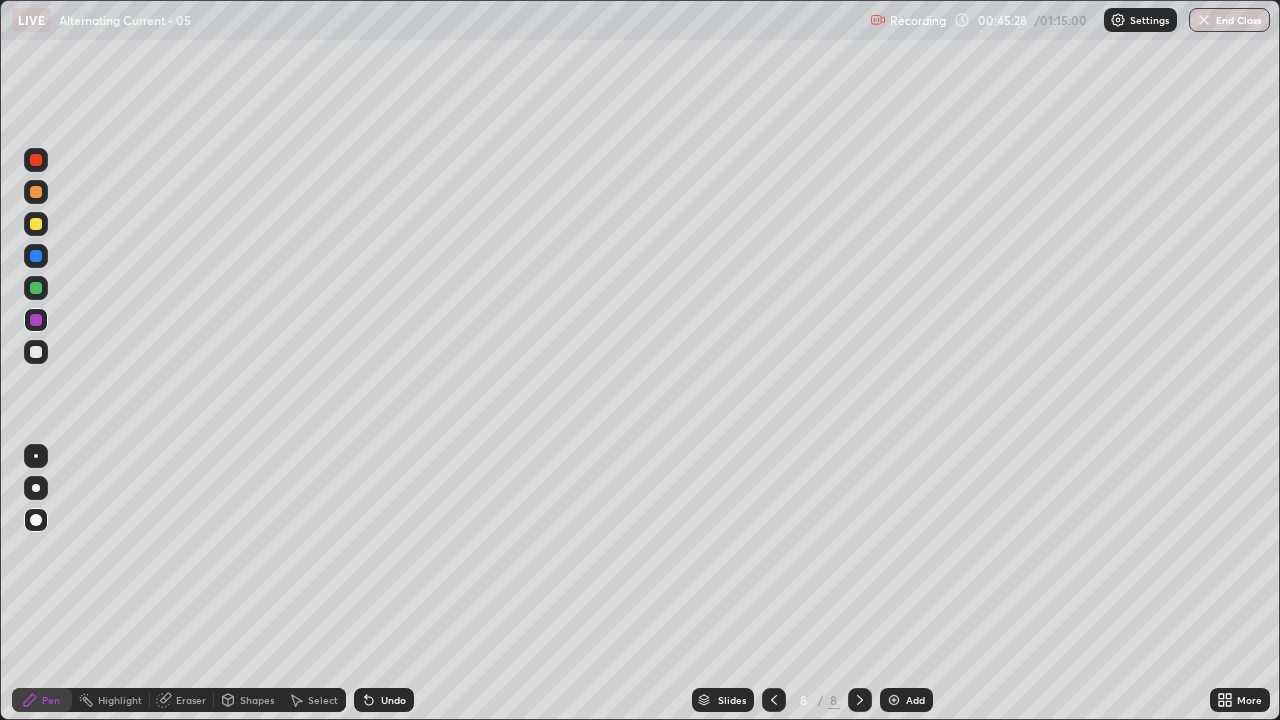 click on "Undo" at bounding box center (384, 700) 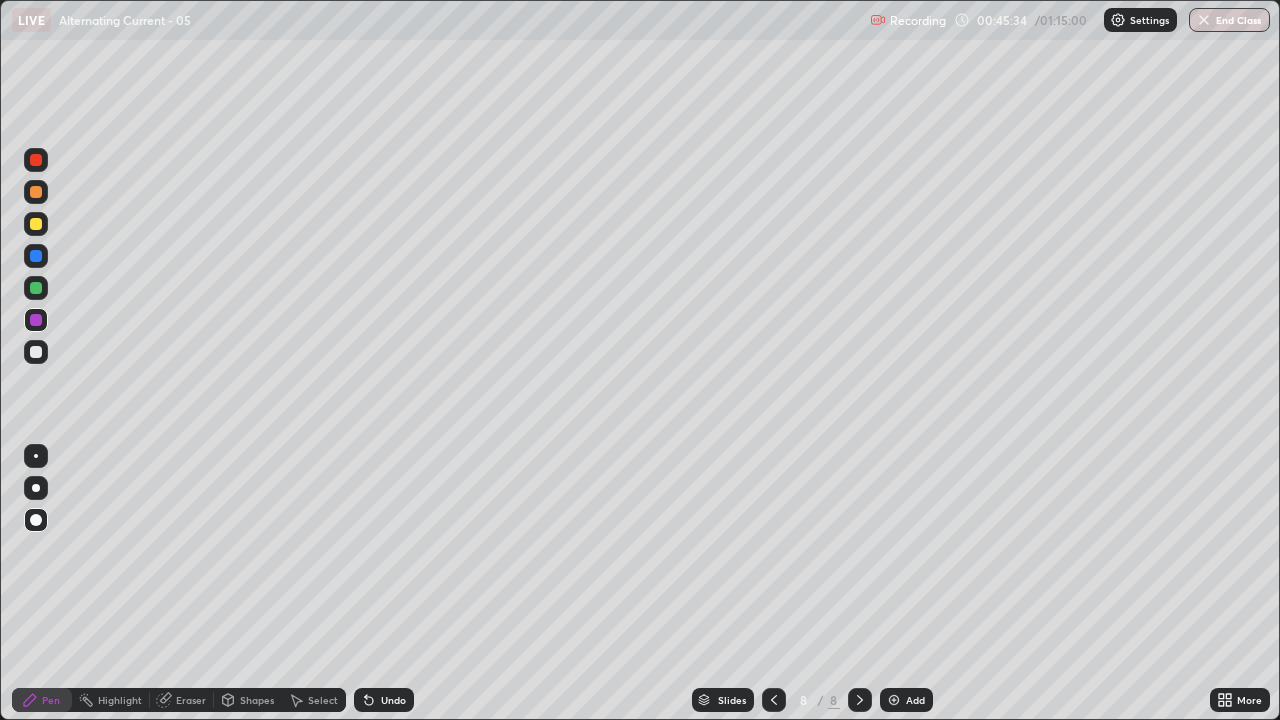 click at bounding box center (36, 256) 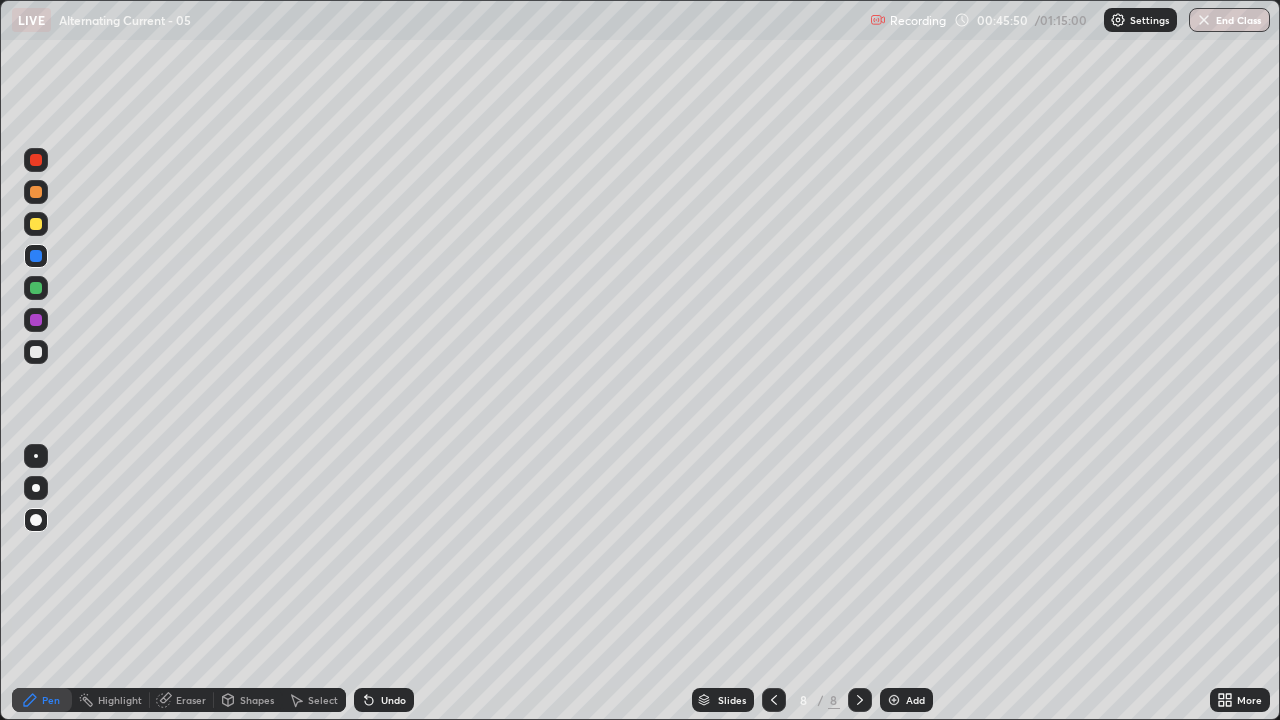 click at bounding box center [36, 352] 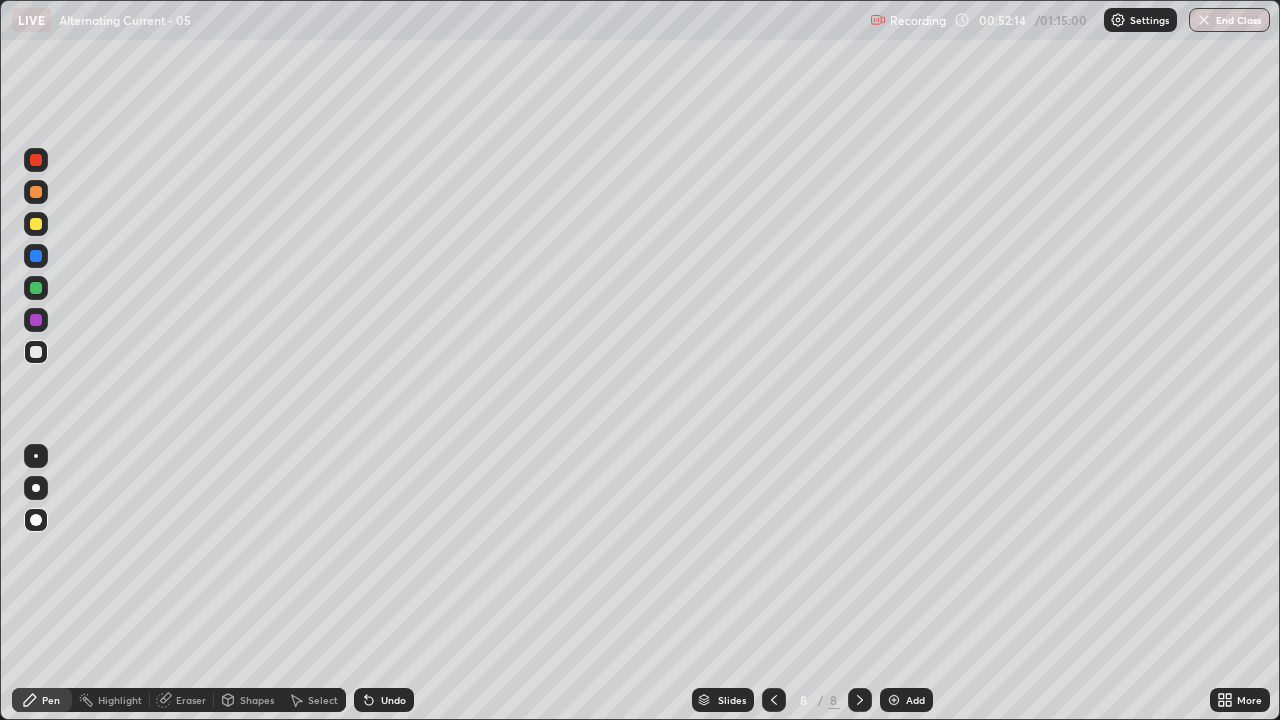 click on "Add" at bounding box center [906, 700] 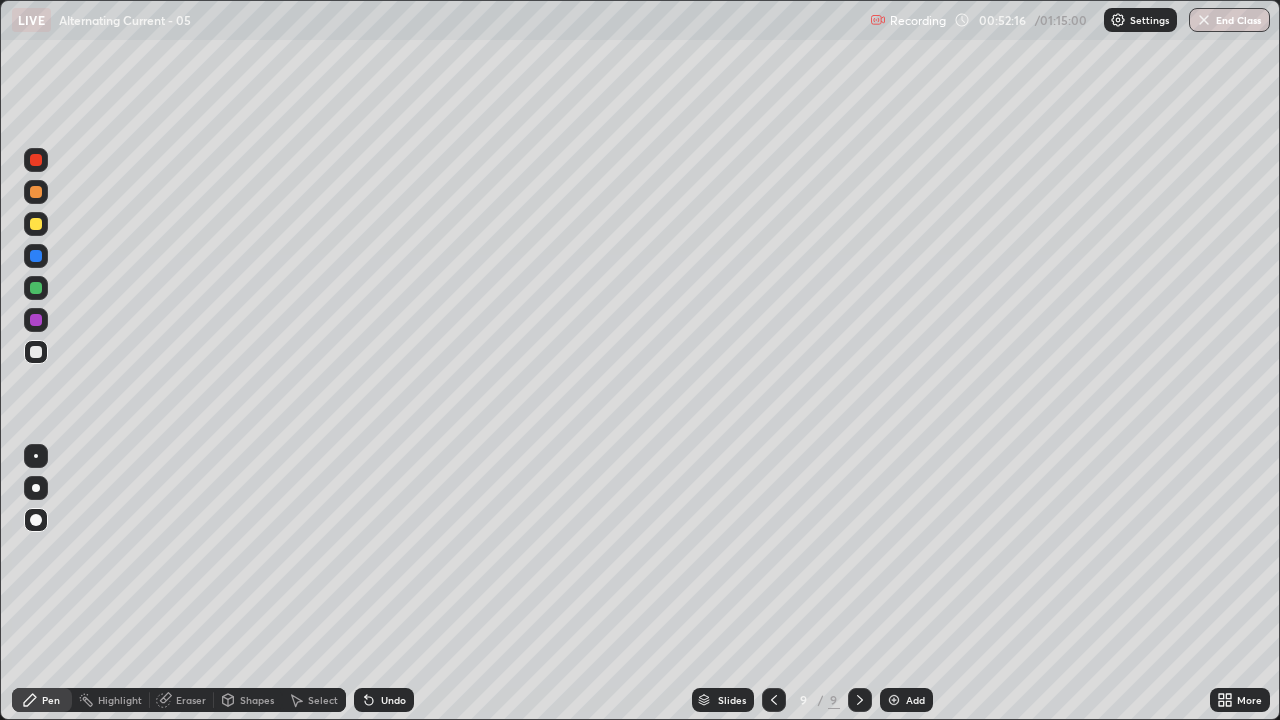 click at bounding box center (36, 352) 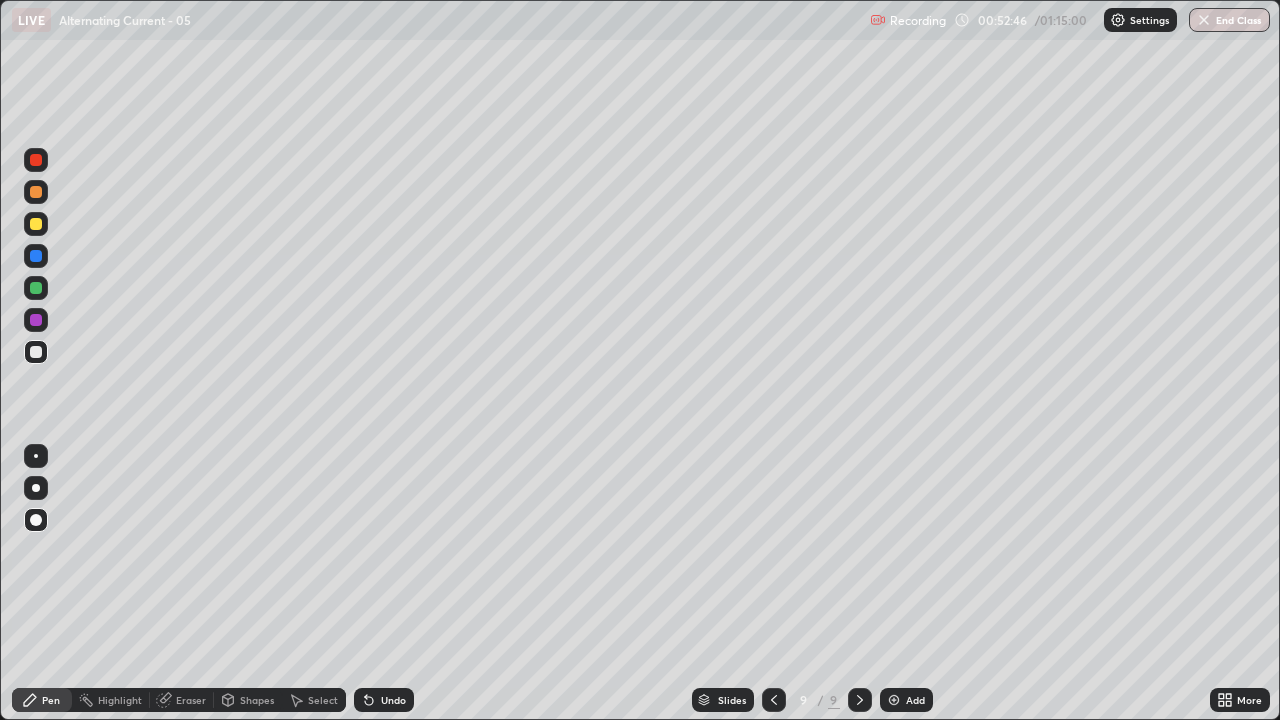 click on "Undo" at bounding box center (384, 700) 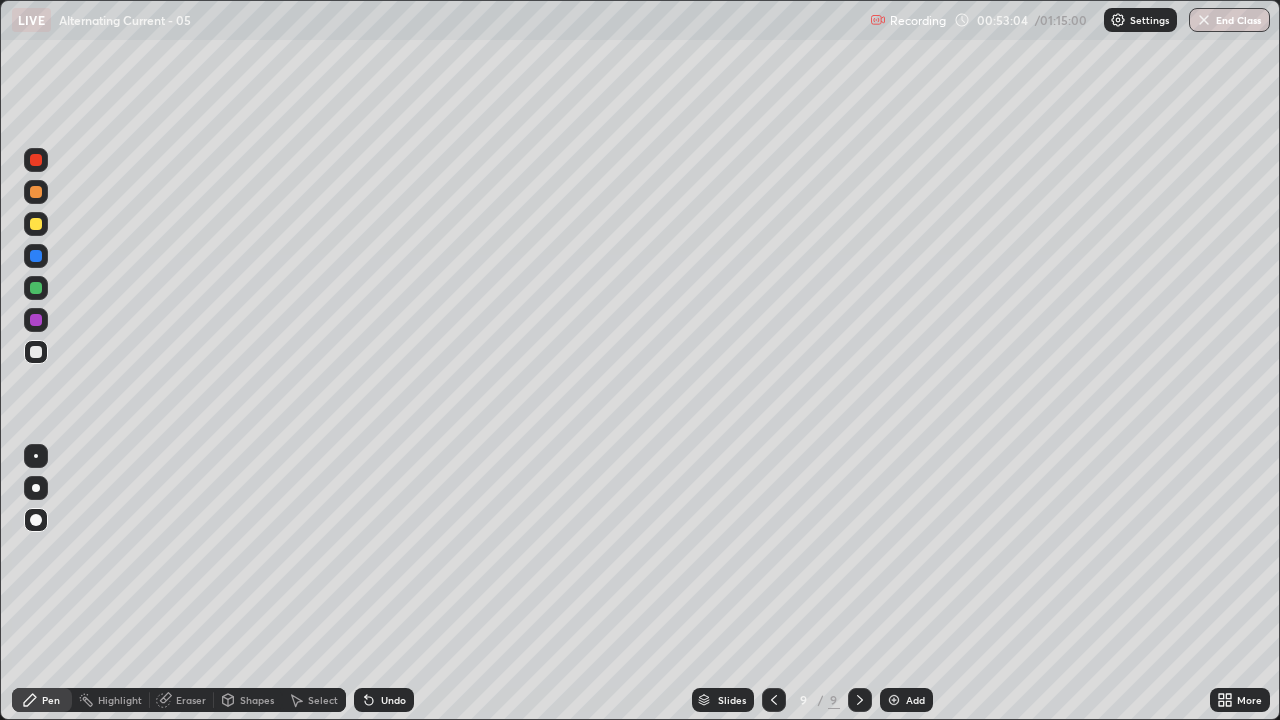 click 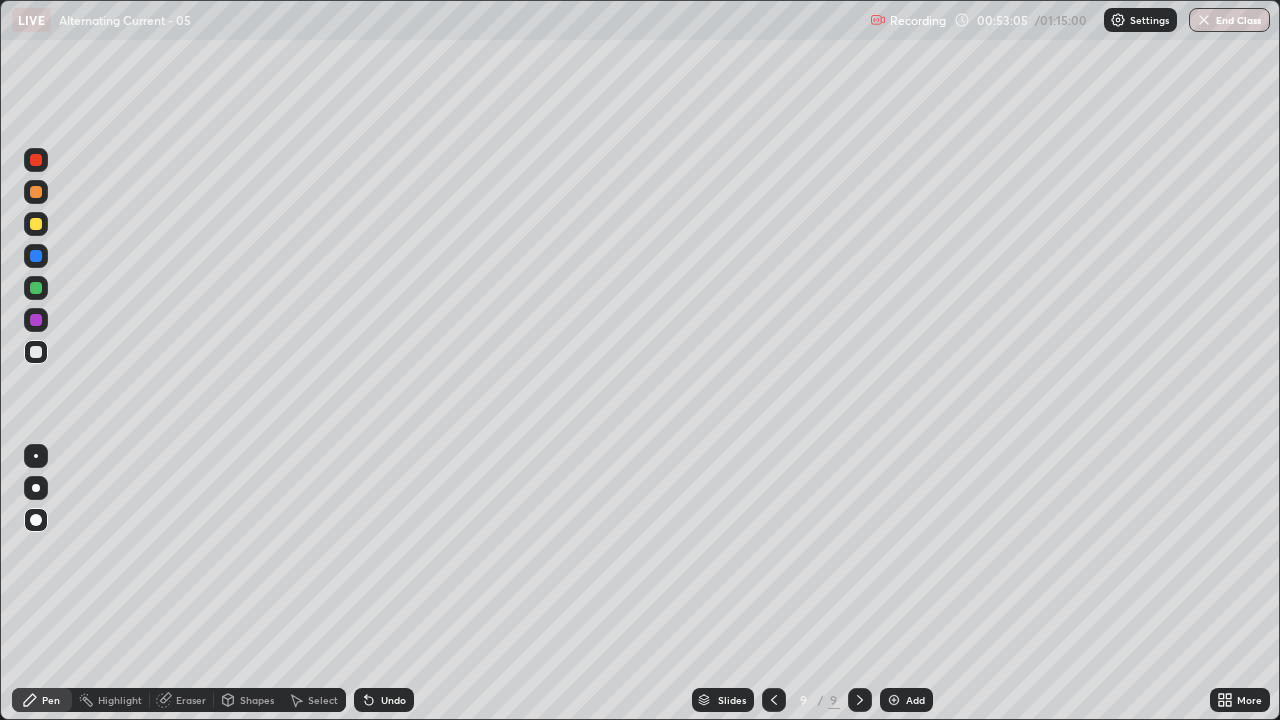click on "Undo" at bounding box center (384, 700) 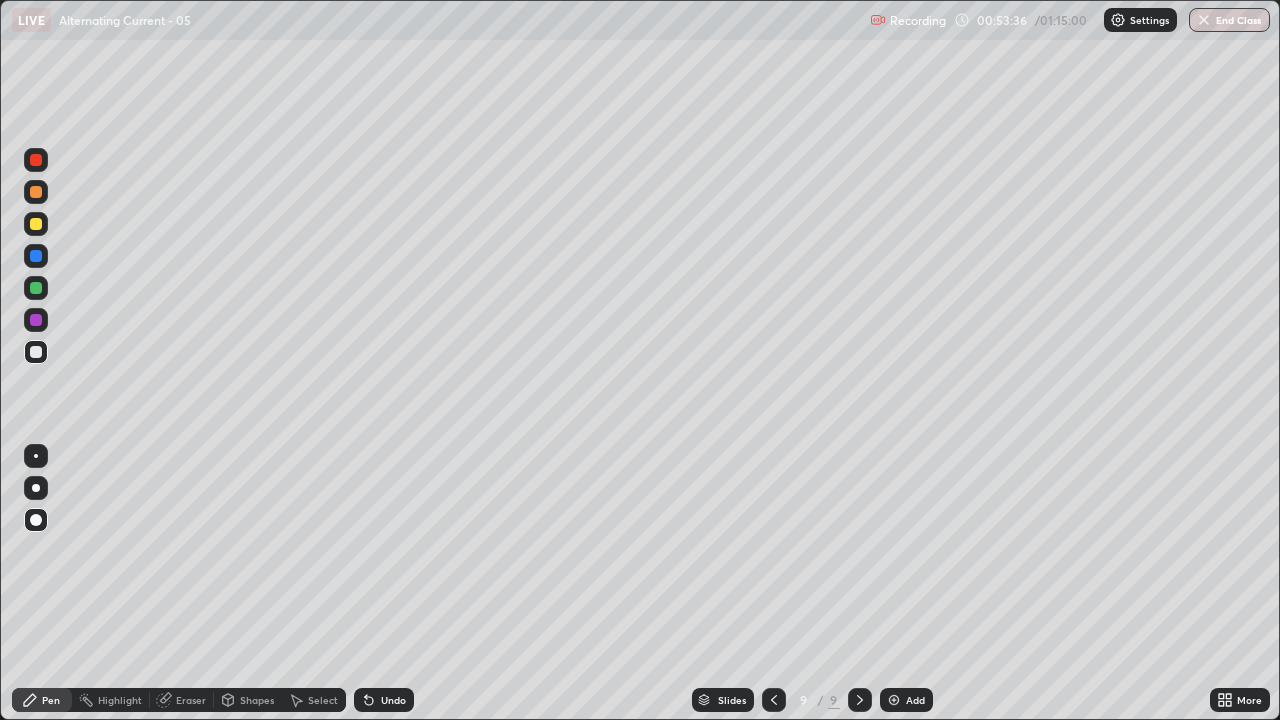 click on "Undo" at bounding box center (393, 700) 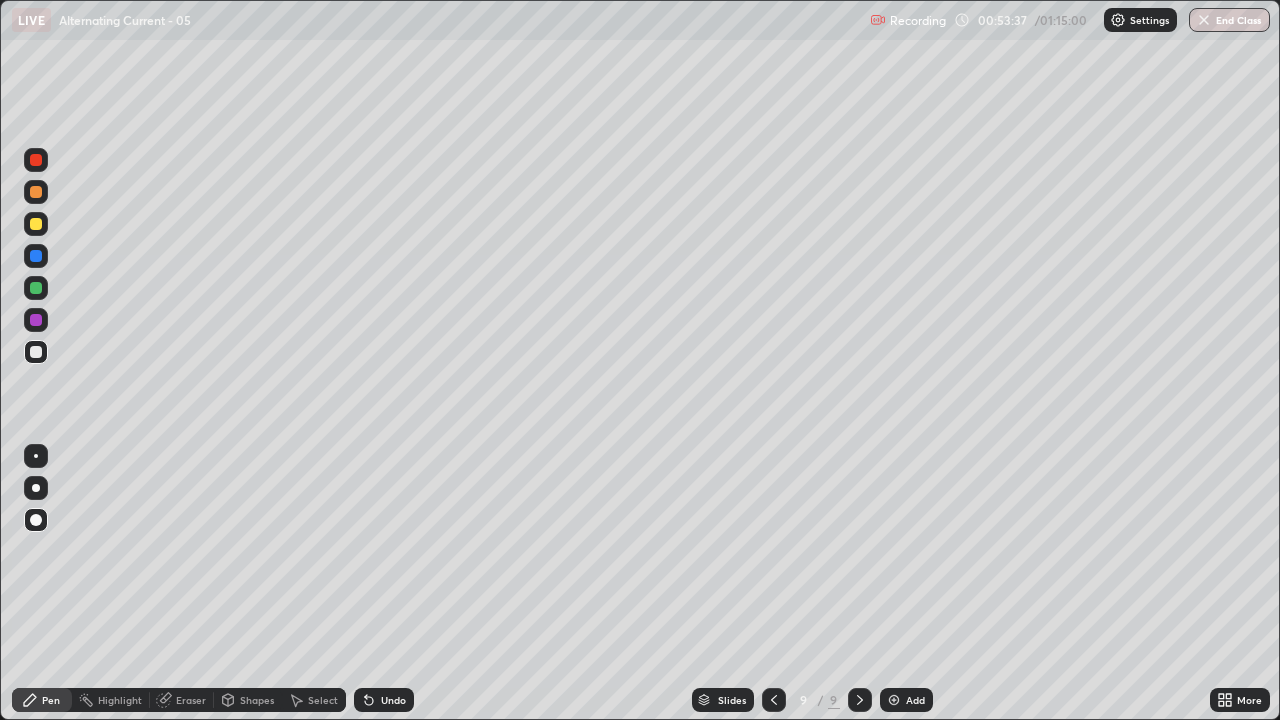 click on "Undo" at bounding box center [384, 700] 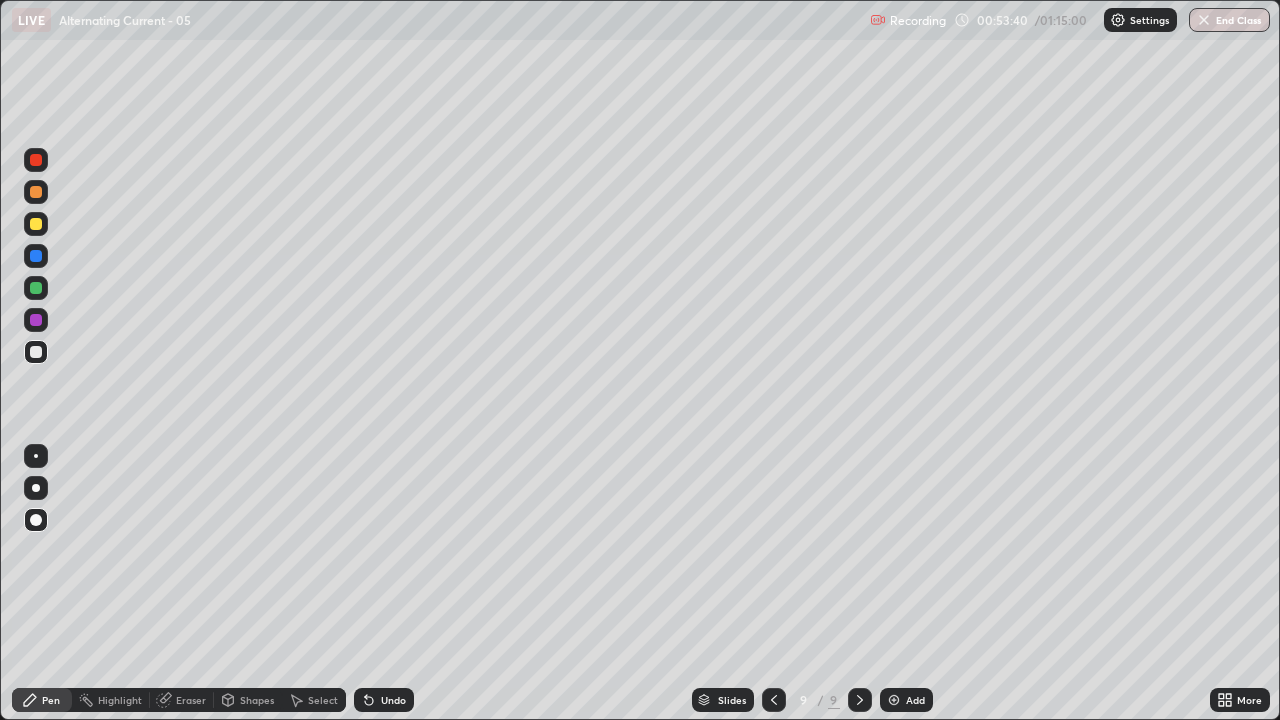 click at bounding box center [36, 192] 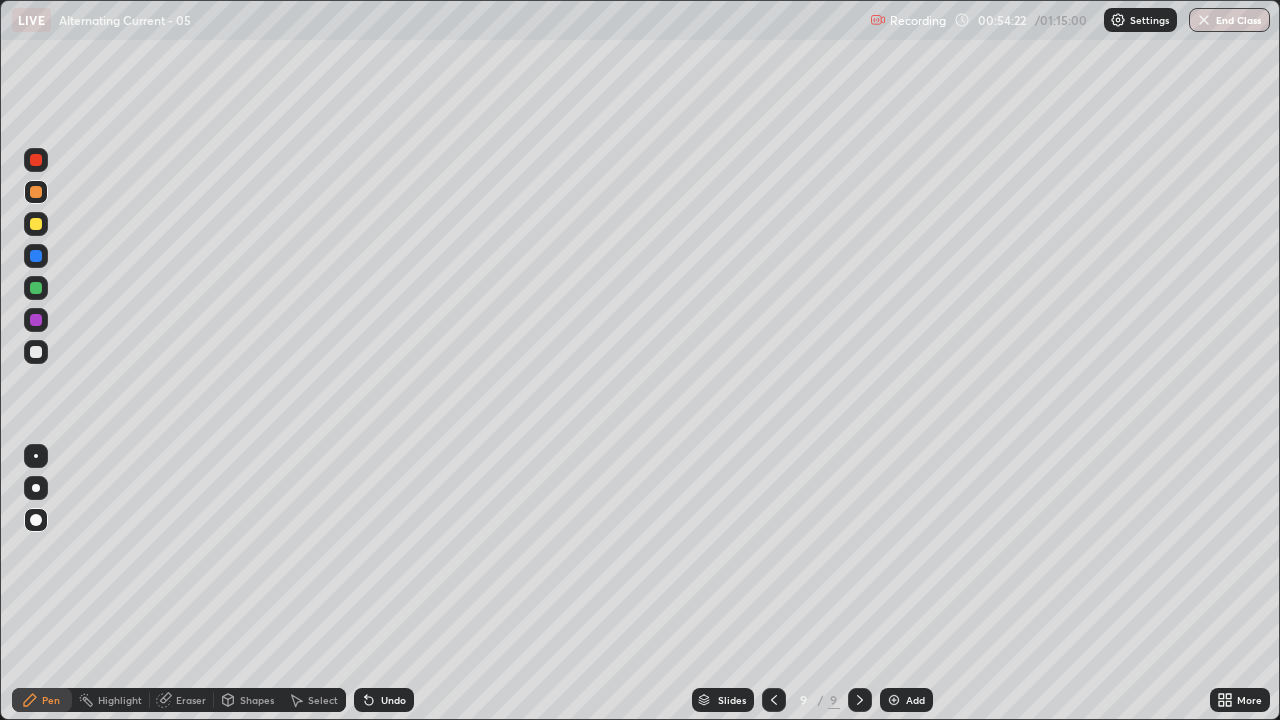 click at bounding box center [36, 256] 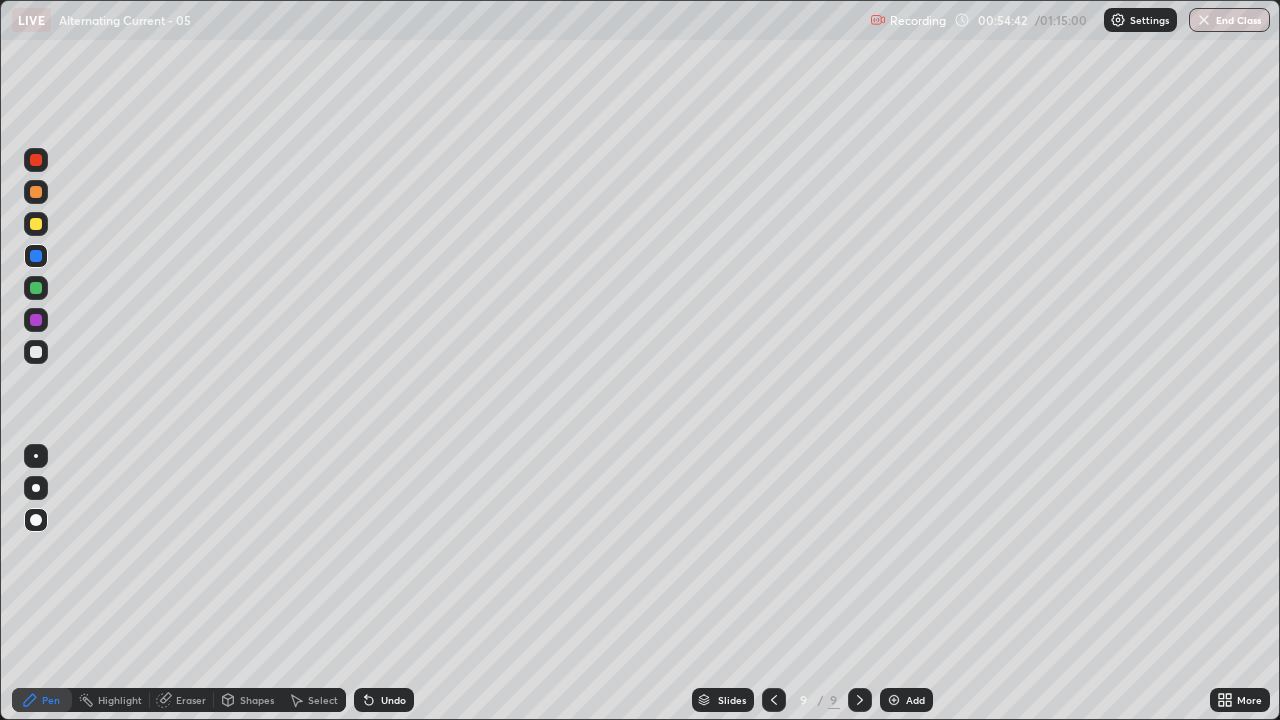 click at bounding box center (36, 288) 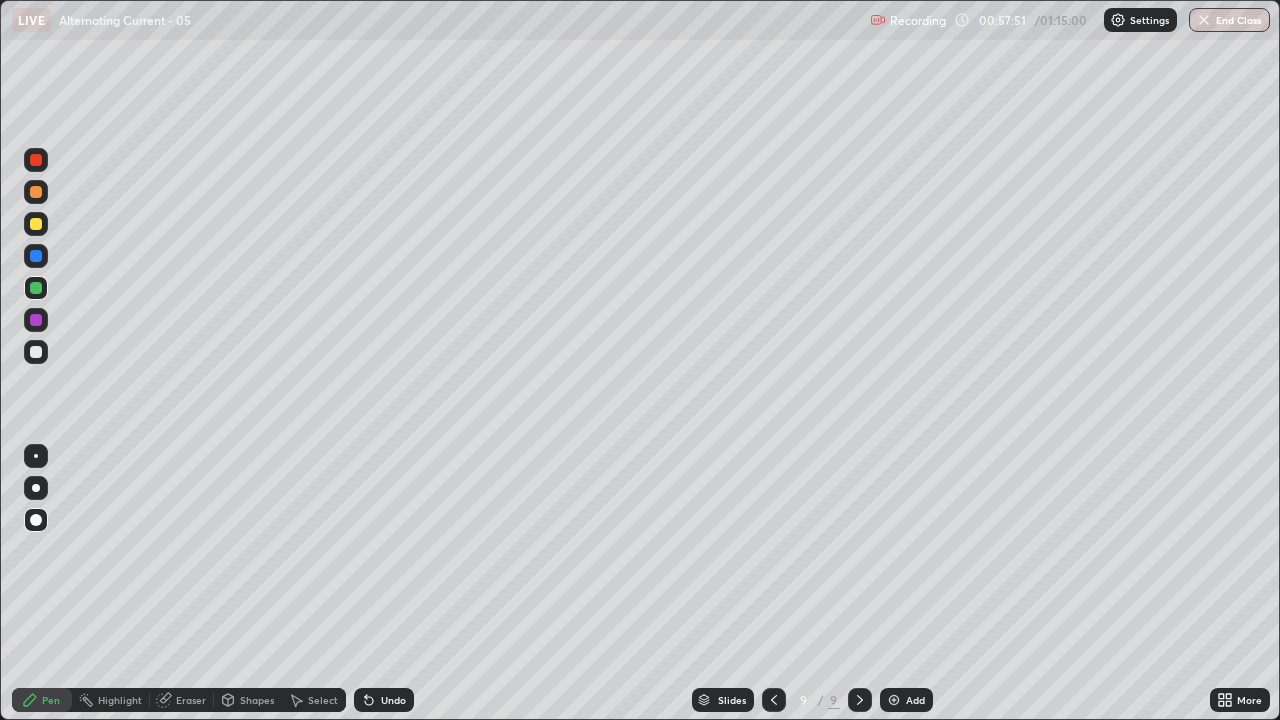 click 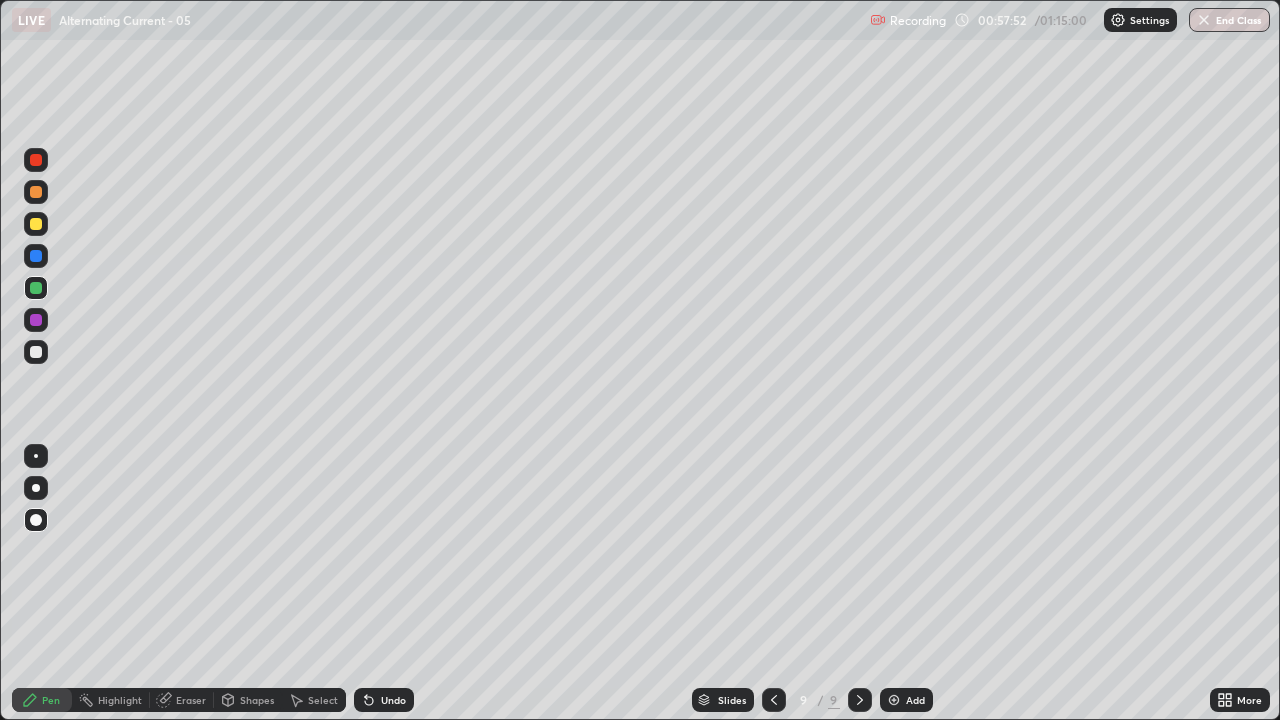 click on "Add" at bounding box center [915, 700] 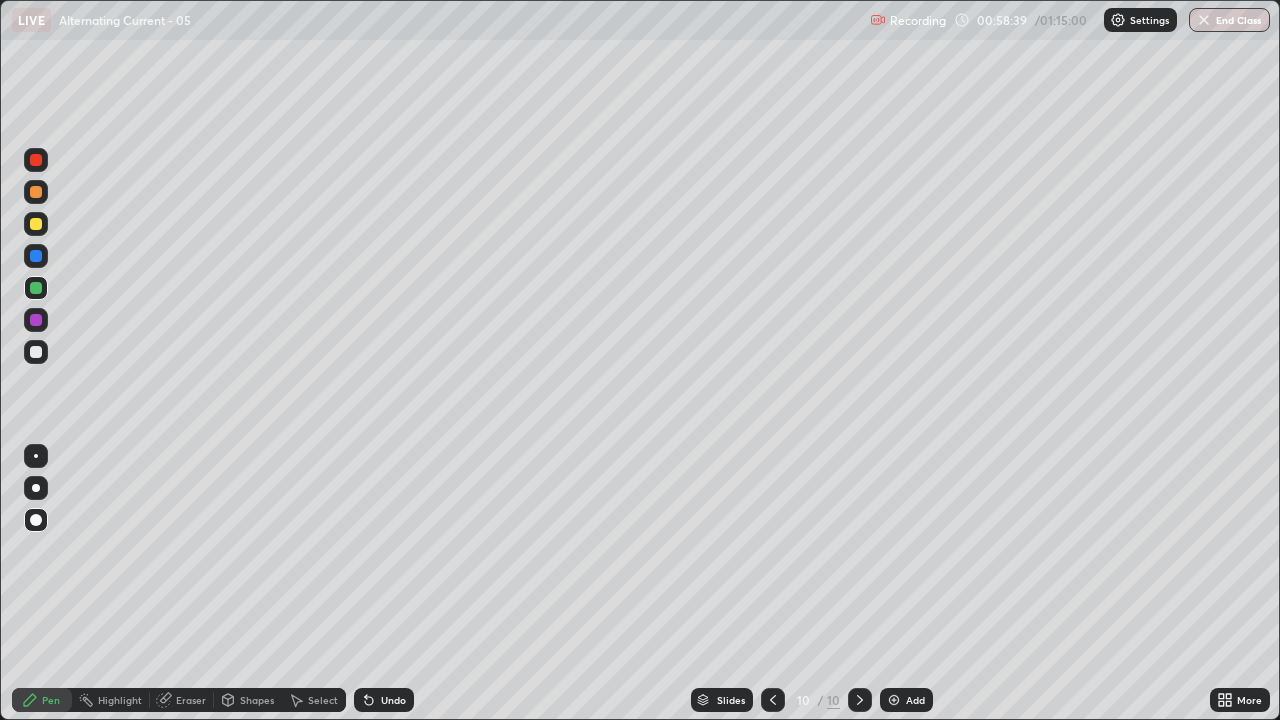 click on "Undo" at bounding box center (384, 700) 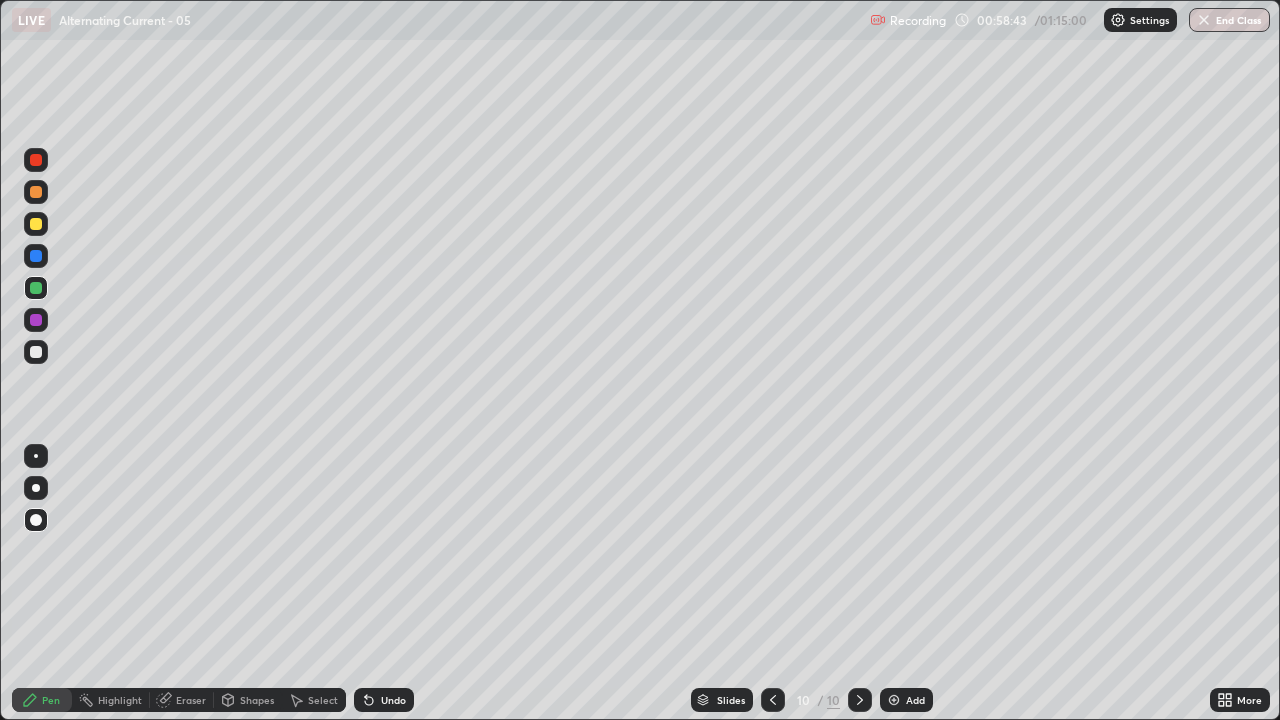 click at bounding box center [36, 256] 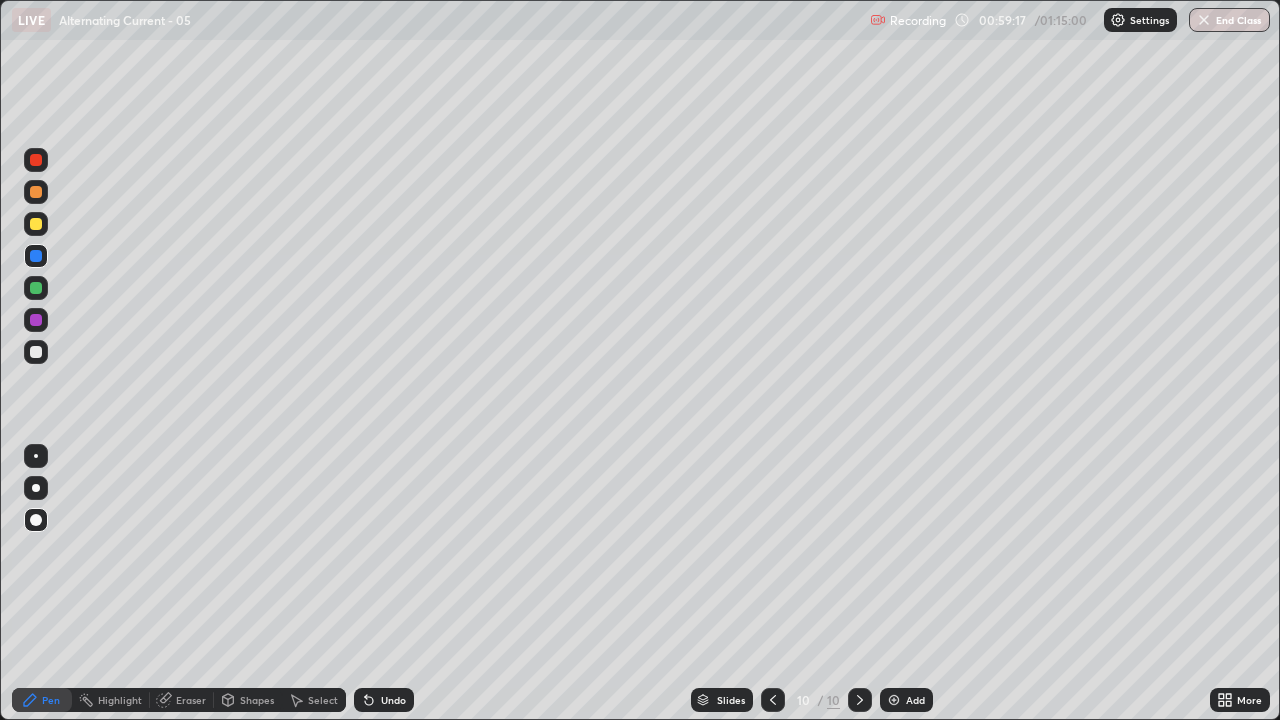 click at bounding box center (36, 224) 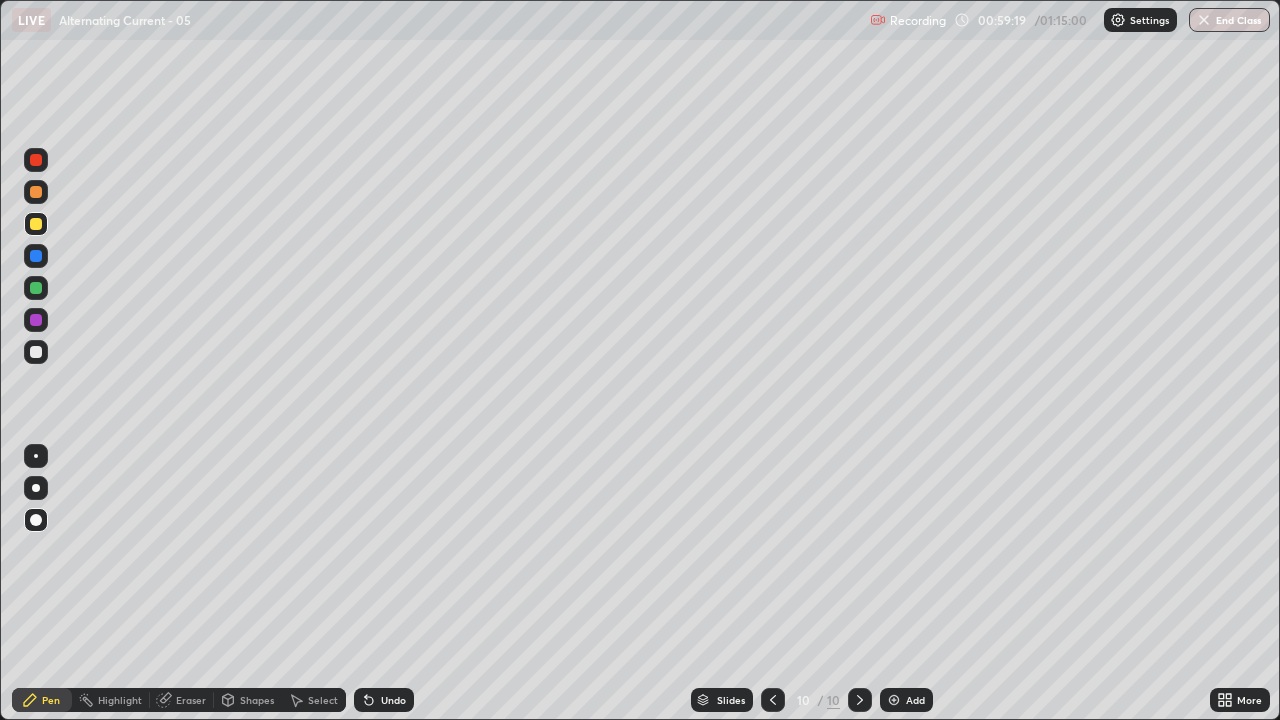 click on "Eraser" at bounding box center (182, 700) 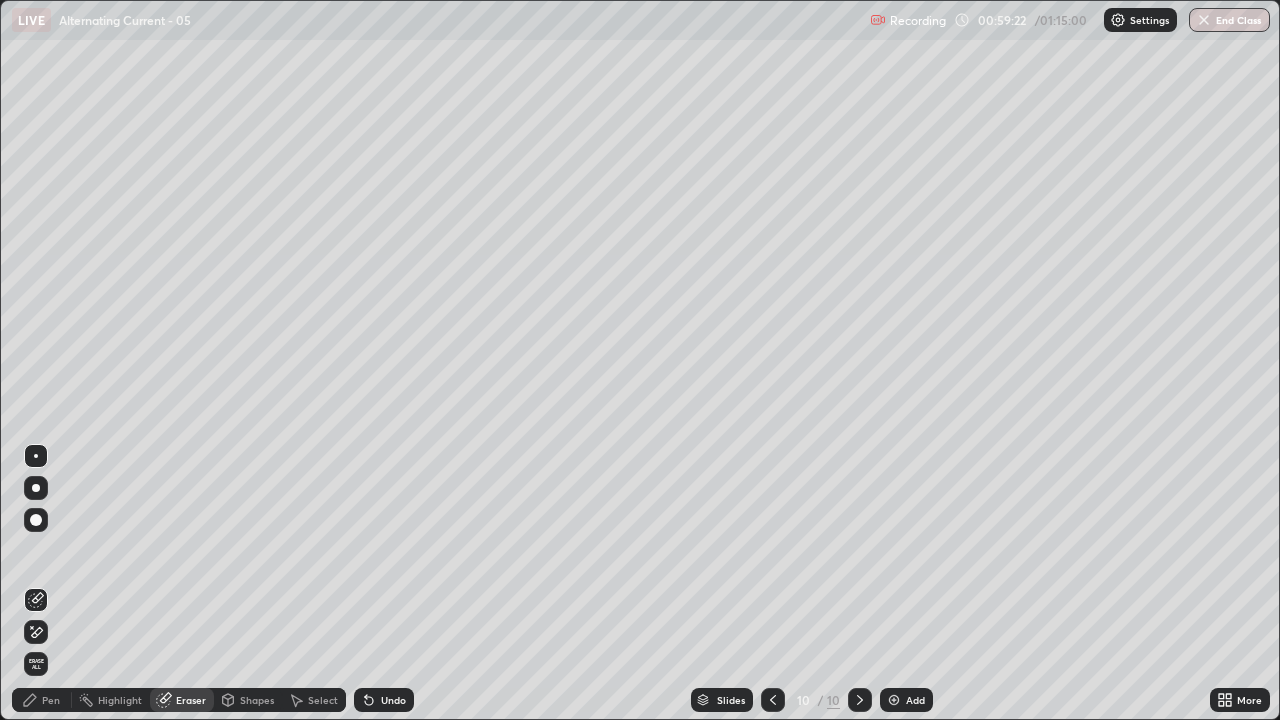 click on "Pen" at bounding box center (51, 700) 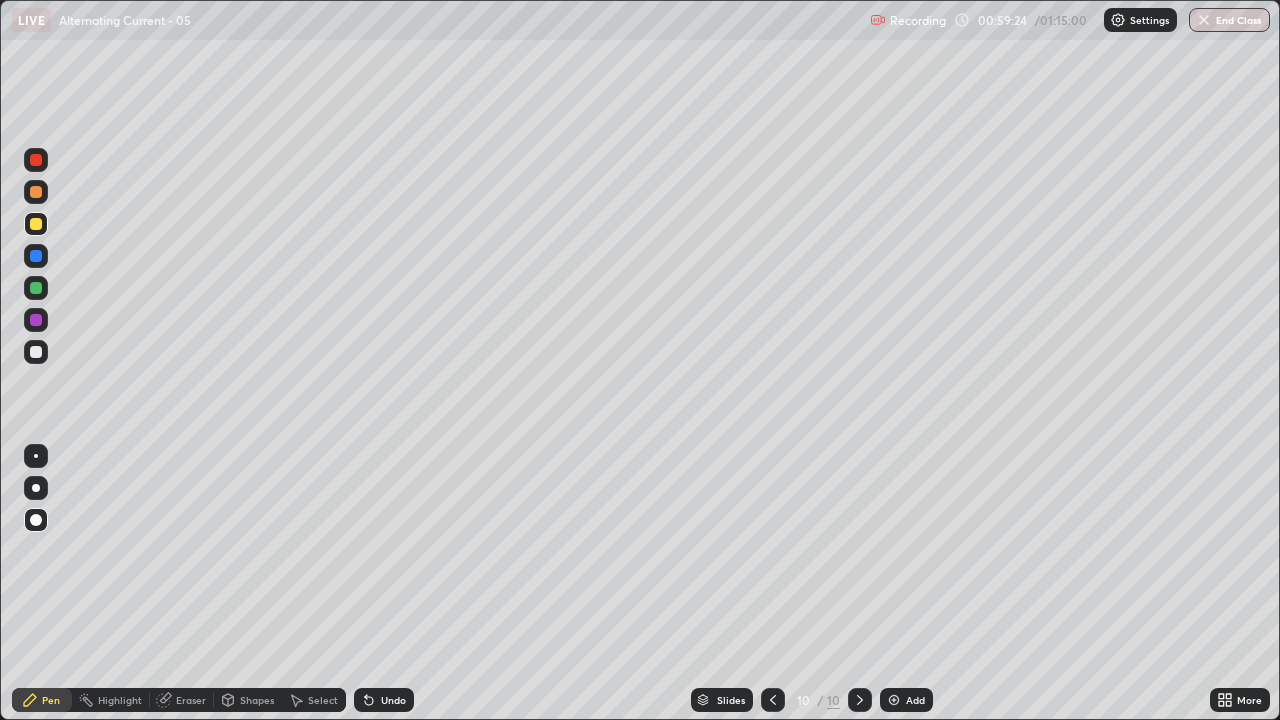 click at bounding box center (36, 288) 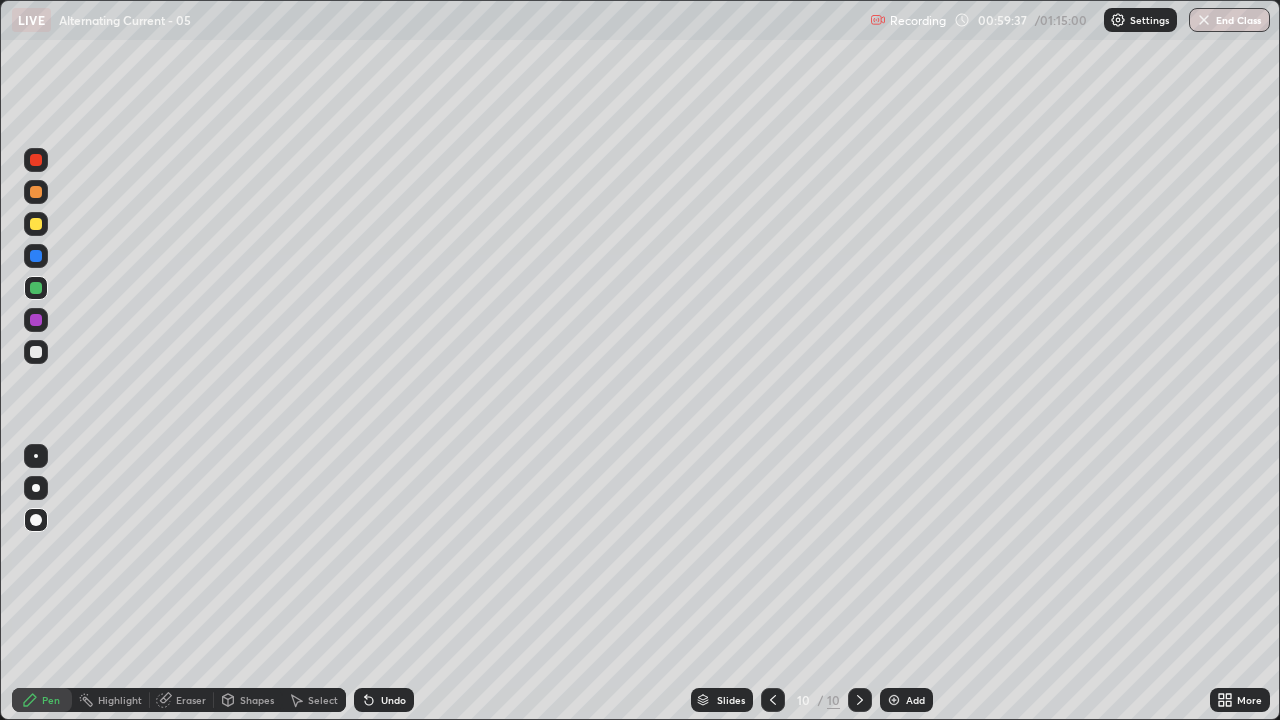 click at bounding box center (36, 192) 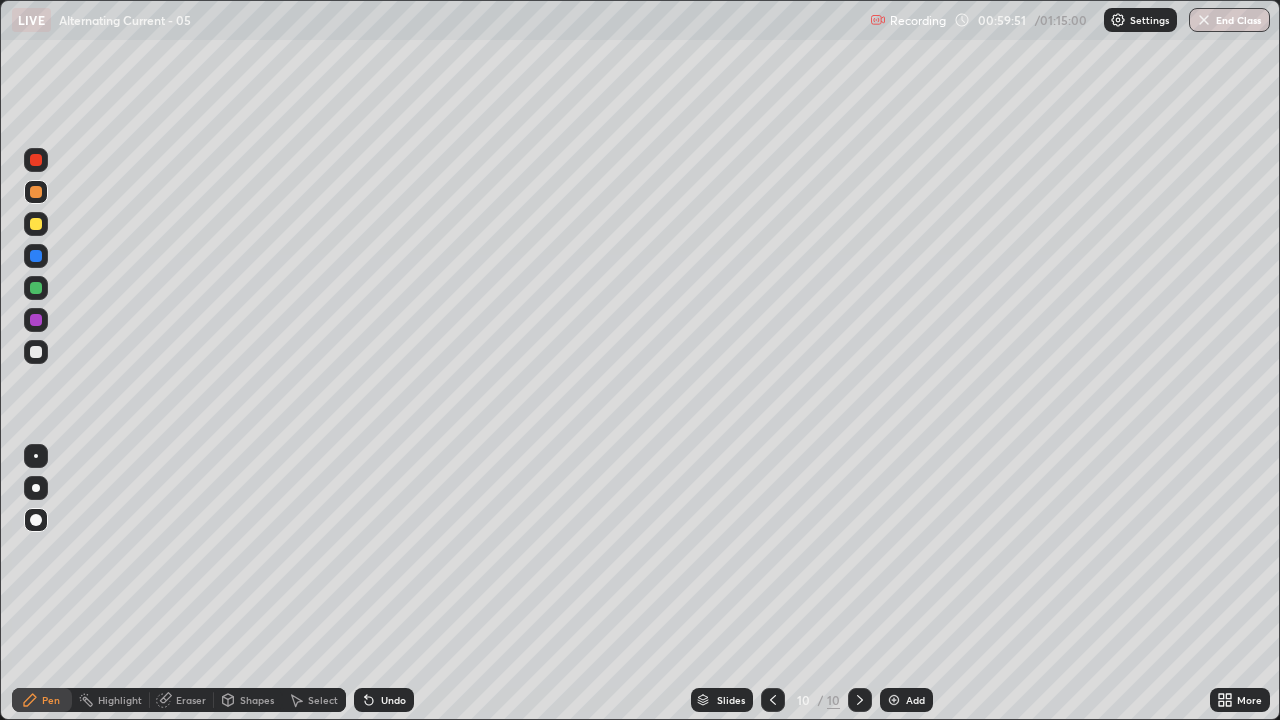 click at bounding box center (36, 256) 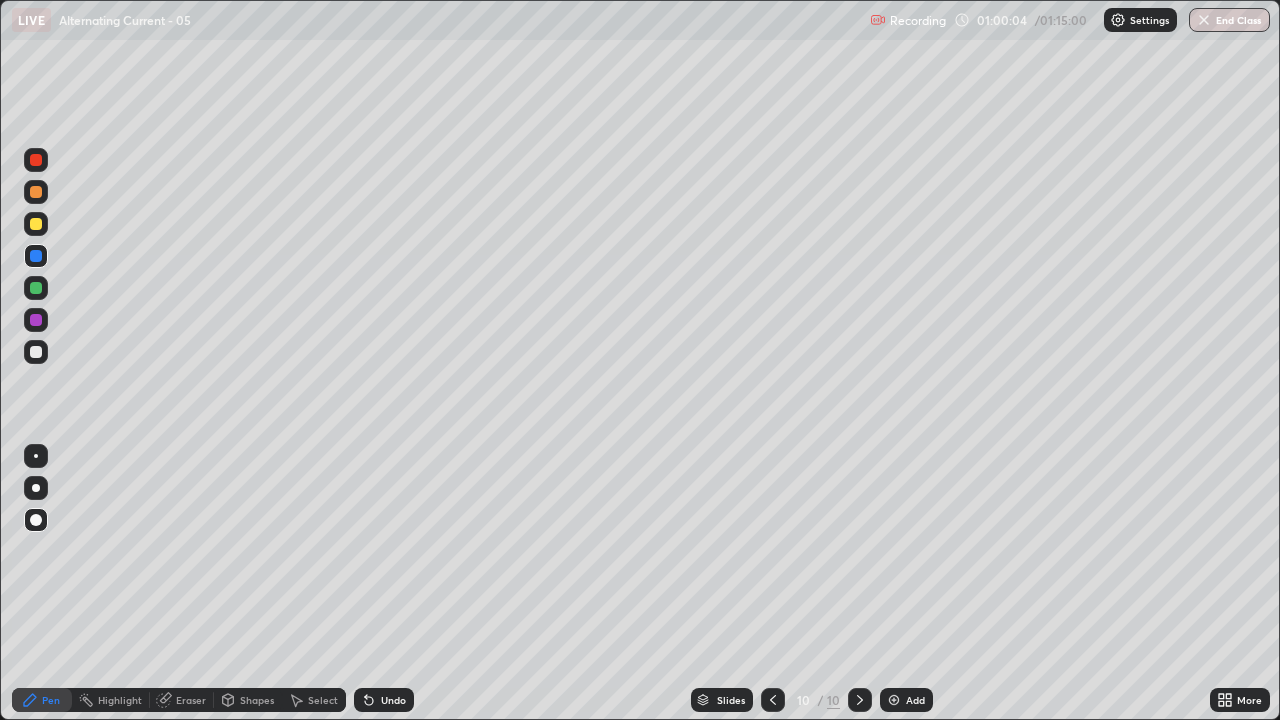 click on "Undo" at bounding box center [393, 700] 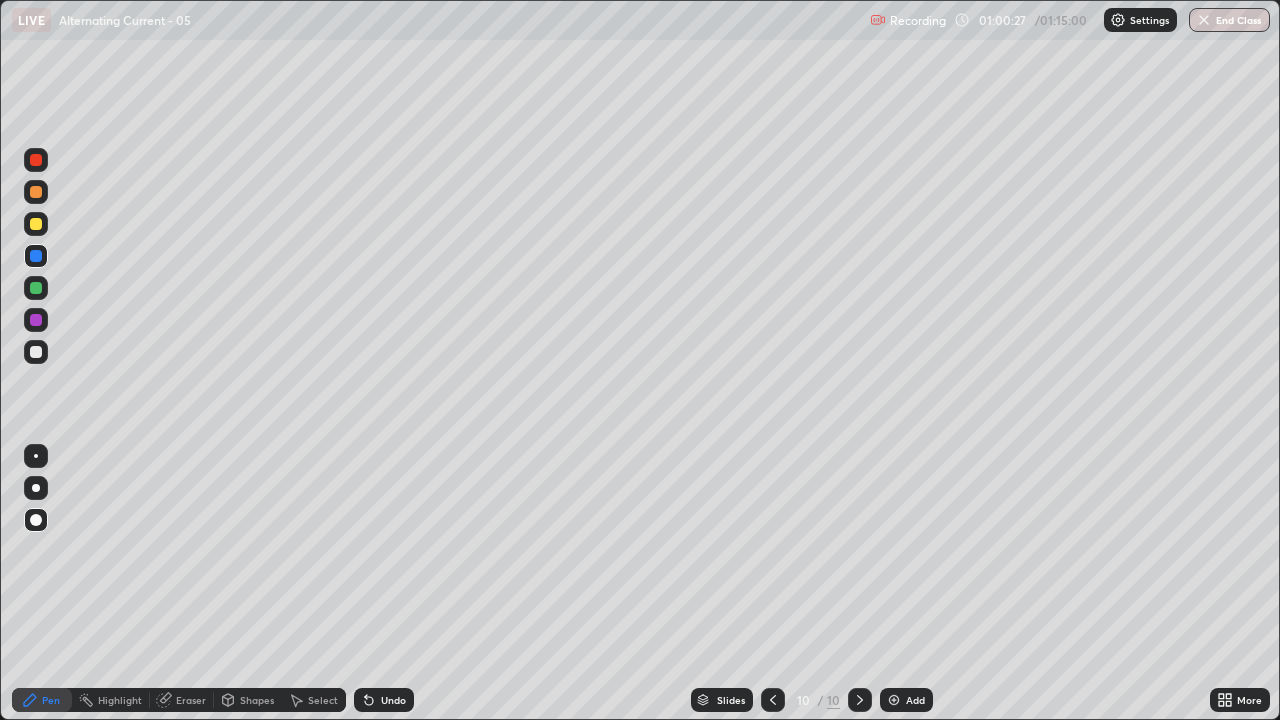 click on "Eraser" at bounding box center (191, 700) 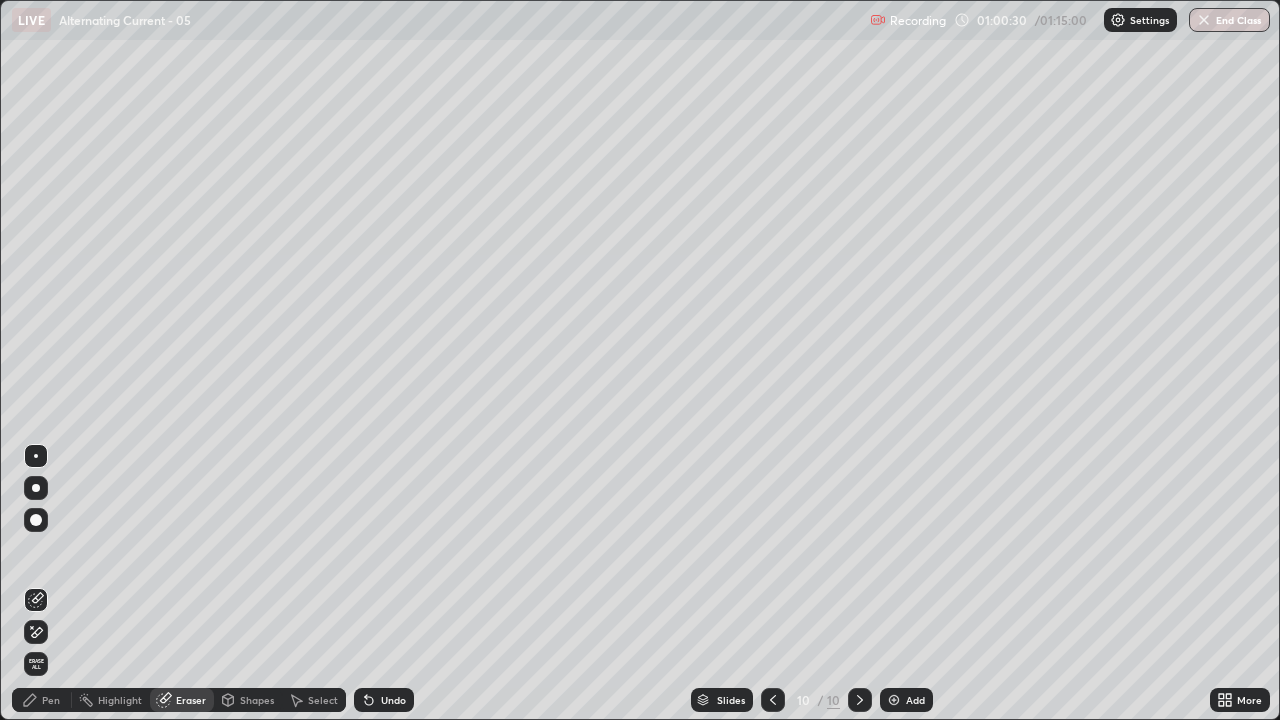 click on "Pen" at bounding box center [51, 700] 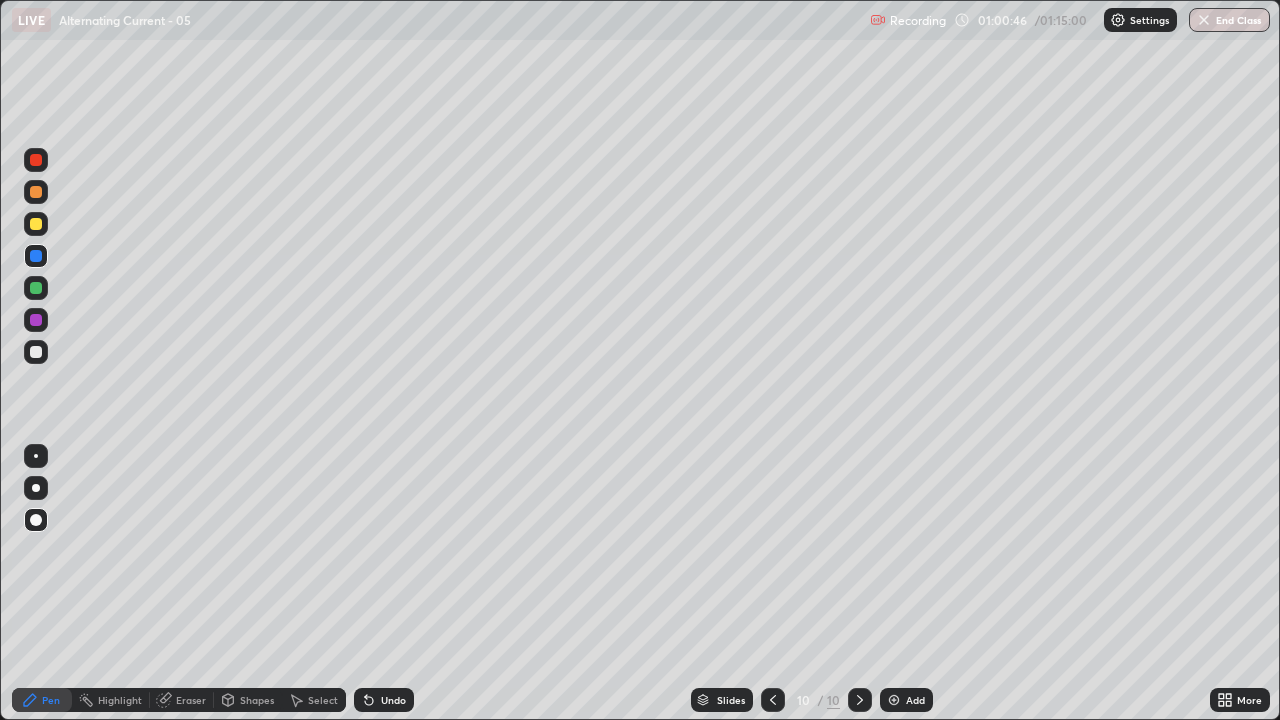 click on "Undo" at bounding box center (384, 700) 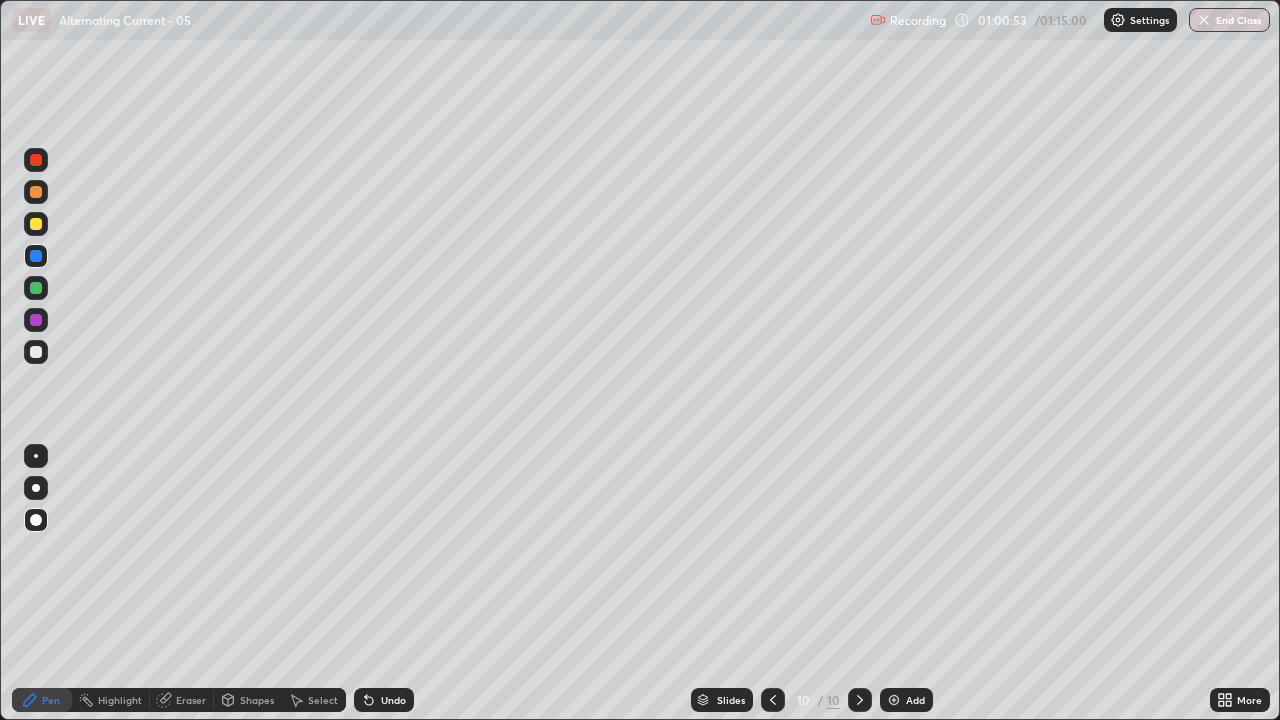 click on "Eraser" at bounding box center [191, 700] 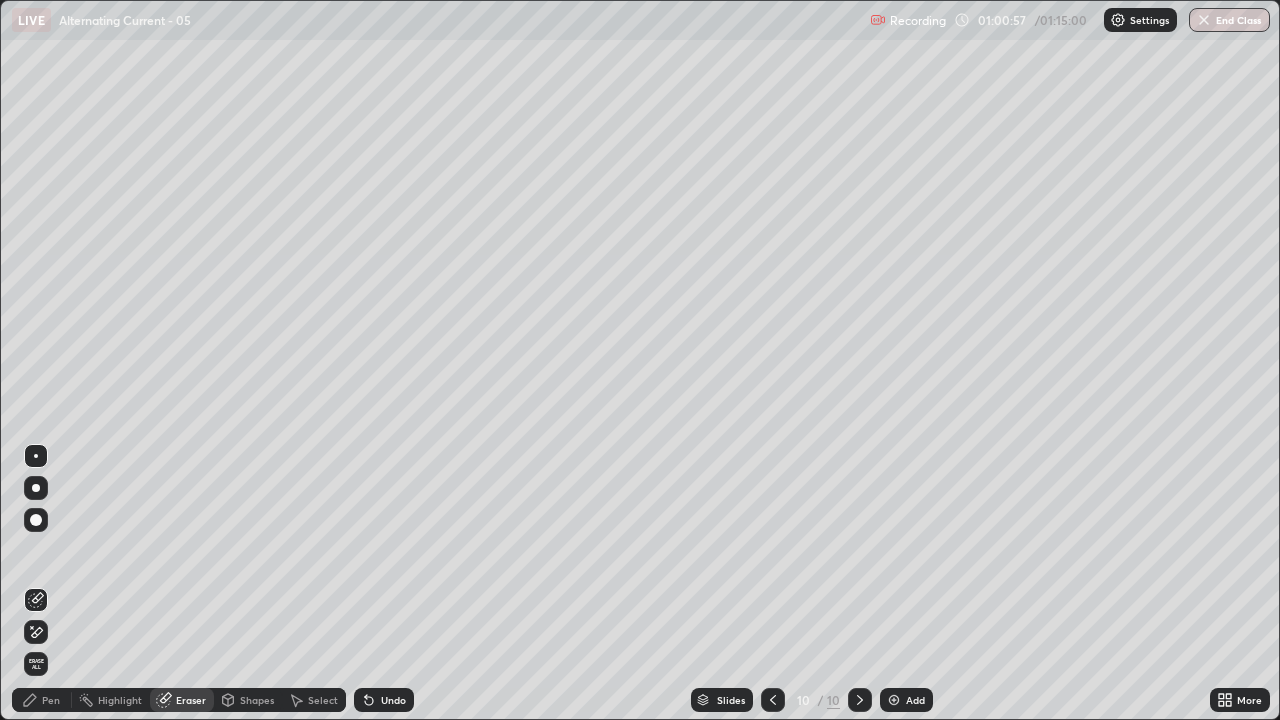 click 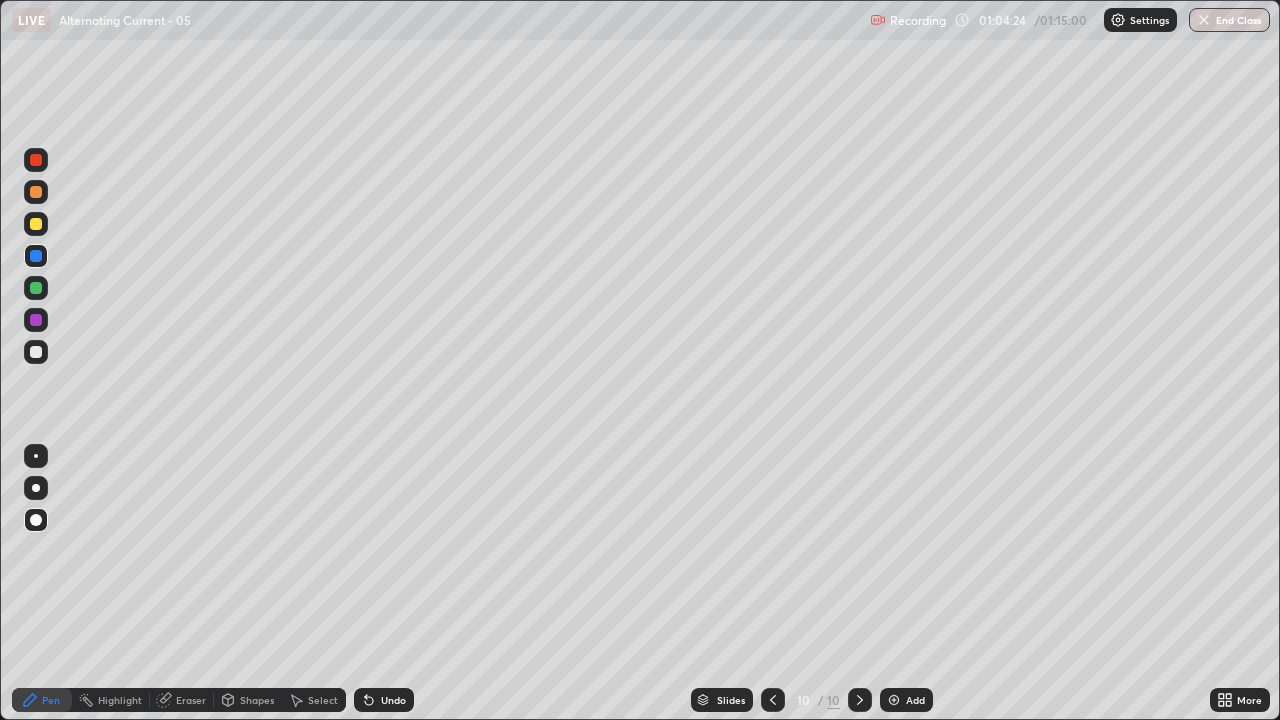 click at bounding box center [894, 700] 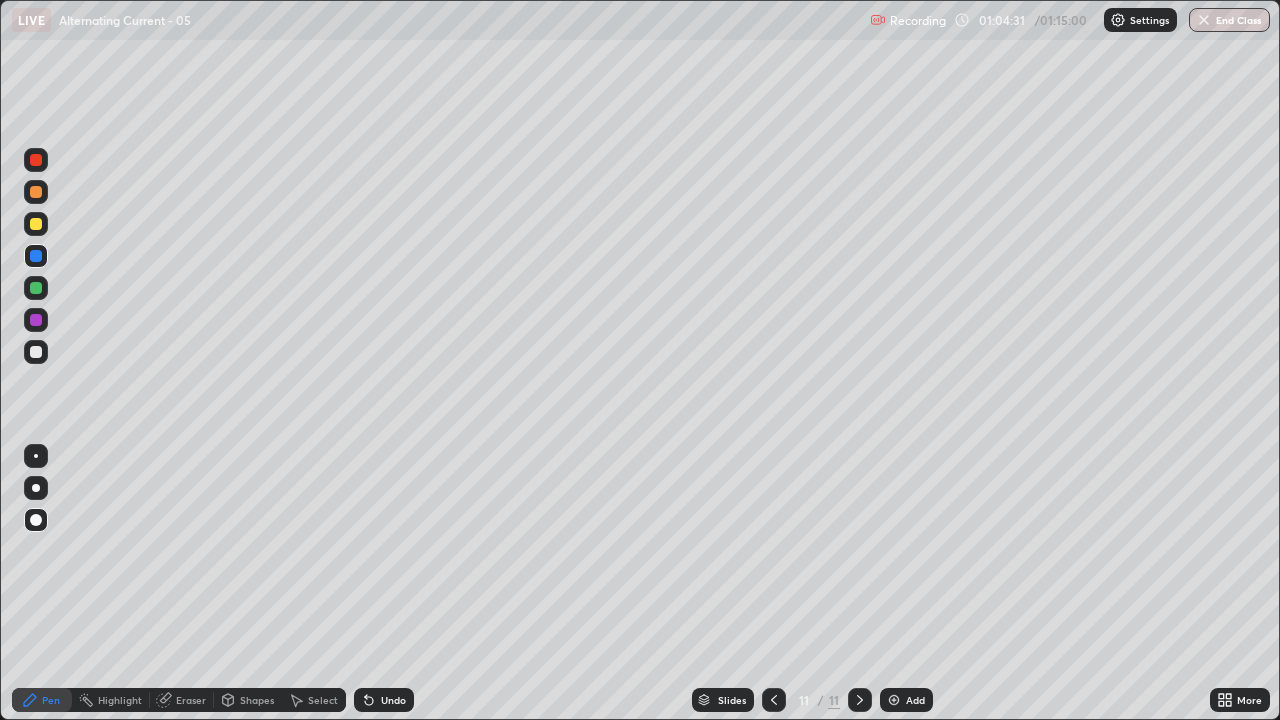 click at bounding box center (36, 224) 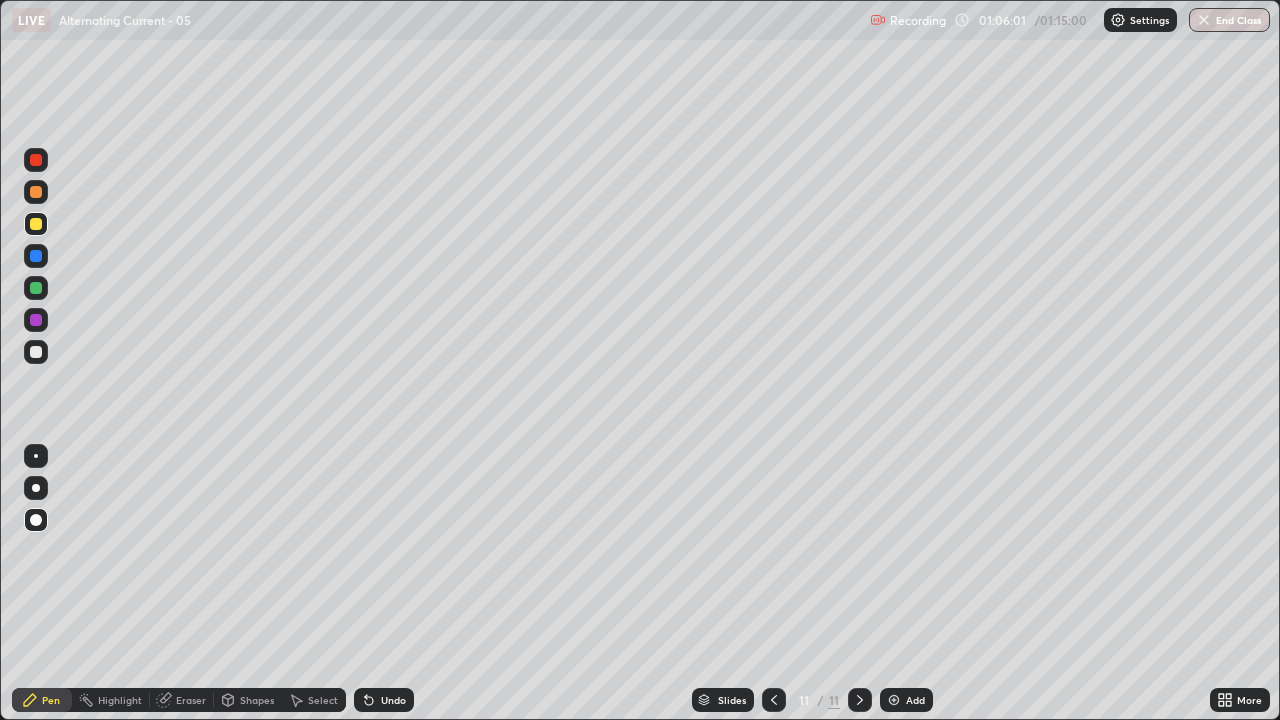 click at bounding box center [1204, 20] 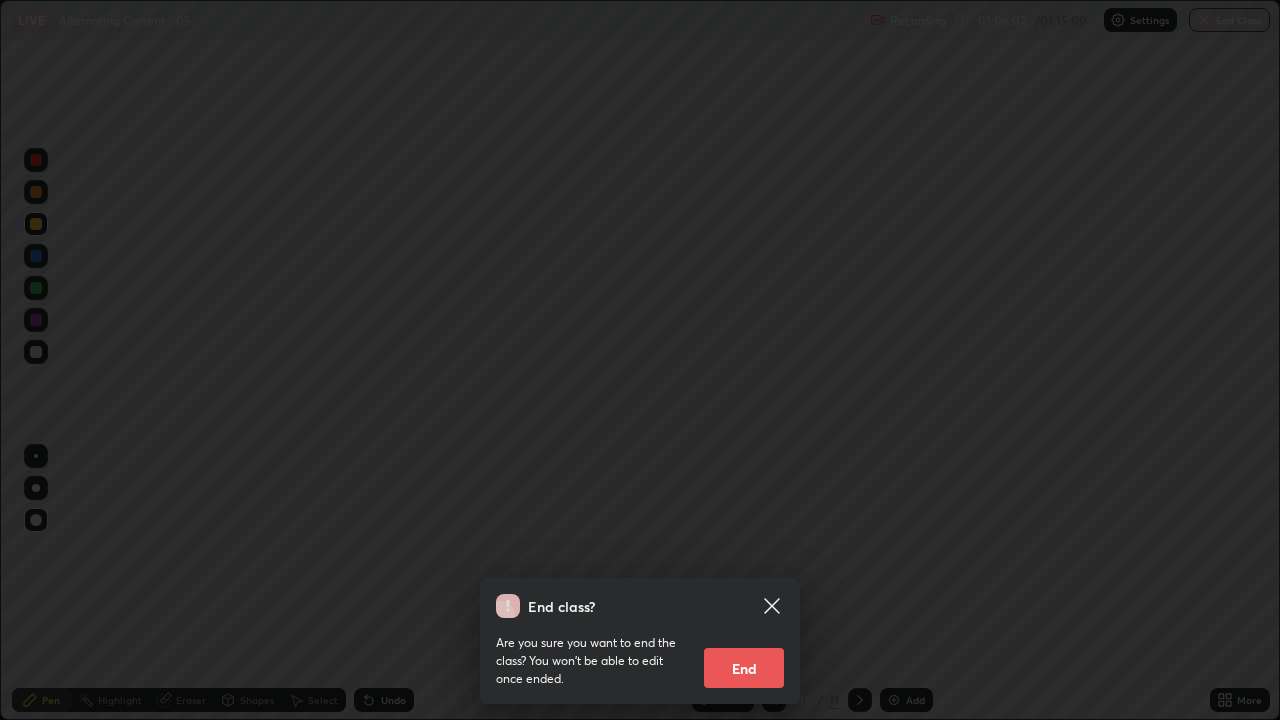 click on "End" at bounding box center (744, 668) 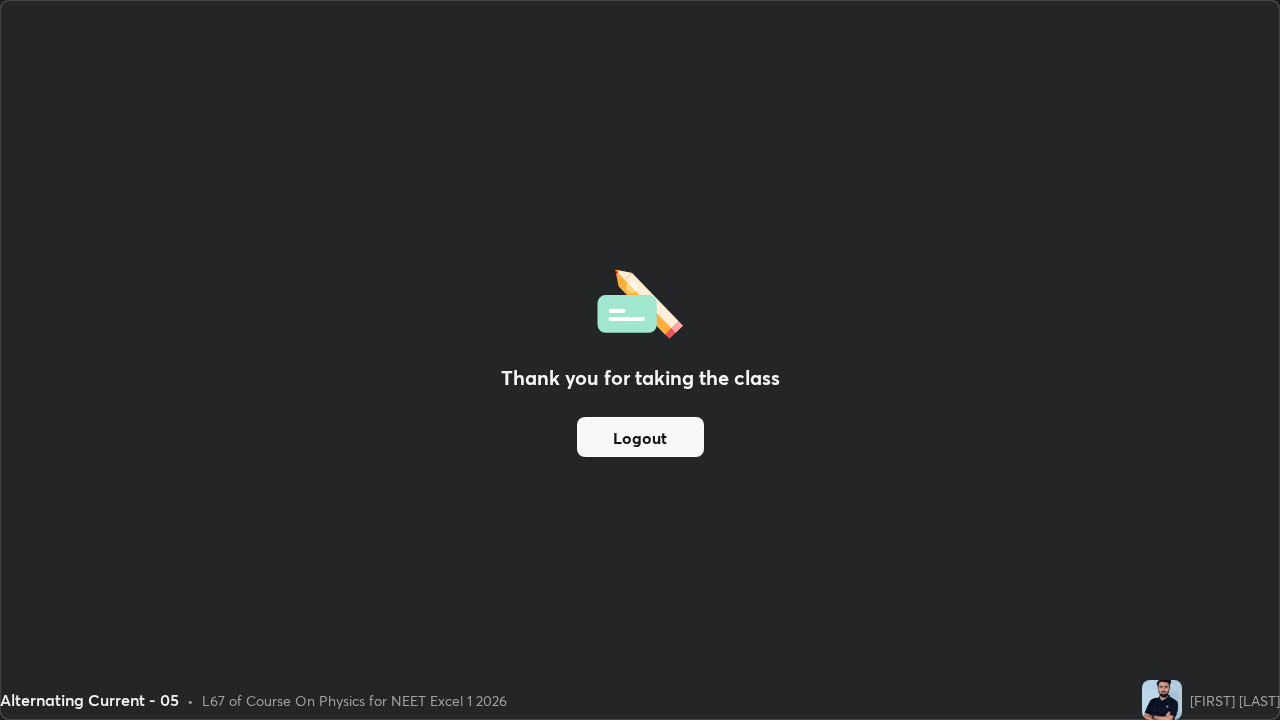 click on "Logout" at bounding box center (640, 437) 